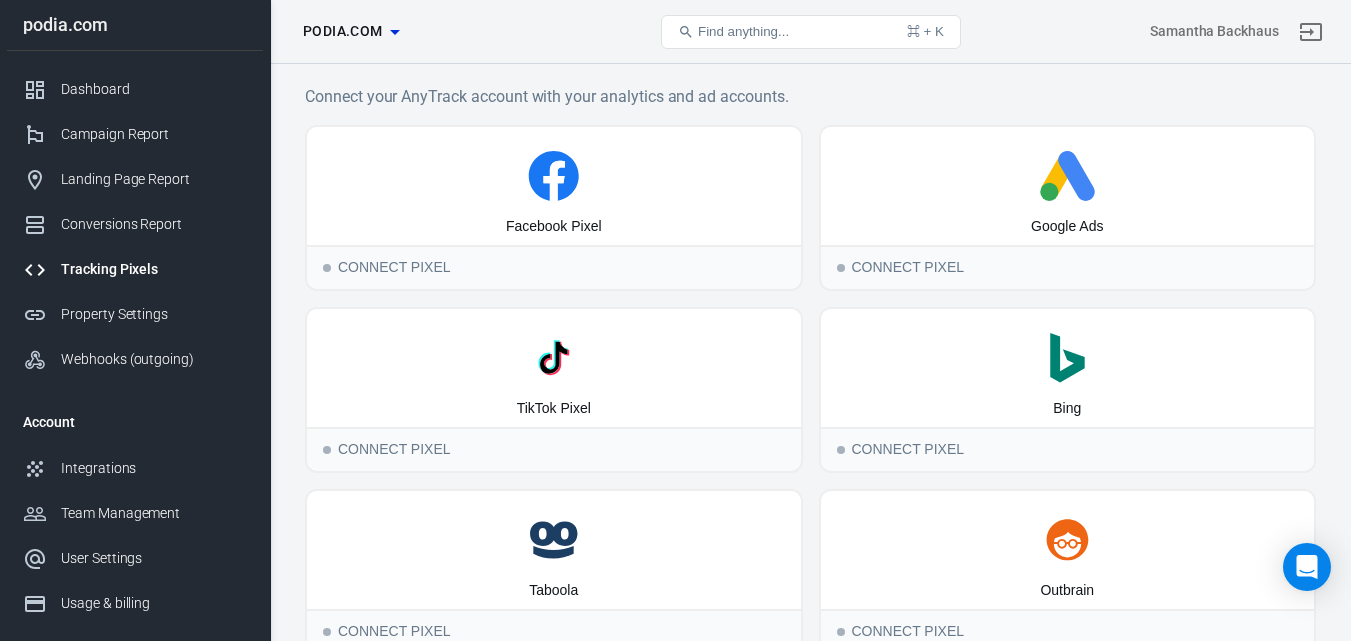 scroll, scrollTop: 0, scrollLeft: 0, axis: both 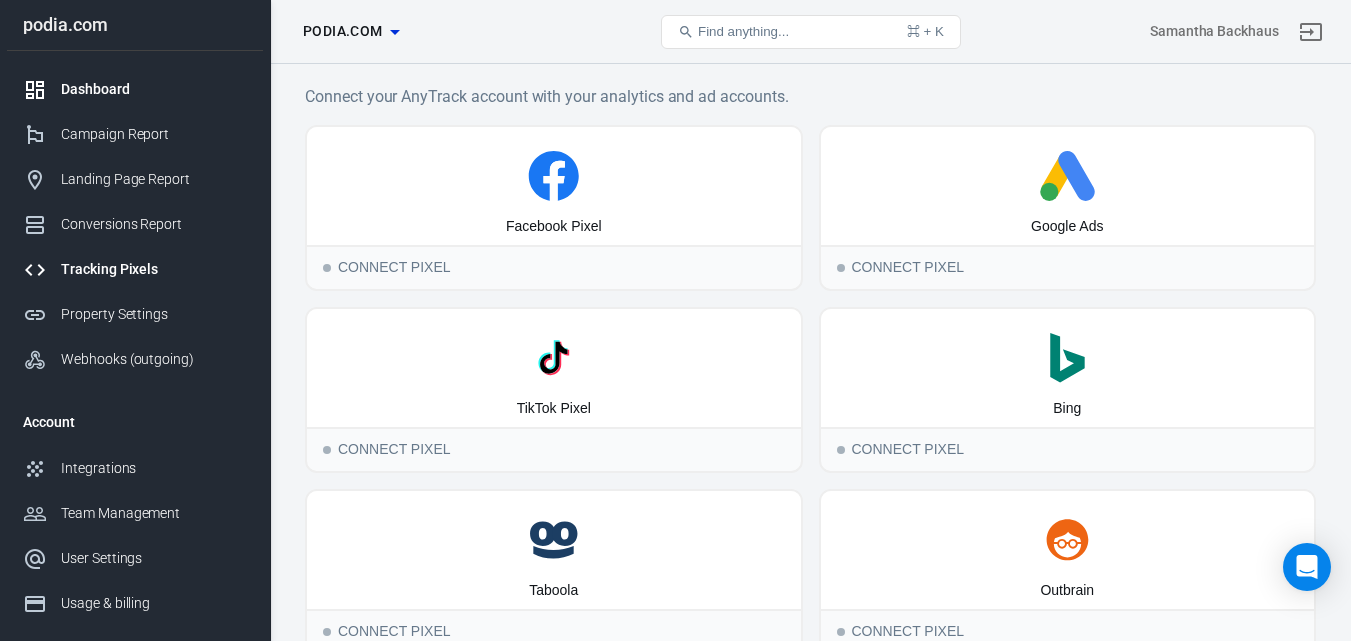 click on "Dashboard" at bounding box center (135, 89) 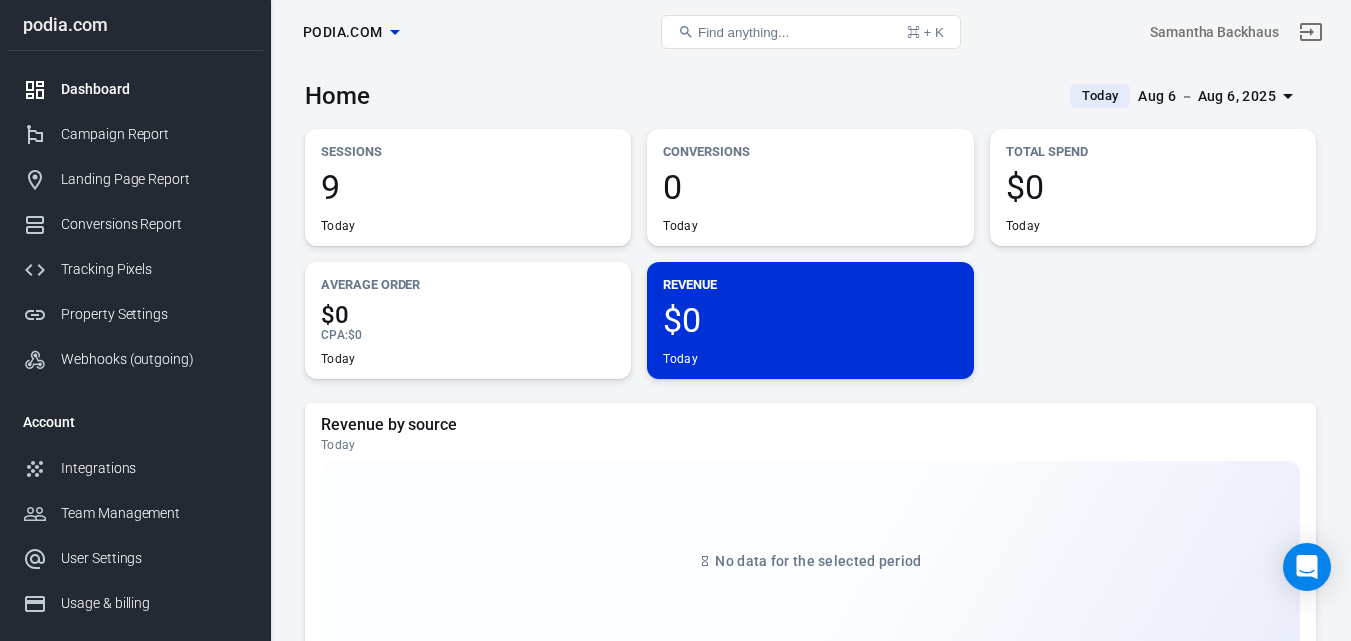 click on "Dashboard" at bounding box center (154, 89) 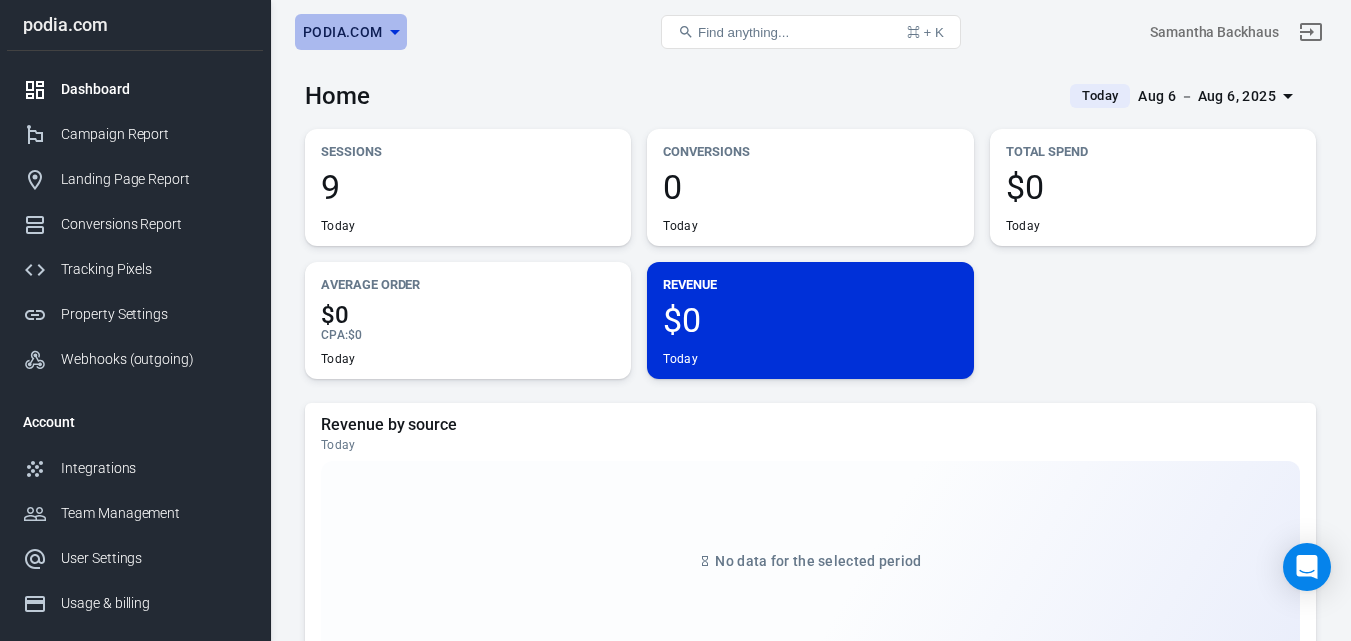 click on "podia.com" at bounding box center [343, 32] 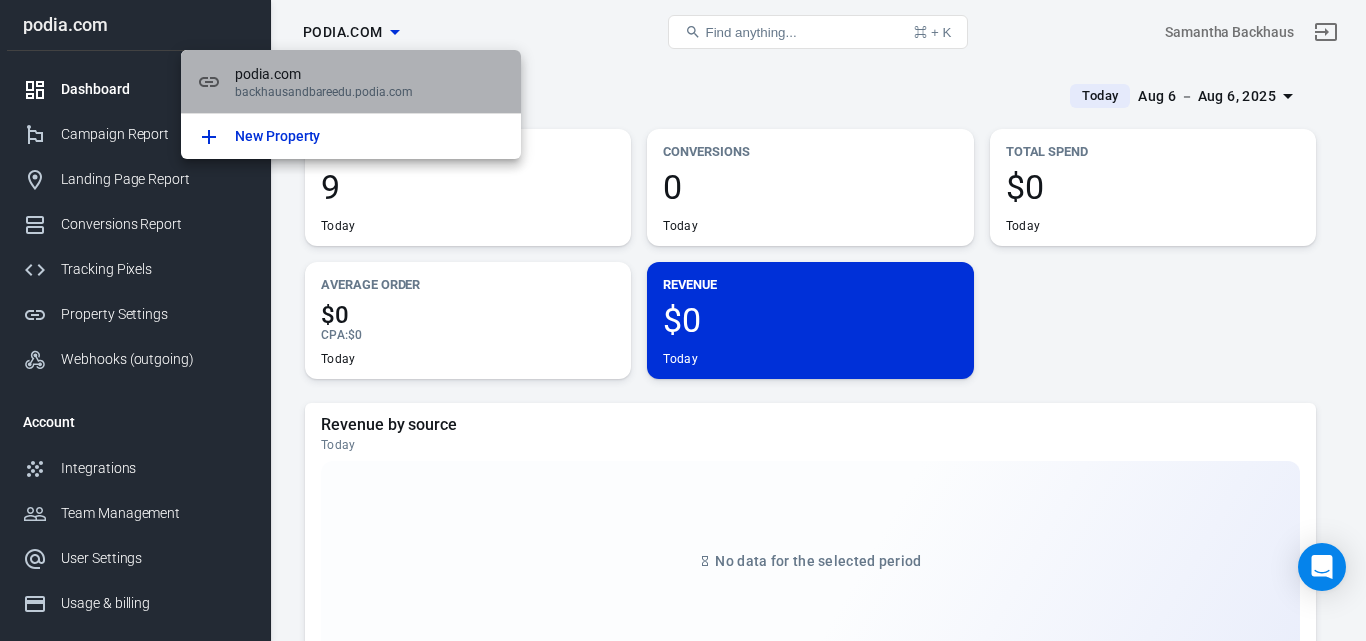 click on "podia.com backhausandbareedu.podia.com" at bounding box center [351, 82] 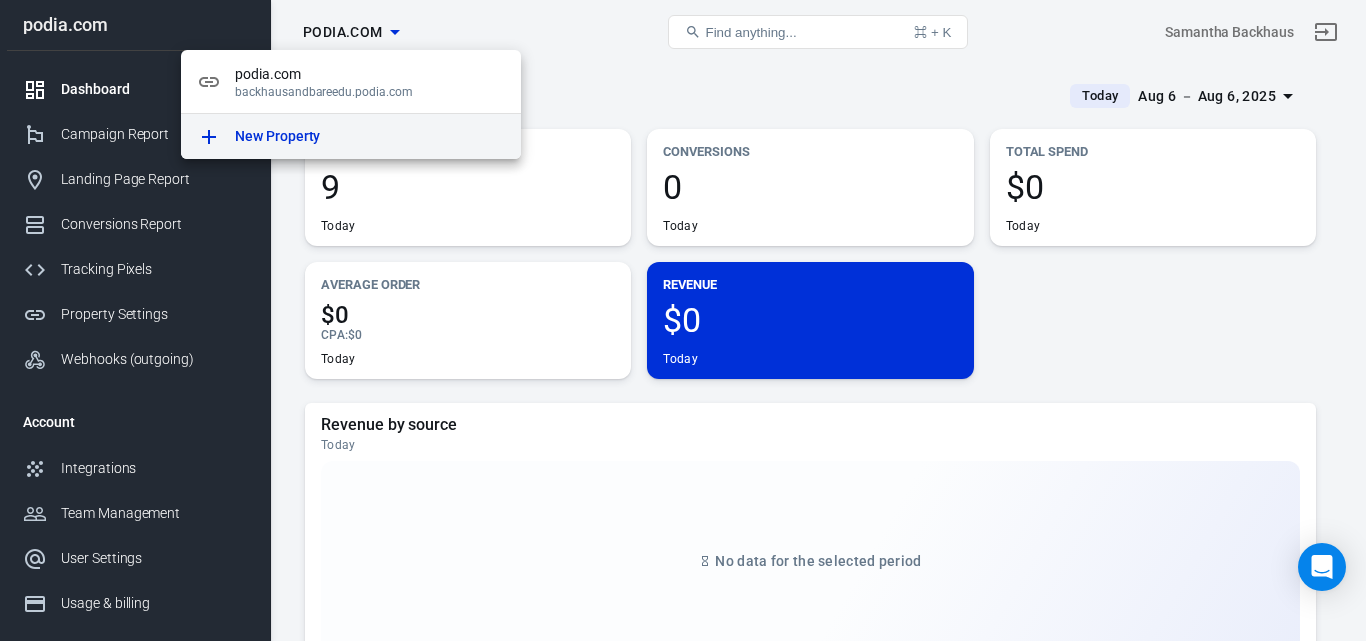 click on "New Property" at bounding box center [370, 136] 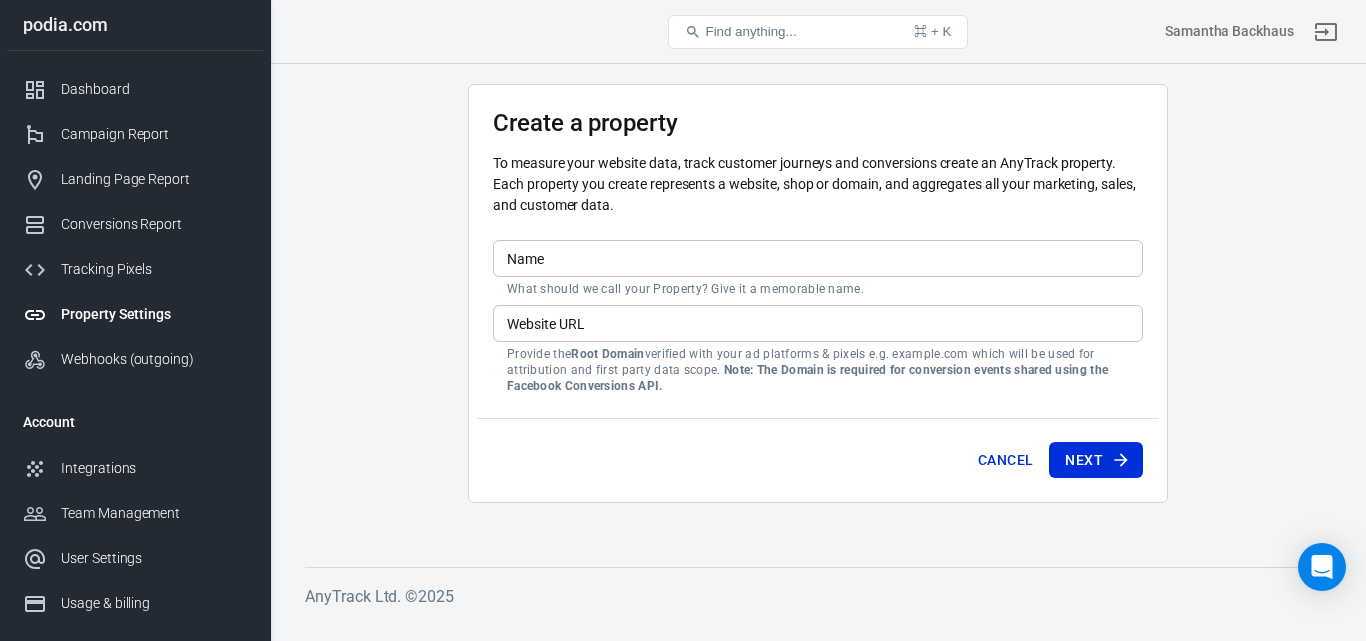 click on "Name" at bounding box center [818, 258] 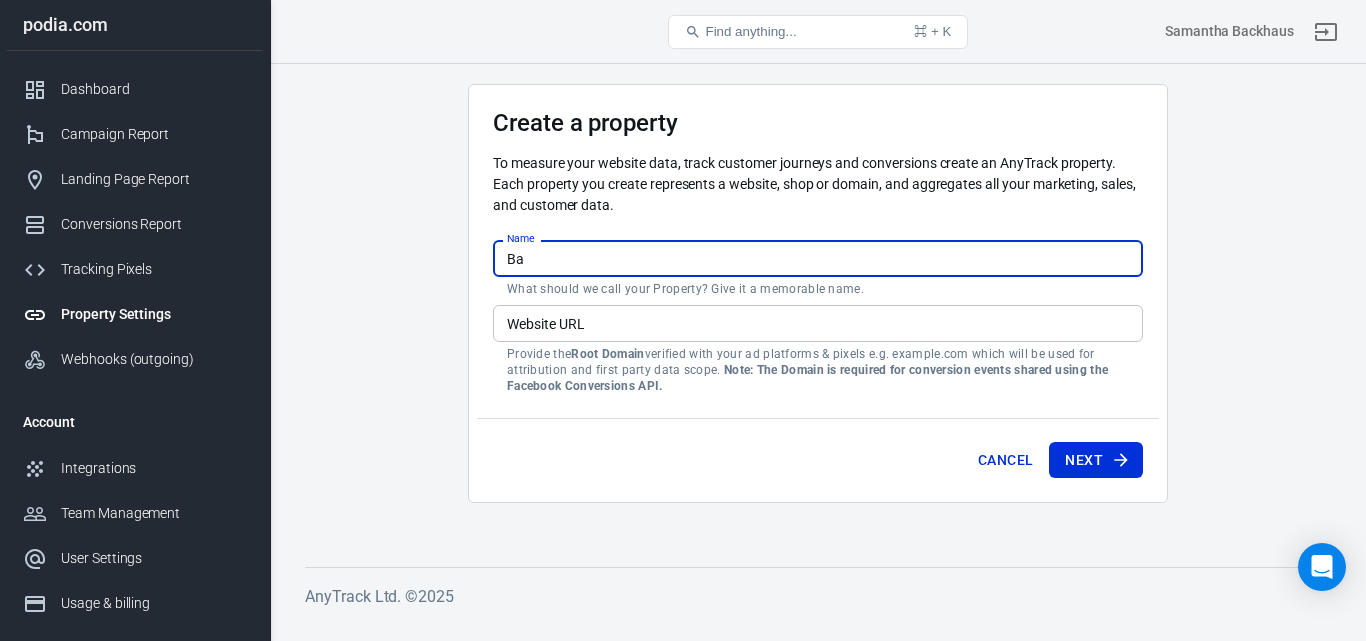 type on "Ba" 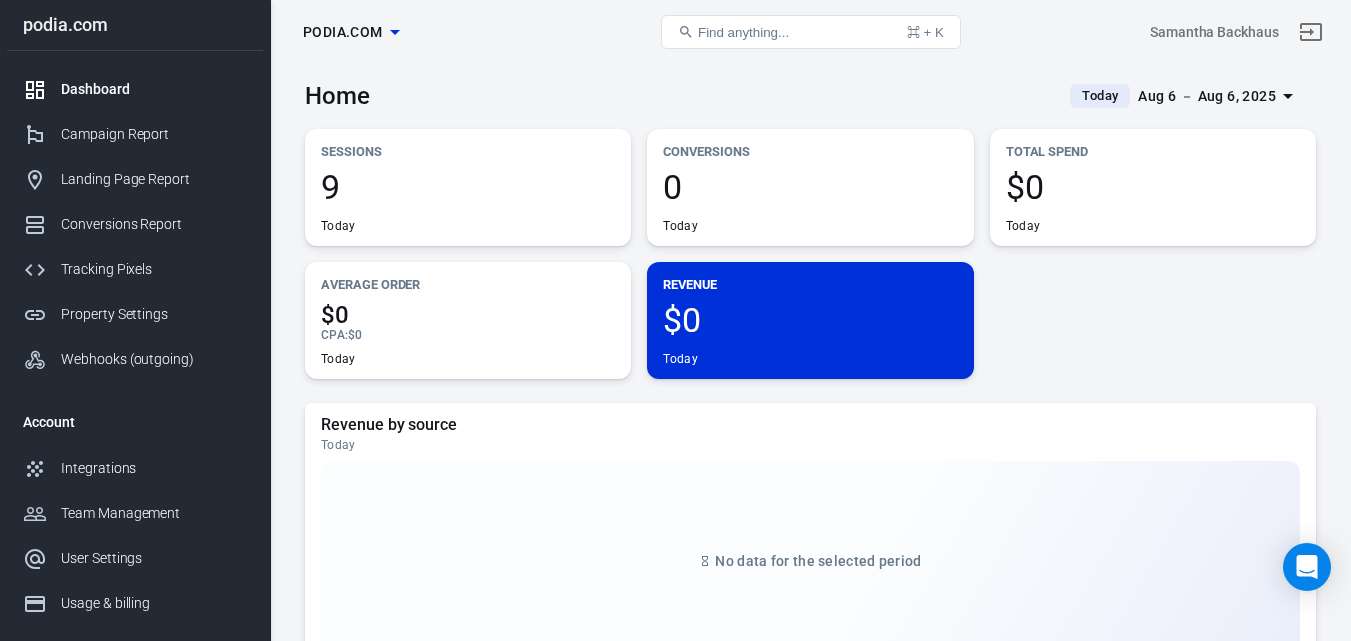 click 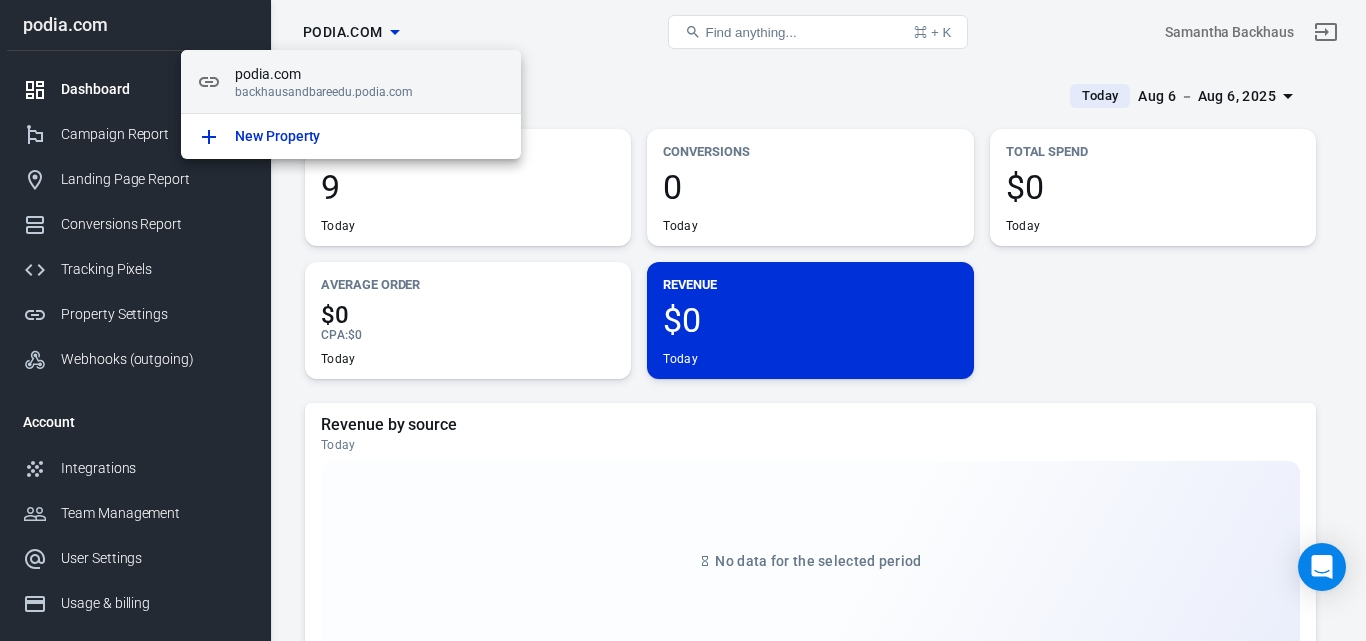 click on "podia.com" at bounding box center (370, 74) 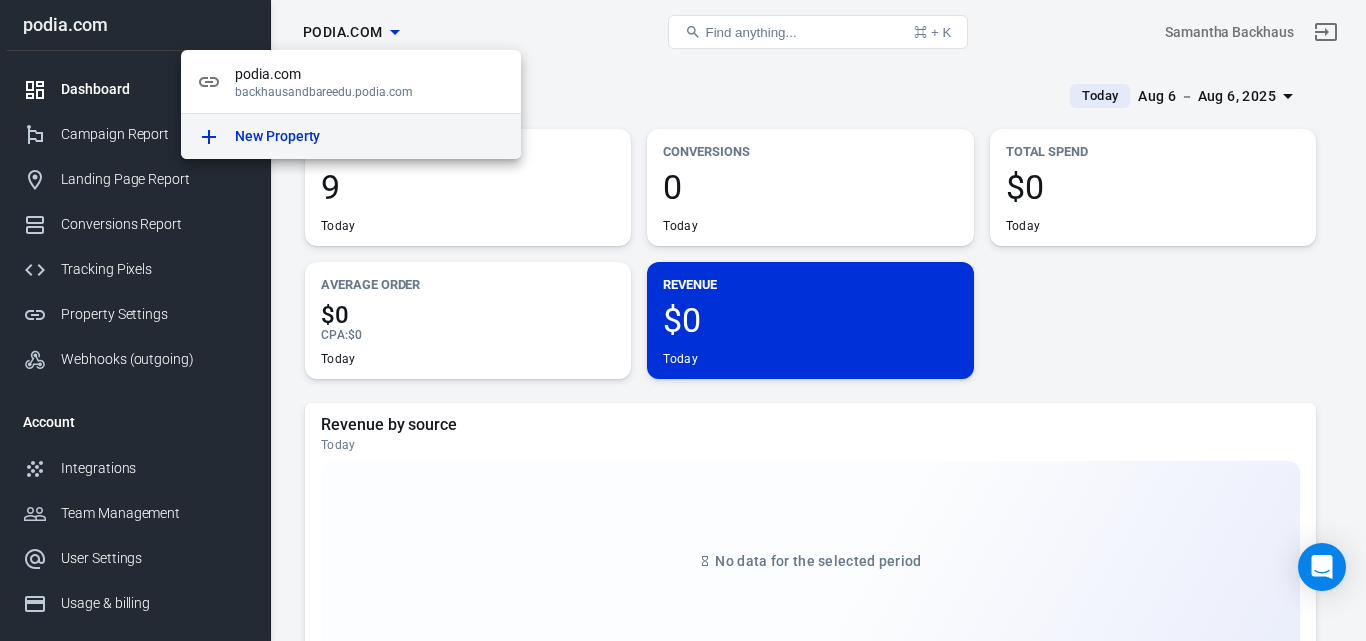 click on "New Property" at bounding box center (370, 136) 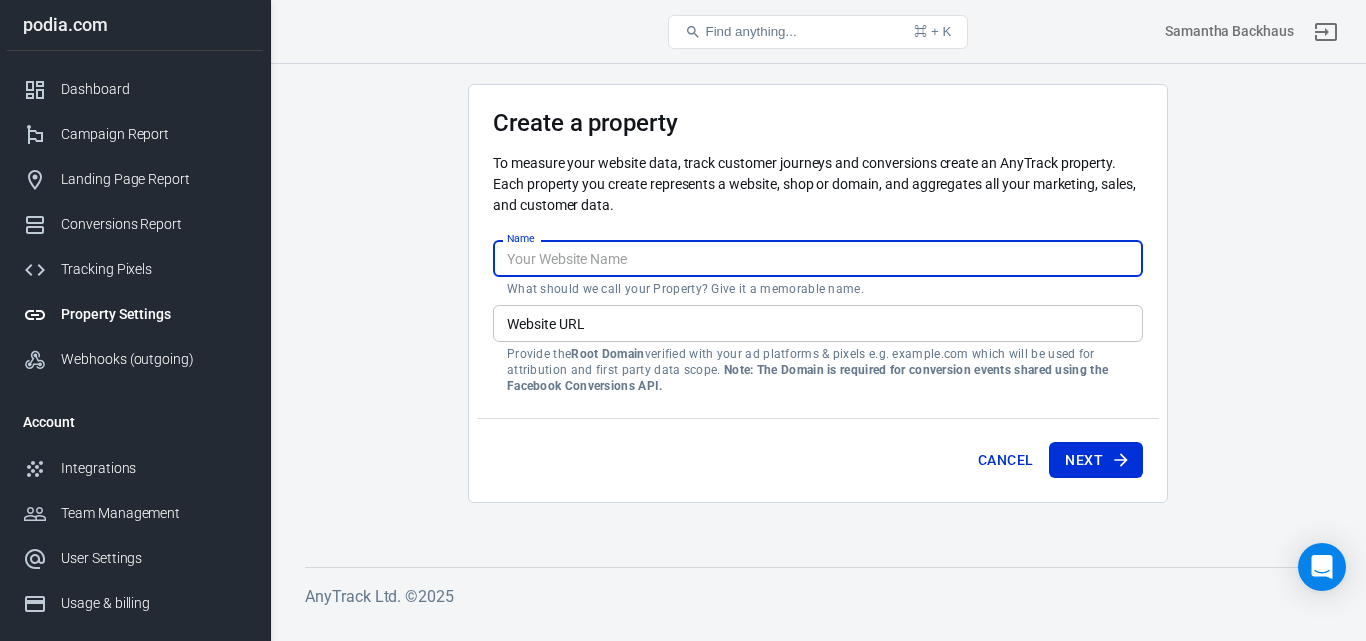 click on "Name" at bounding box center (818, 258) 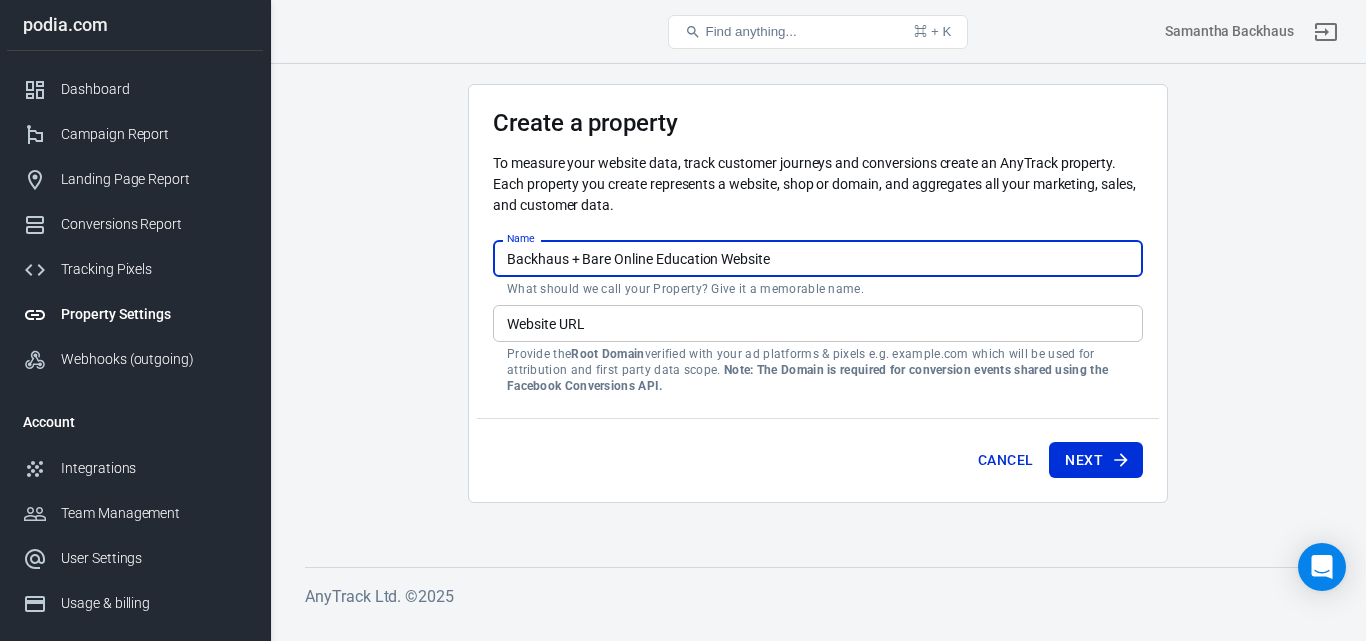 type on "Backhaus + Bare Online Education Website" 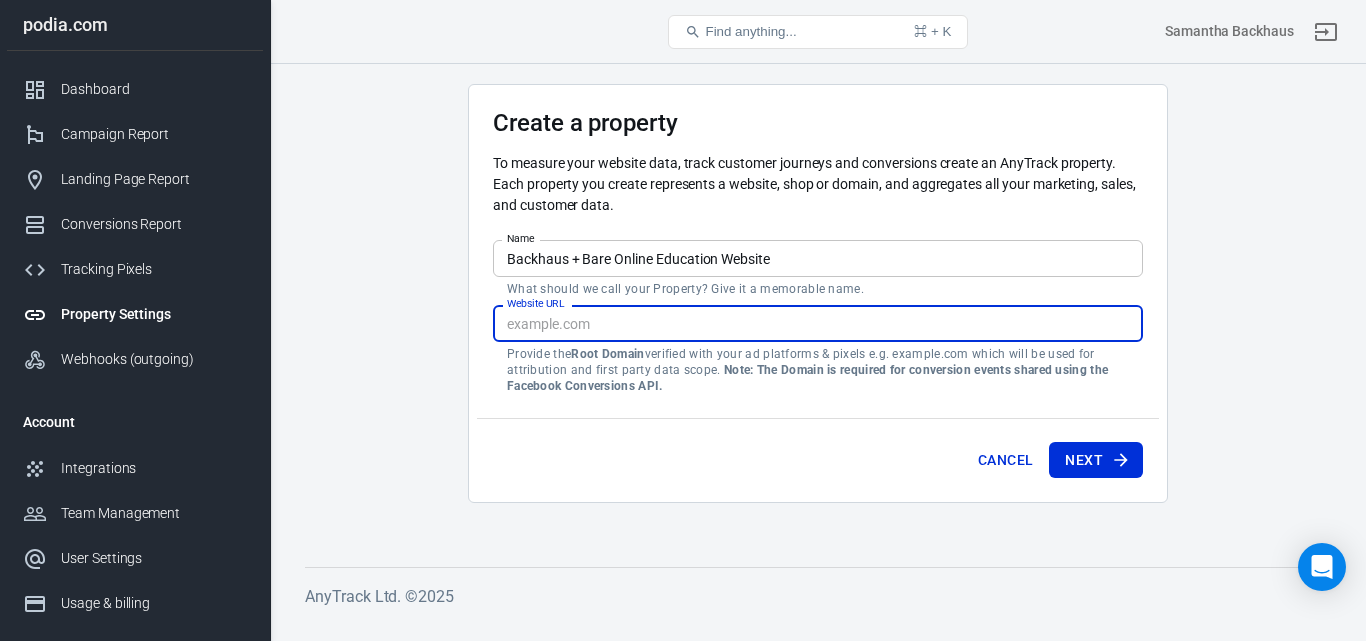 click on "Website URL" at bounding box center (818, 323) 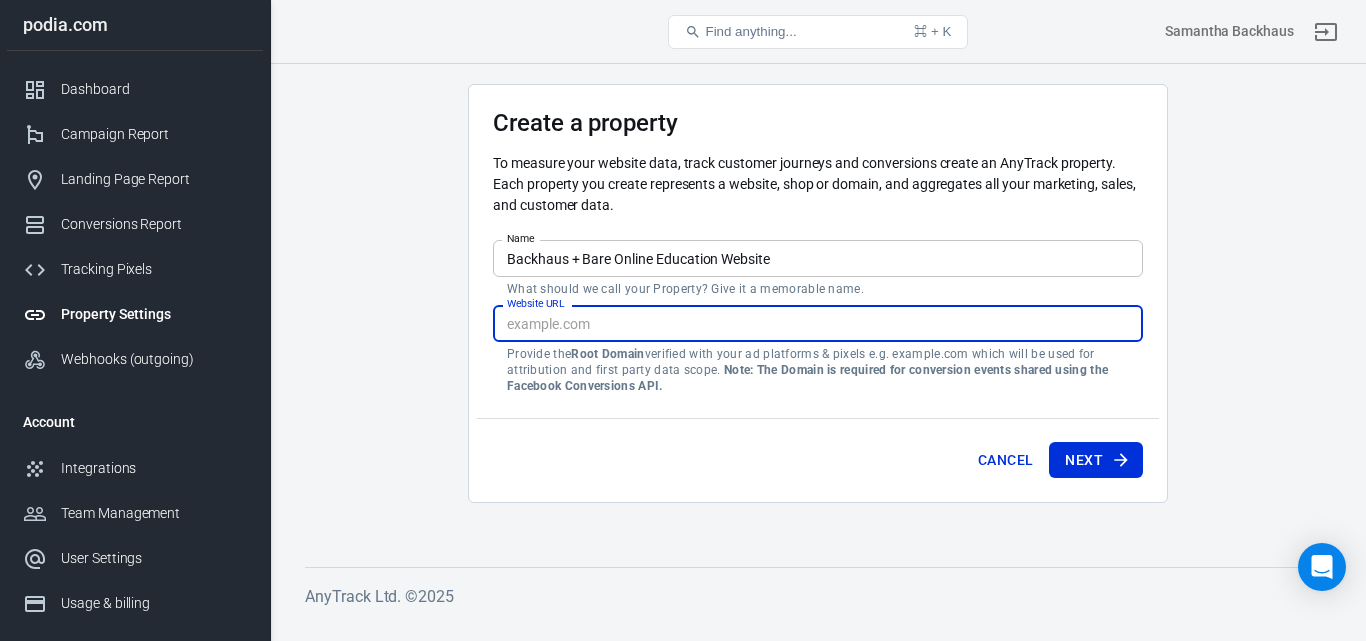 click on "Website URL" at bounding box center (818, 323) 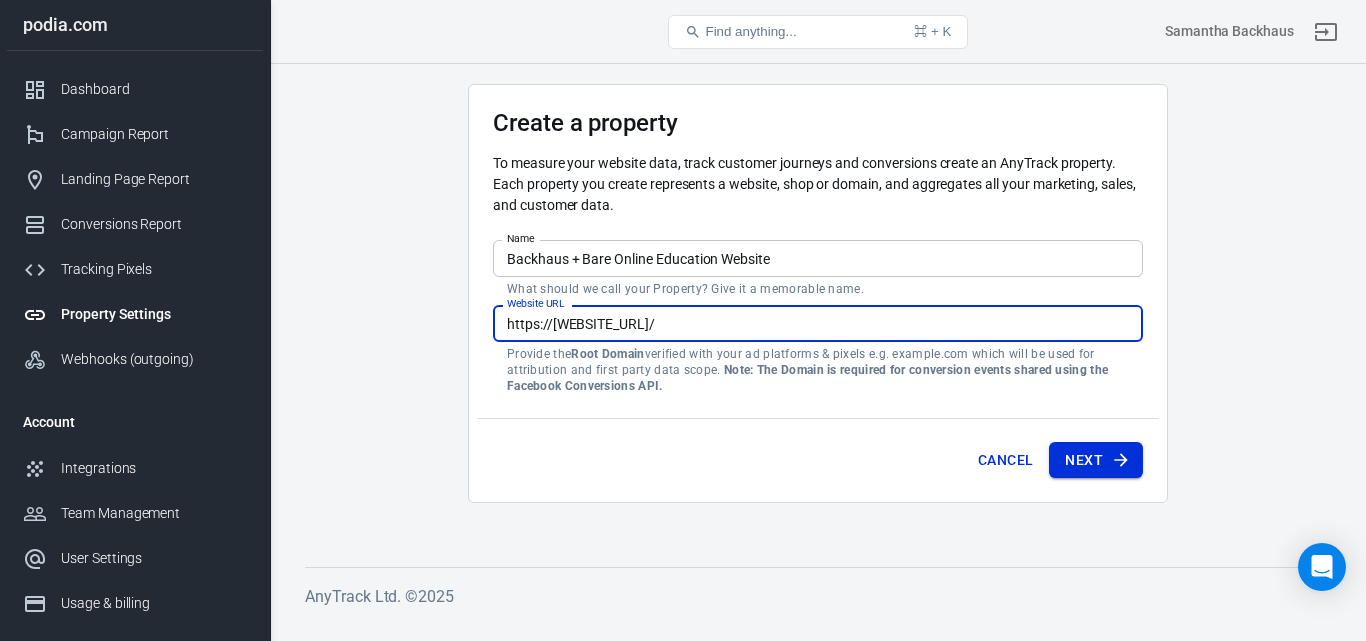 type on "https://backhausandbareedu.podia.com/" 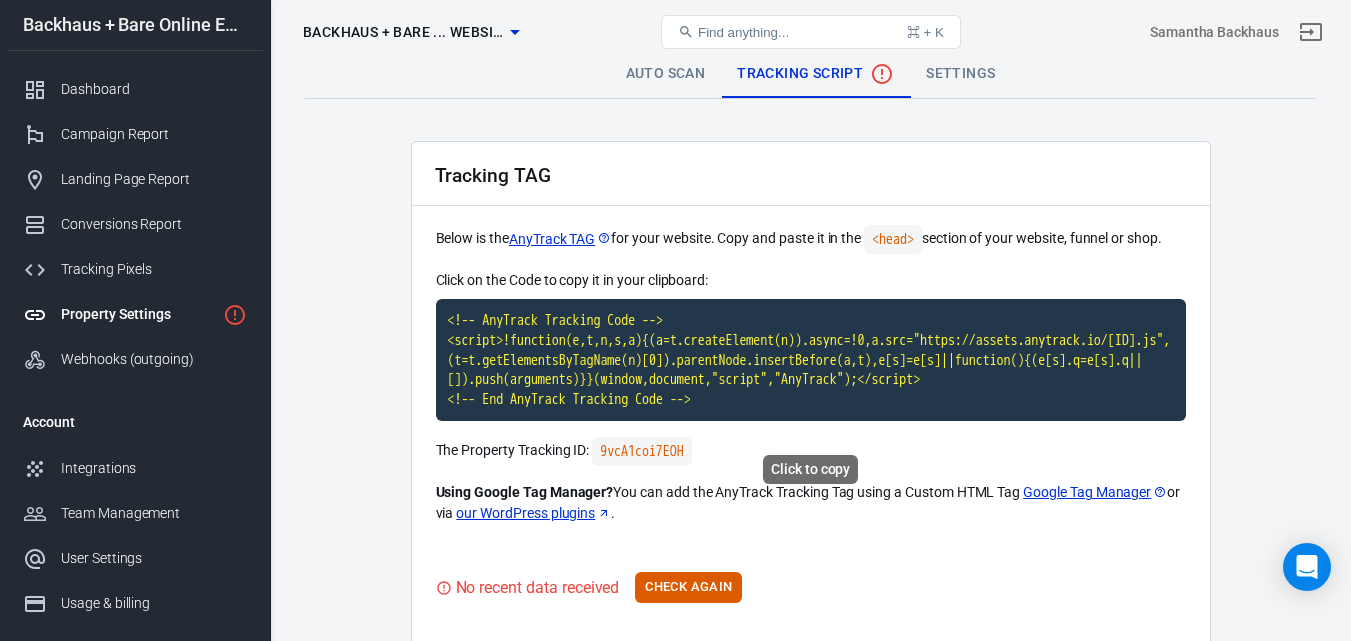 click on "<!-- AnyTrack Tracking Code -->
<script>!function(e,t,n,s,a){(a=t.createElement(n)).async=!0,a.src="https://assets.anytrack.io/9vcA1coi7EOH.js",(t=t.getElementsByTagName(n)[0]).parentNode.insertBefore(a,t),e[s]=e[s]||function(){(e[s].q=e[s].q||[]).push(arguments)}}(window,document,"script","AnyTrack");</script>
<!-- End AnyTrack Tracking Code -->" at bounding box center (811, 360) 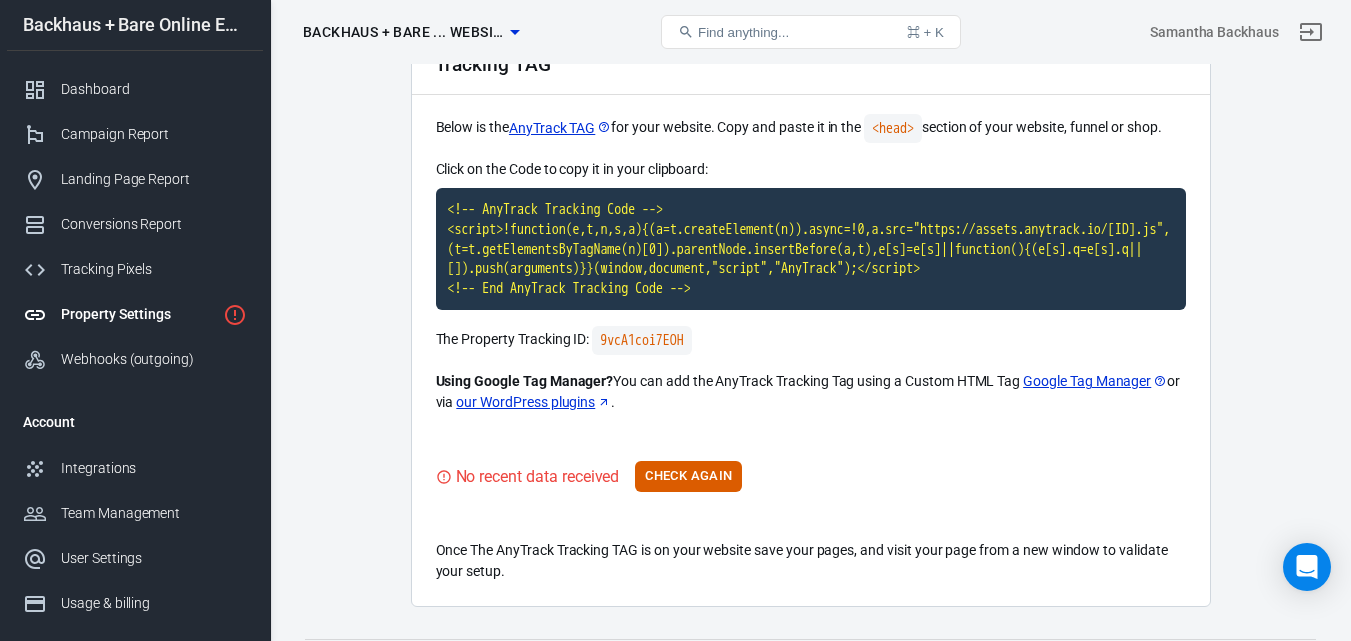 scroll, scrollTop: 109, scrollLeft: 0, axis: vertical 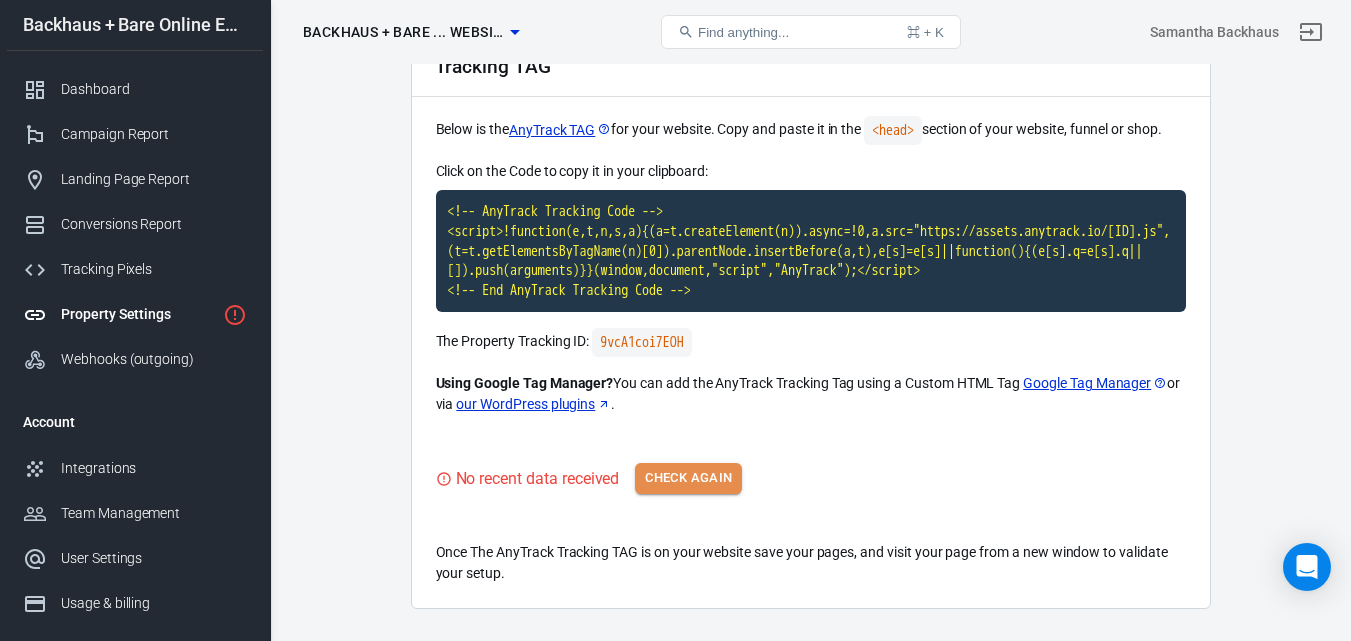 click on "Check Again" at bounding box center [688, 478] 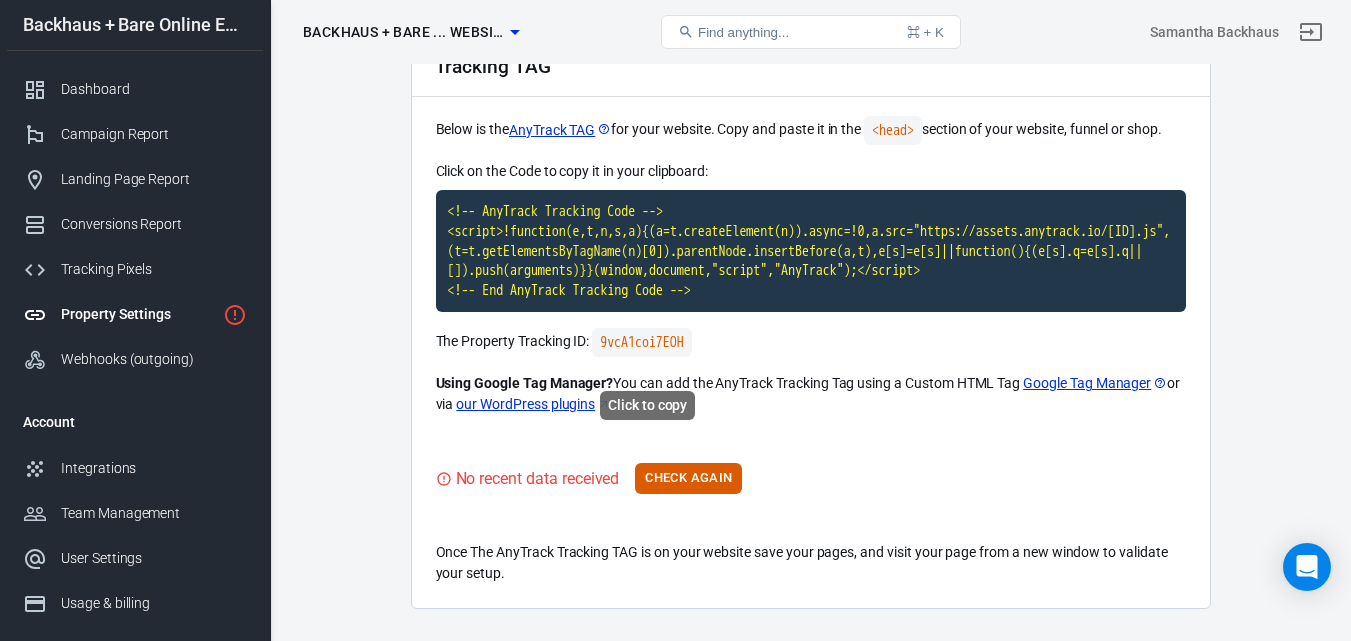 click on "9vcA1coi7EOH" at bounding box center [641, 342] 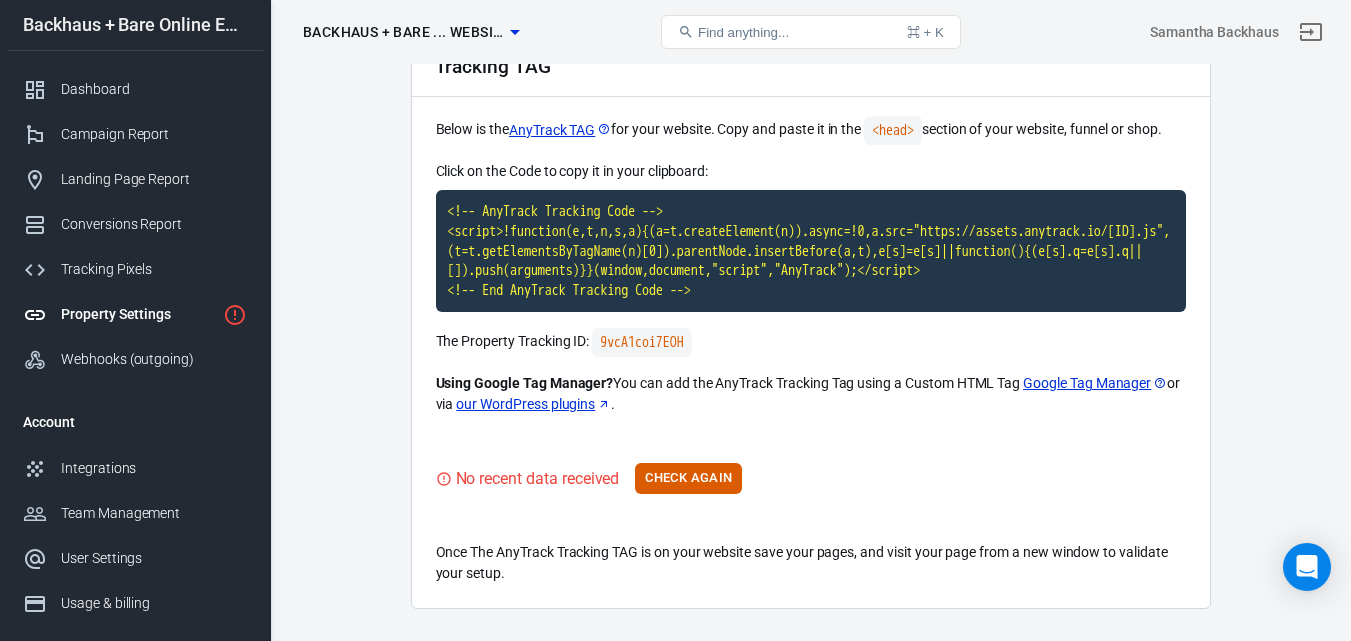 click on "Tracking TAG Below is the  AnyTrack TAG    for your website. Copy and paste it in the   <head>  section of your website, funnel or shop. Click on the Code to copy it in your clipboard: <!-- AnyTrack Tracking Code -->
<script>!function(e,t,n,s,a){(a=t.createElement(n)).async=!0,a.src="https://assets.anytrack.io/9vcA1coi7EOH.js",(t=t.getElementsByTagName(n)[0]).parentNode.insertBefore(a,t),e[s]=e[s]||function(){(e[s].q=e[s].q||[]).push(arguments)}}(window,document,"script","AnyTrack");</script>
<!-- End AnyTrack Tracking Code --> The Property Tracking ID:   9vcA1coi7EOH Using Google Tag Manager?  You can add the AnyTrack Tracking Tag using a Custom HTML Tag   Google Tag Manager    or via   our WordPress plugins   . No recent data received Check Again Once The AnyTrack Tracking TAG is on your website save your pages, and visit your page from a new window to validate your setup." at bounding box center (811, 320) 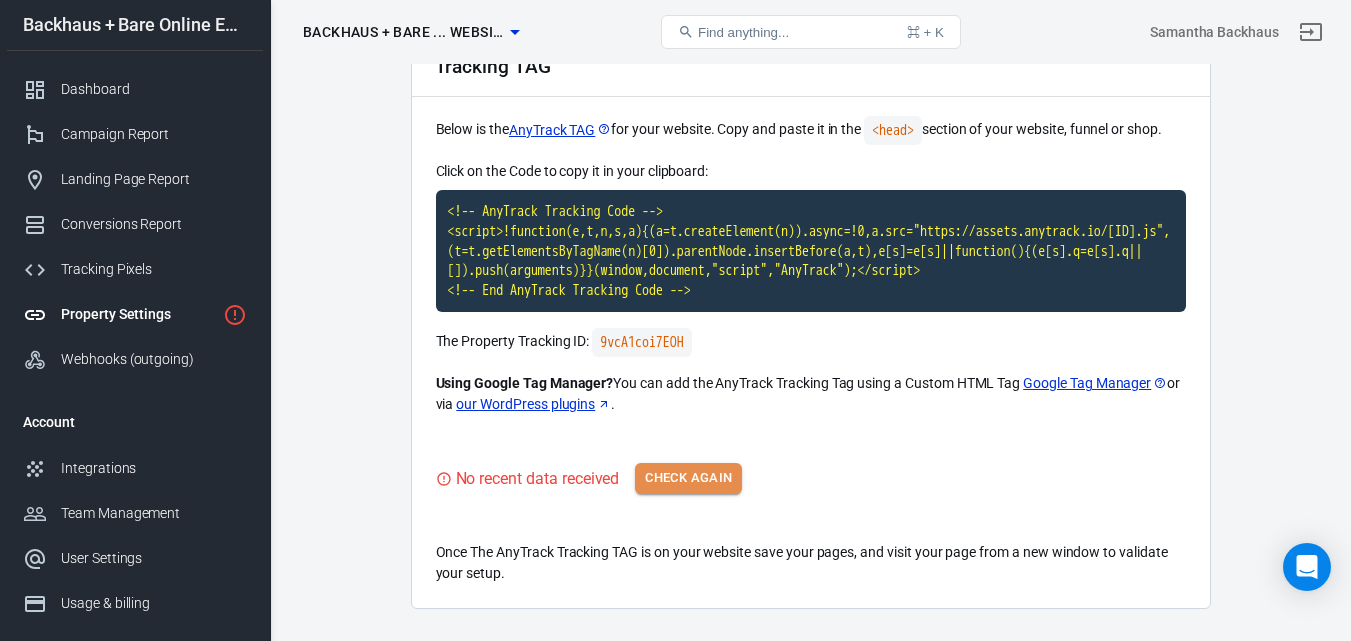 click on "Check Again" at bounding box center (688, 478) 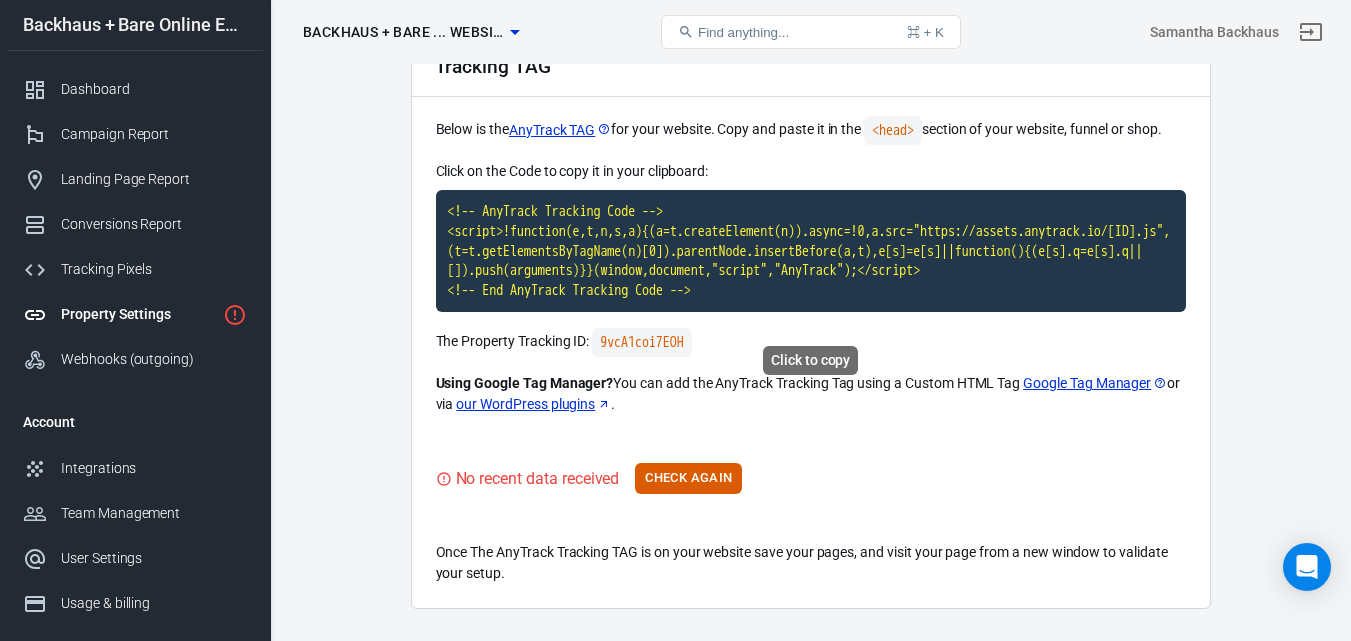 click on "<!-- AnyTrack Tracking Code -->
<script>!function(e,t,n,s,a){(a=t.createElement(n)).async=!0,a.src="https://assets.anytrack.io/9vcA1coi7EOH.js",(t=t.getElementsByTagName(n)[0]).parentNode.insertBefore(a,t),e[s]=e[s]||function(){(e[s].q=e[s].q||[]).push(arguments)}}(window,document,"script","AnyTrack");</script>
<!-- End AnyTrack Tracking Code -->" at bounding box center (811, 251) 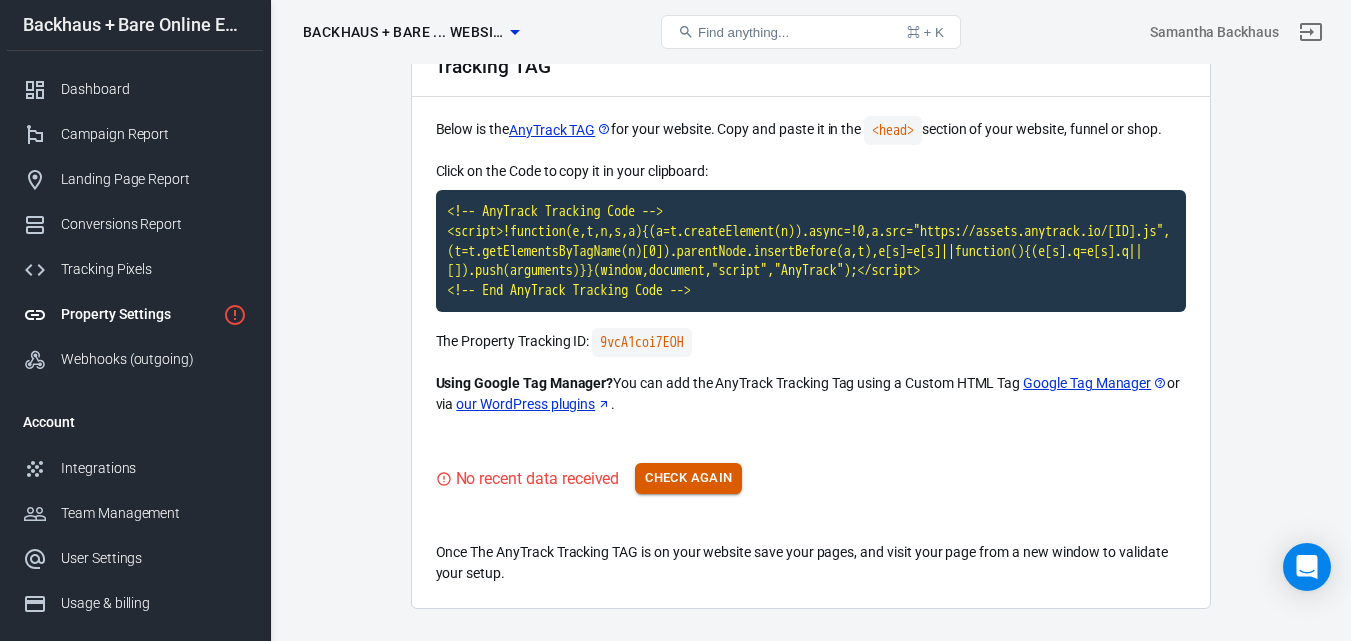 click on "Check Again" at bounding box center [688, 478] 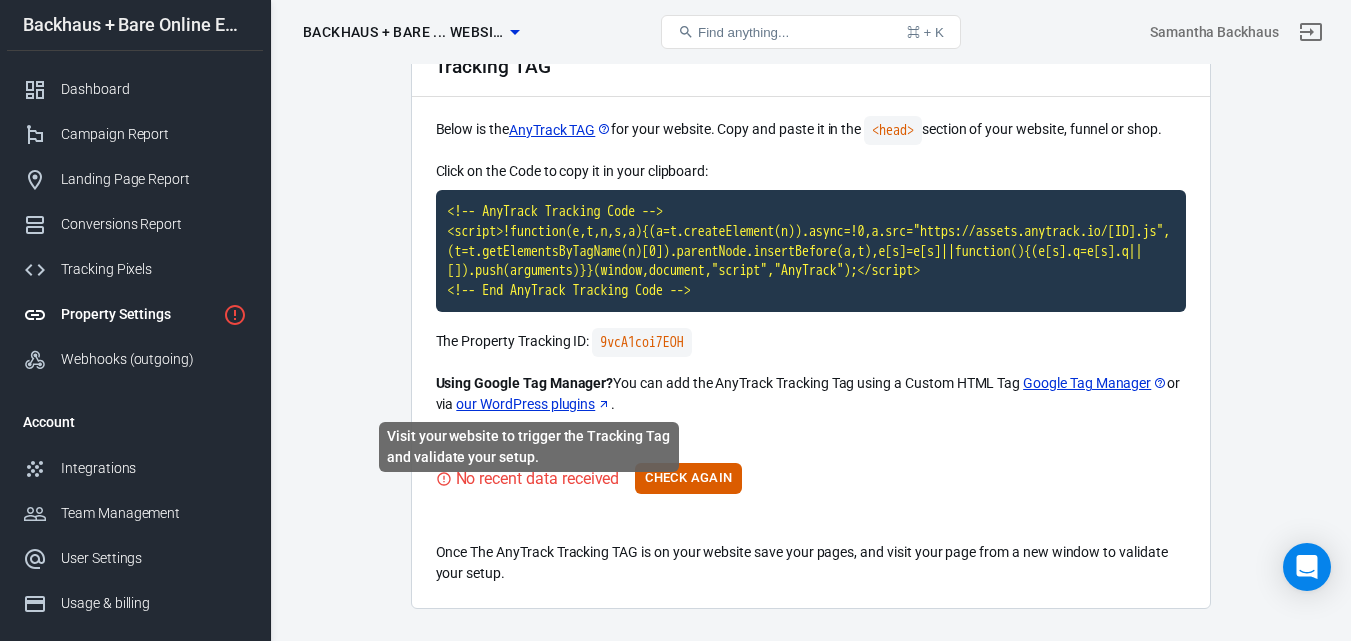 click on "No recent data received" at bounding box center [538, 478] 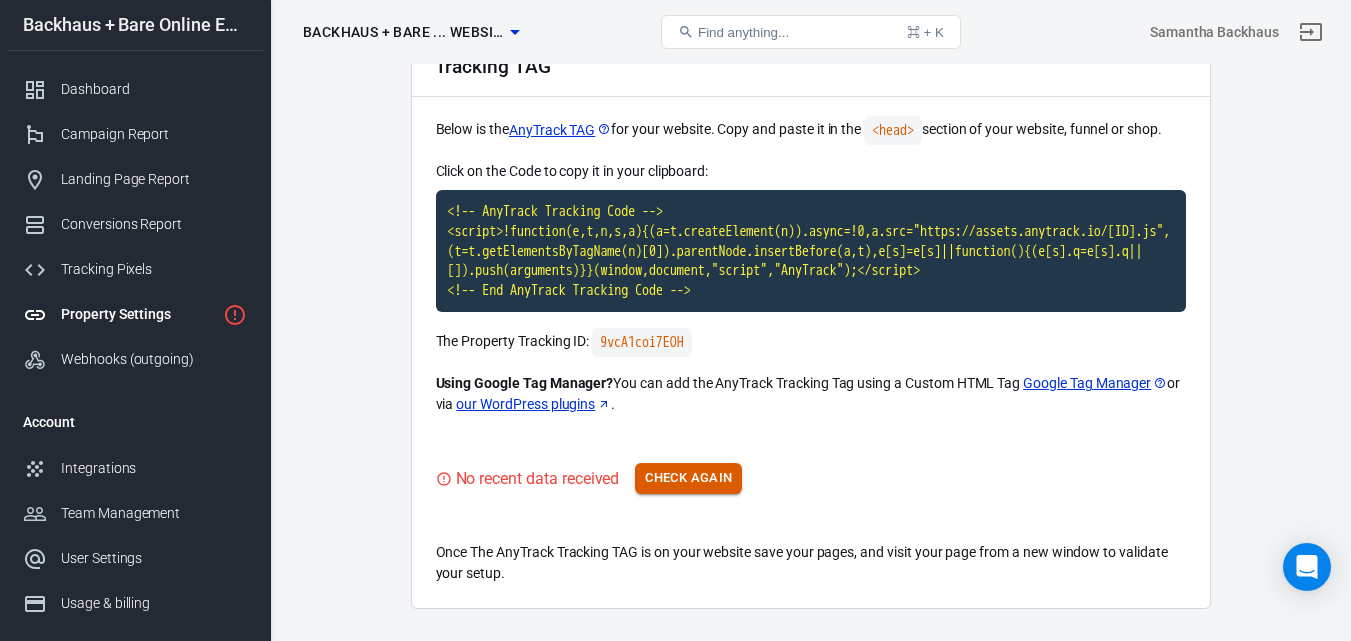 click on "Check Again" at bounding box center [688, 478] 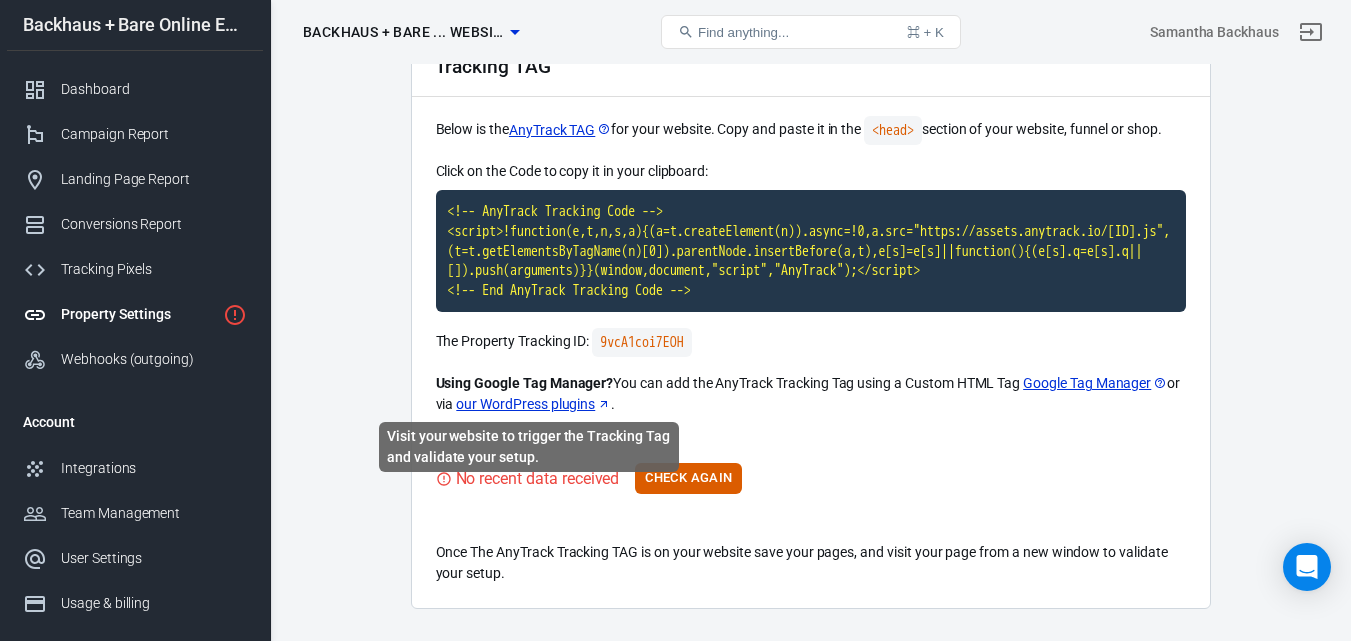 click 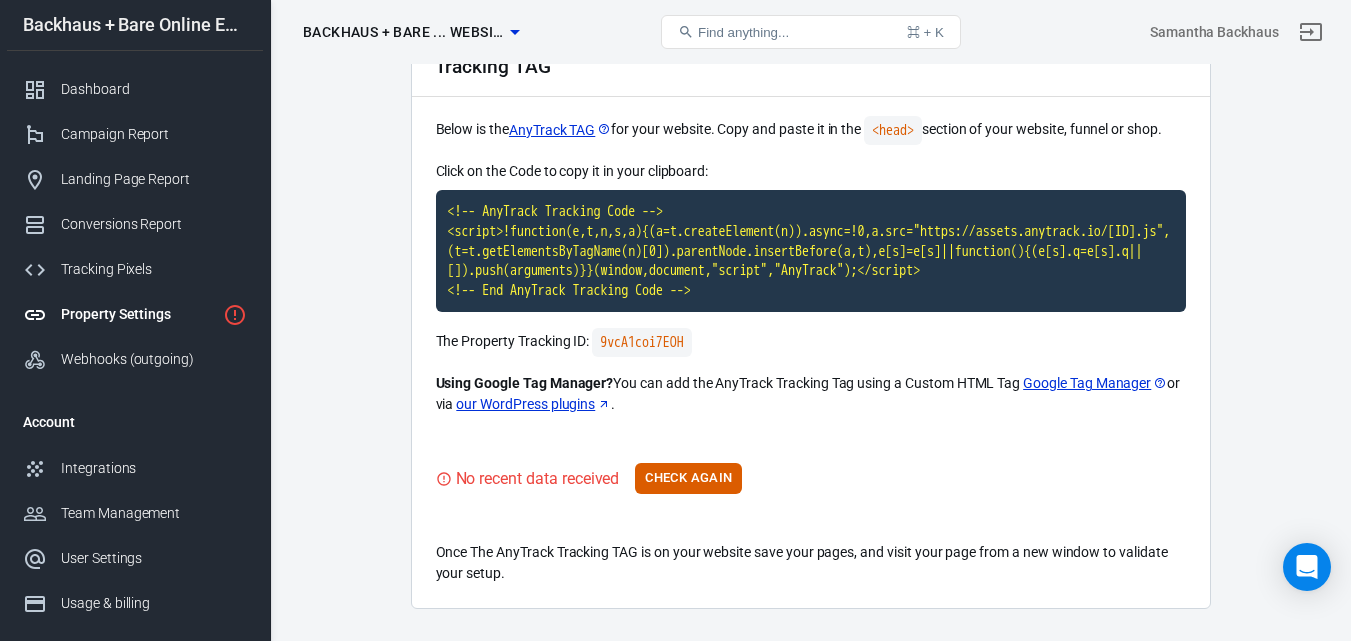 click on "Using Google Tag Manager?  You can add the AnyTrack Tracking Tag using a Custom HTML Tag   Google Tag Manager    or via   our WordPress plugins   ." at bounding box center [811, 394] 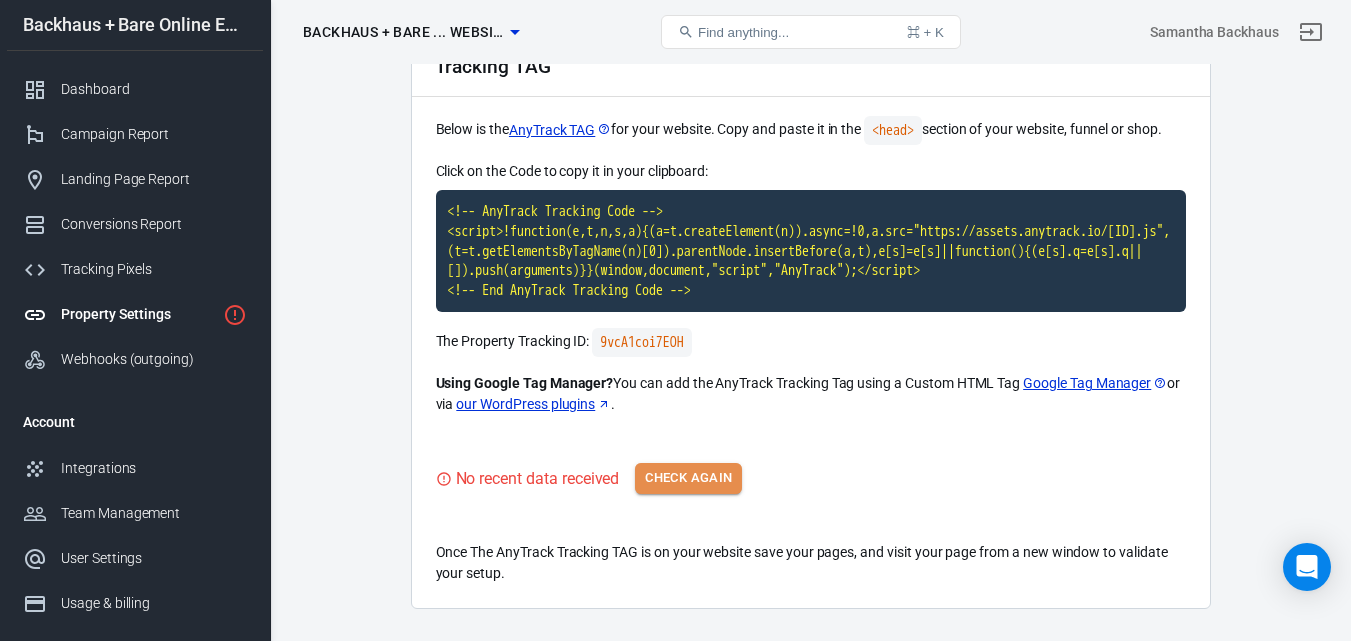 click on "Check Again" at bounding box center [688, 478] 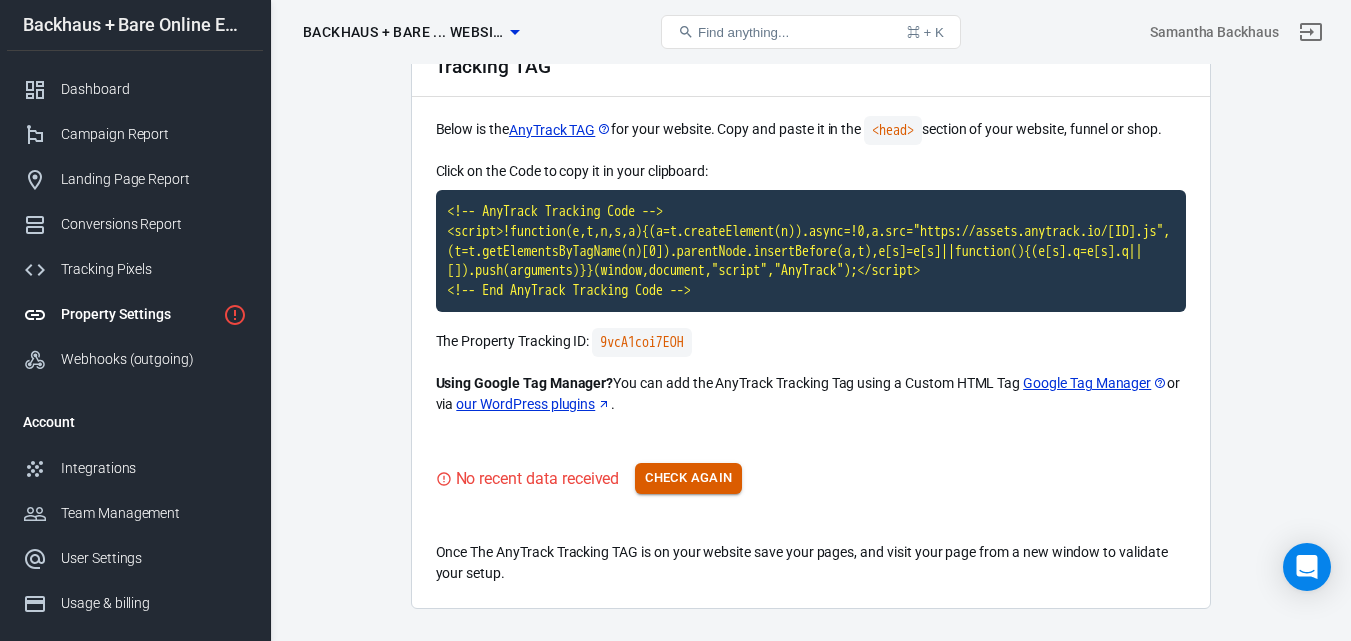 click on "Check Again" at bounding box center [688, 478] 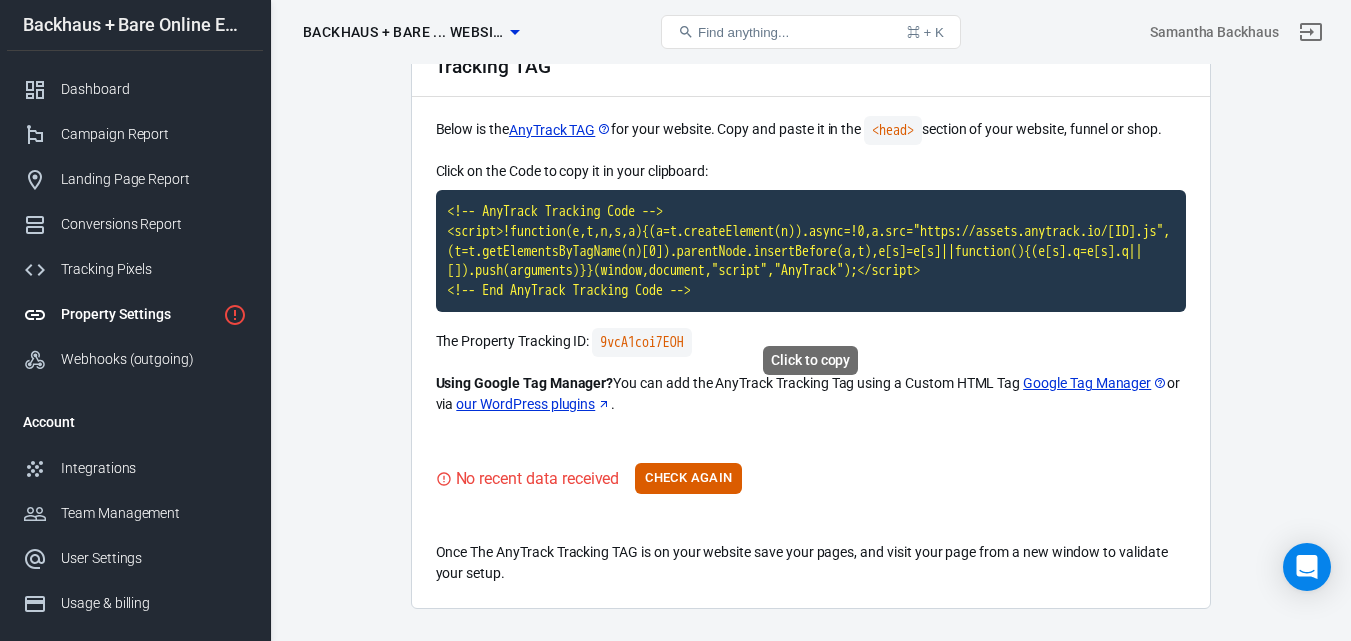 click on "<!-- AnyTrack Tracking Code -->
<script>!function(e,t,n,s,a){(a=t.createElement(n)).async=!0,a.src="https://assets.anytrack.io/9vcA1coi7EOH.js",(t=t.getElementsByTagName(n)[0]).parentNode.insertBefore(a,t),e[s]=e[s]||function(){(e[s].q=e[s].q||[]).push(arguments)}}(window,document,"script","AnyTrack");</script>
<!-- End AnyTrack Tracking Code -->" at bounding box center [811, 251] 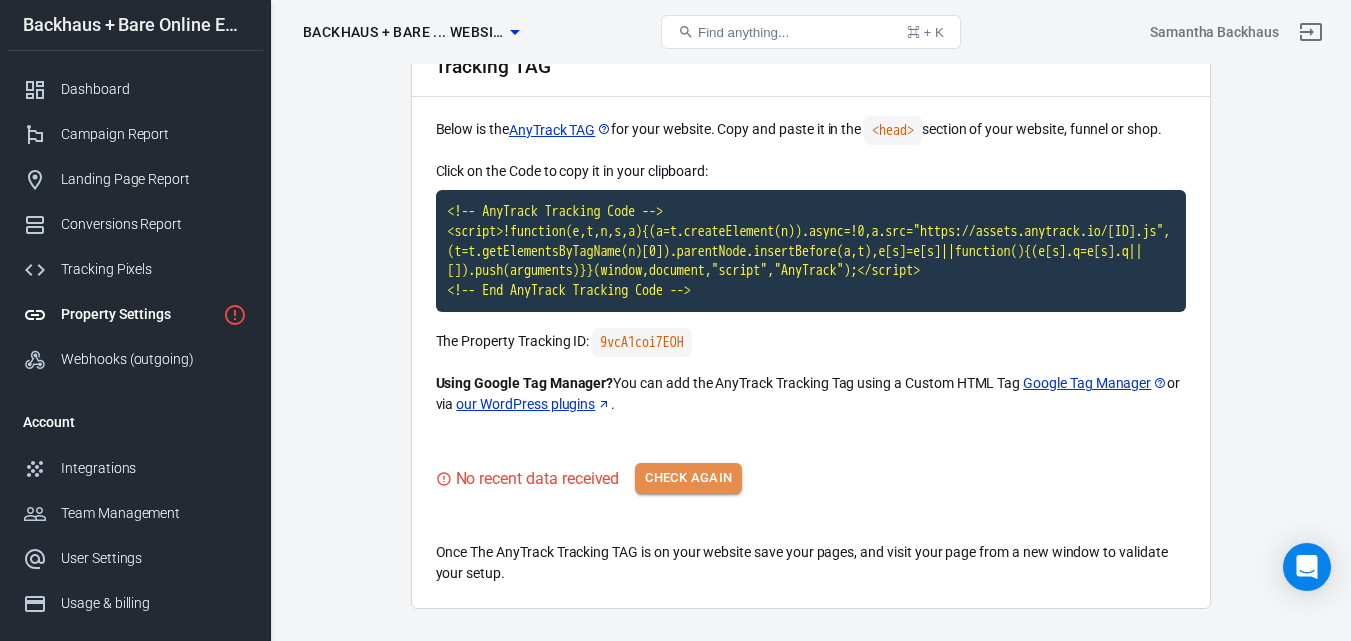 click on "Check Again" at bounding box center [688, 478] 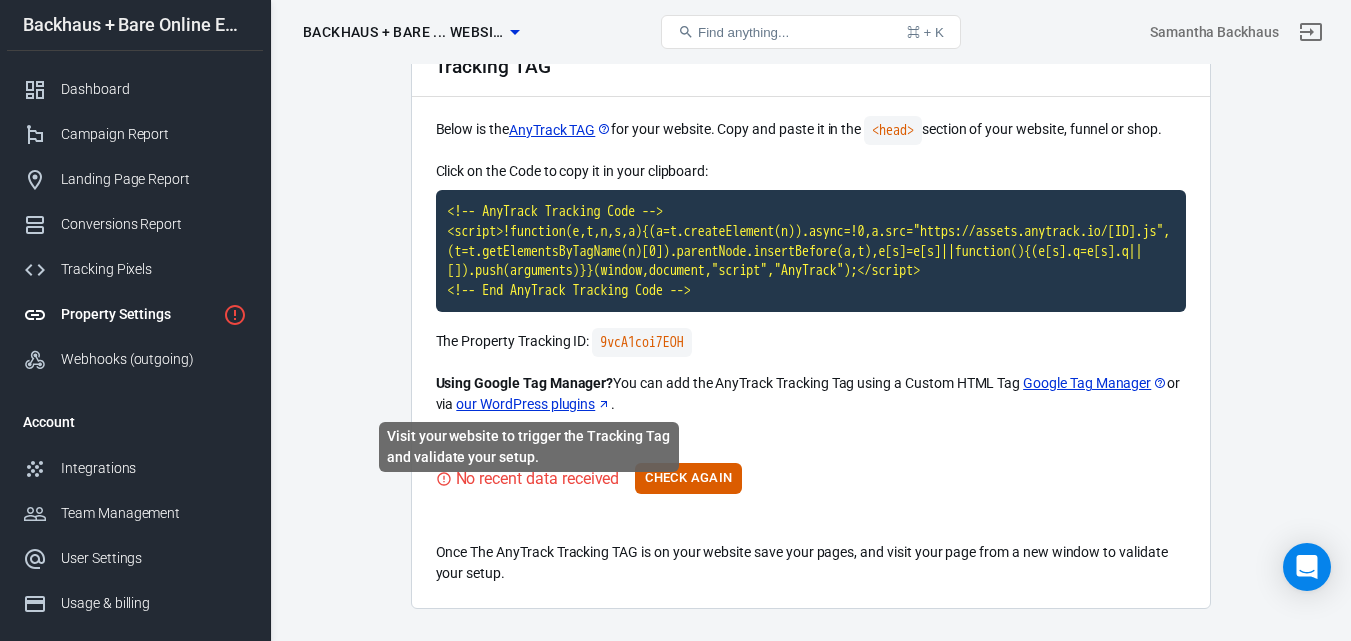 click on "No recent data received" at bounding box center [538, 478] 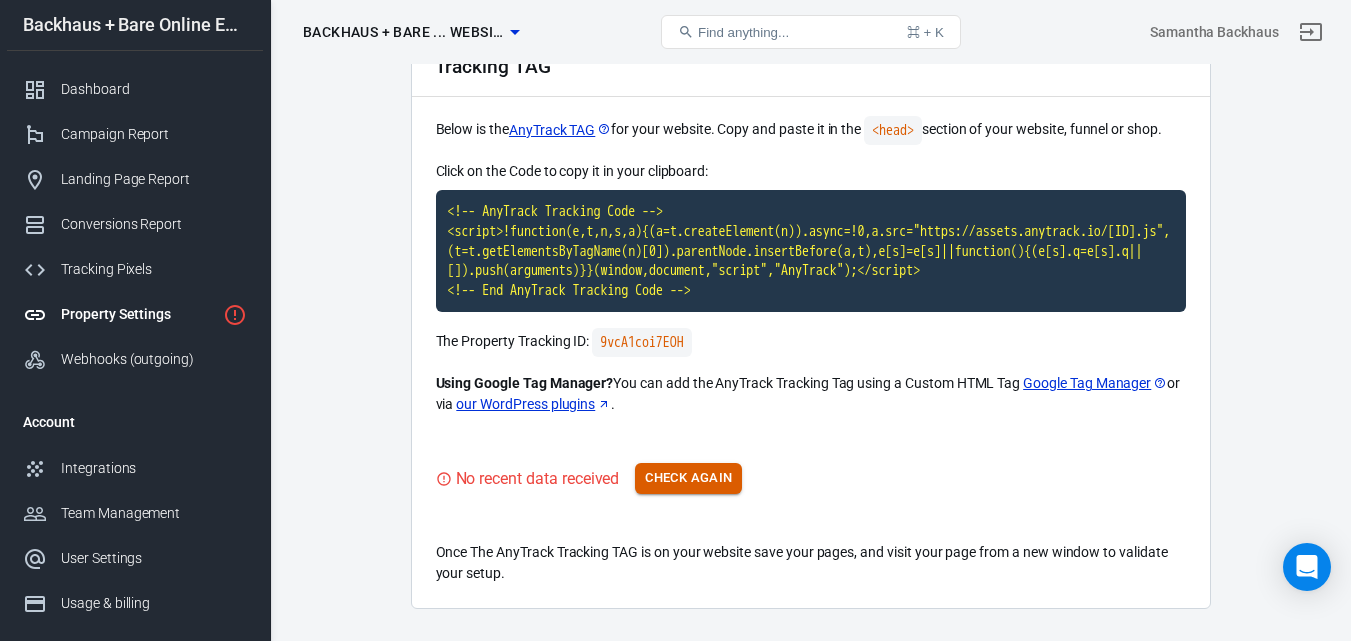 click on "Check Again" at bounding box center (688, 478) 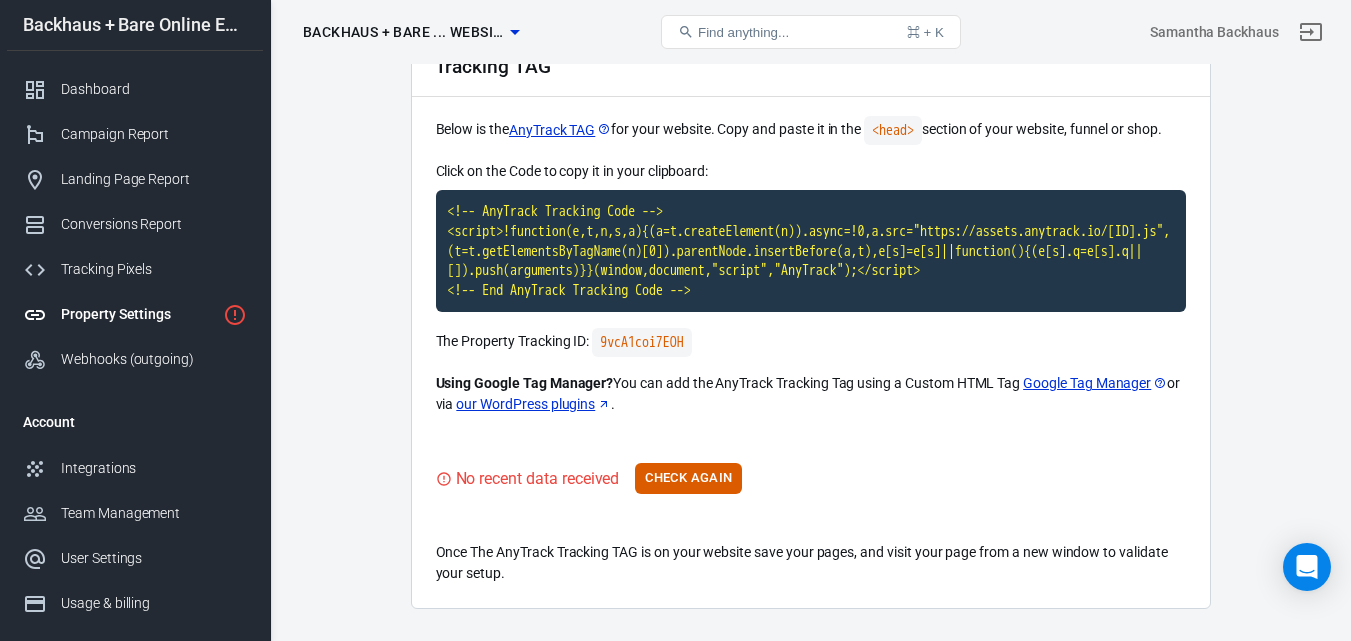 click on "Backhaus + Bare ... Website" at bounding box center (403, 32) 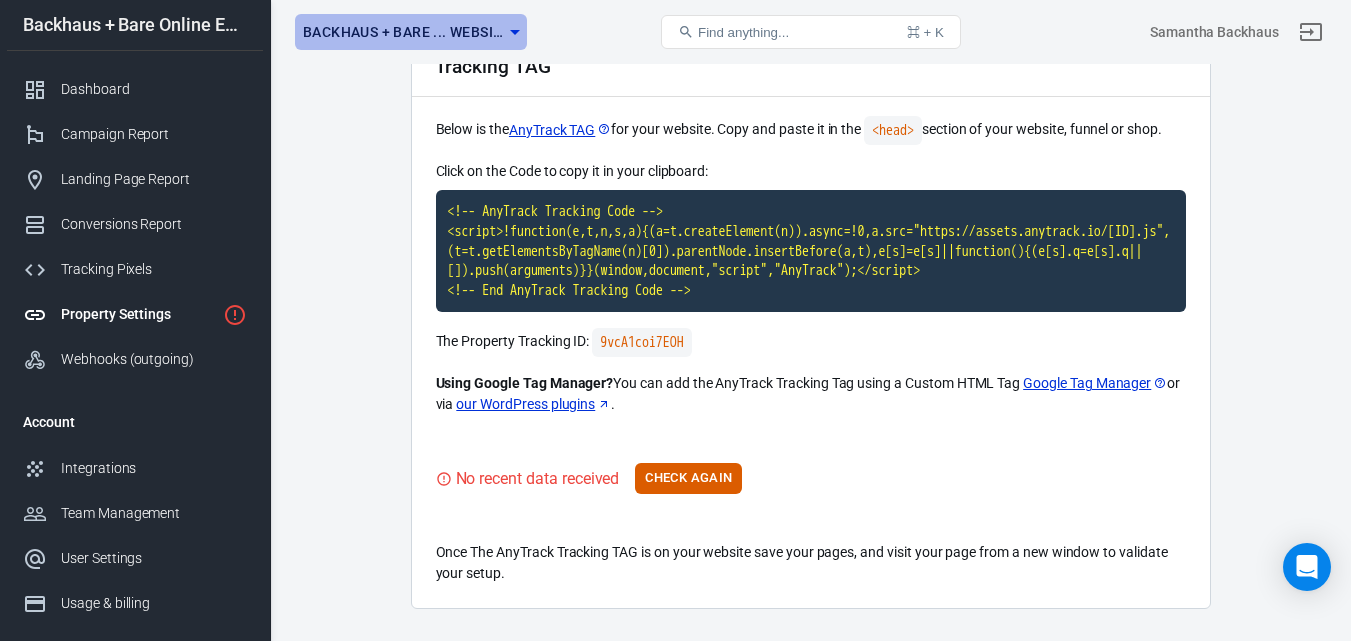 click on "Backhaus + Bare ... Website" at bounding box center [403, 32] 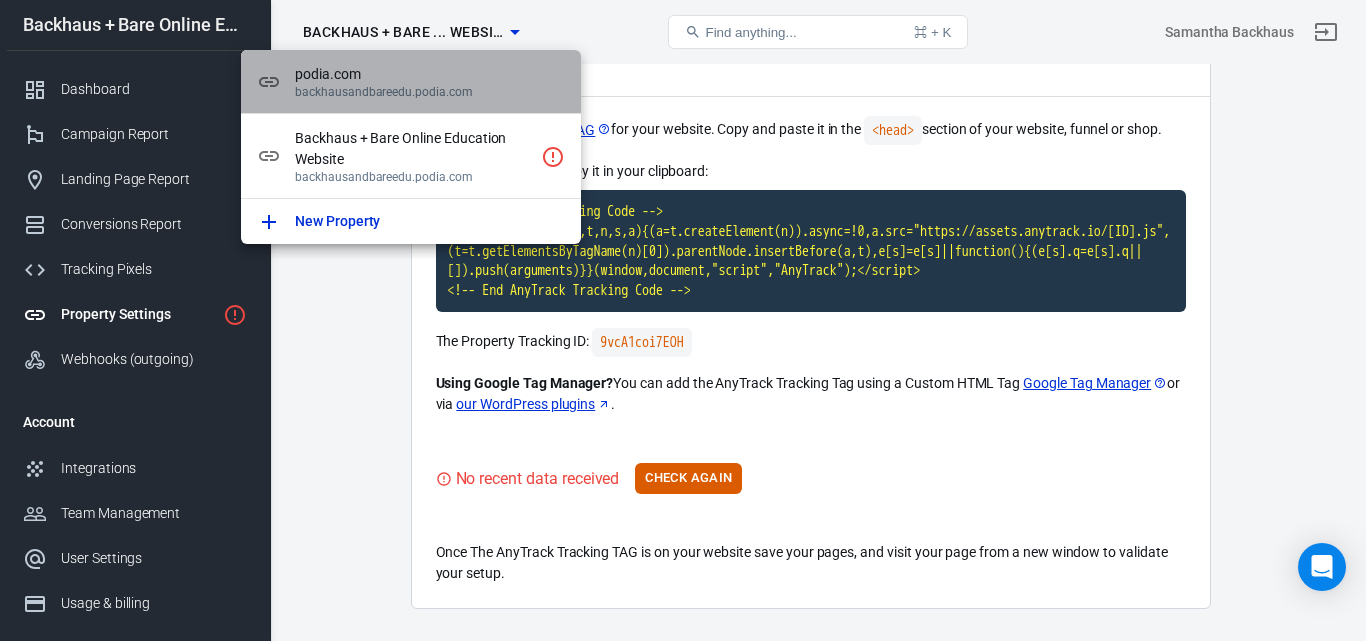 click on "backhausandbareedu.podia.com" at bounding box center (430, 92) 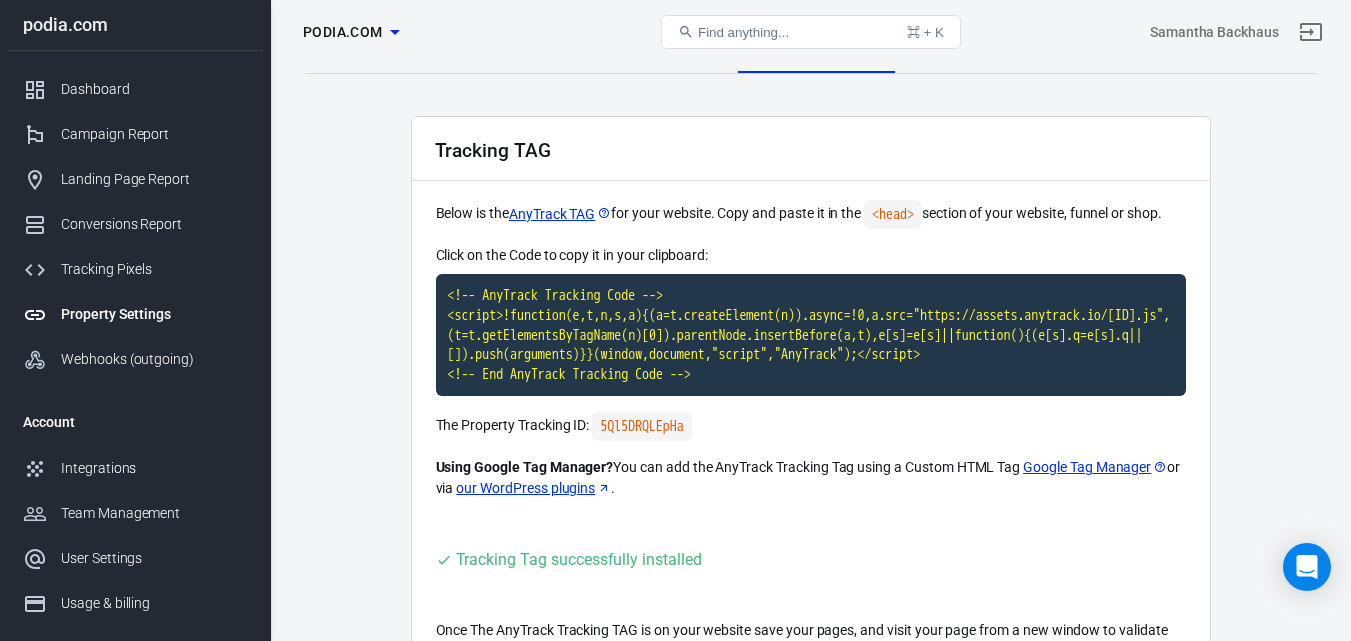 scroll, scrollTop: 0, scrollLeft: 0, axis: both 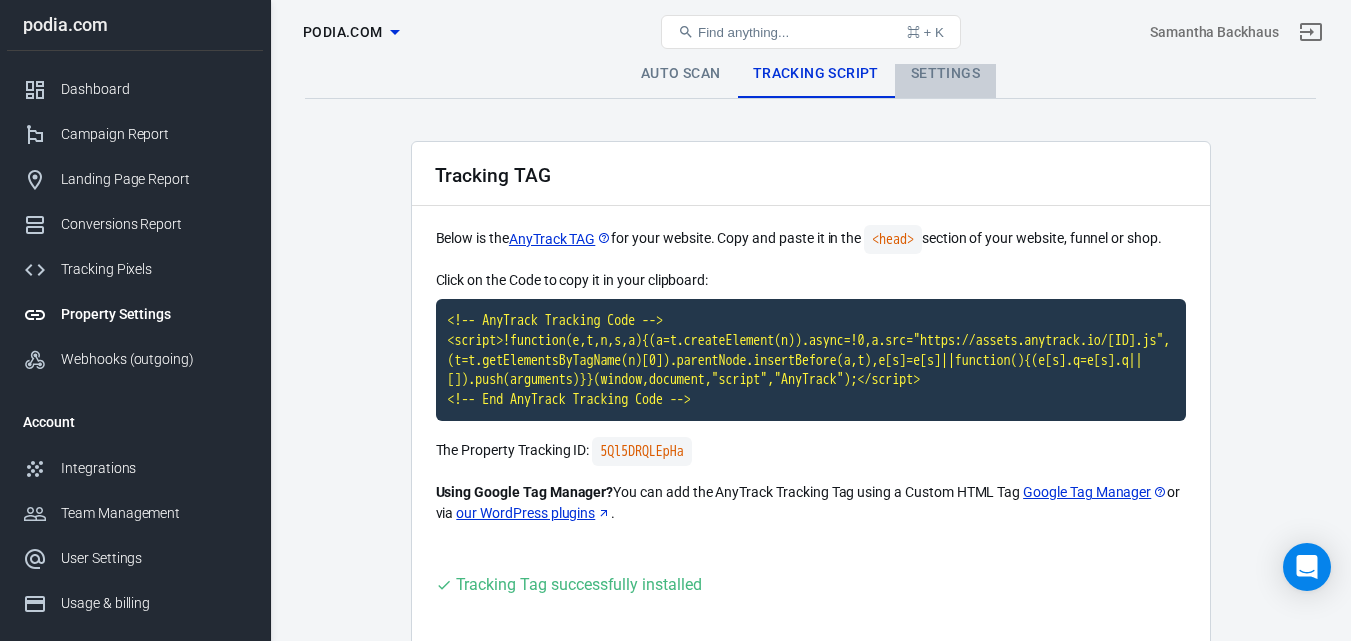 click on "Settings" at bounding box center (945, 74) 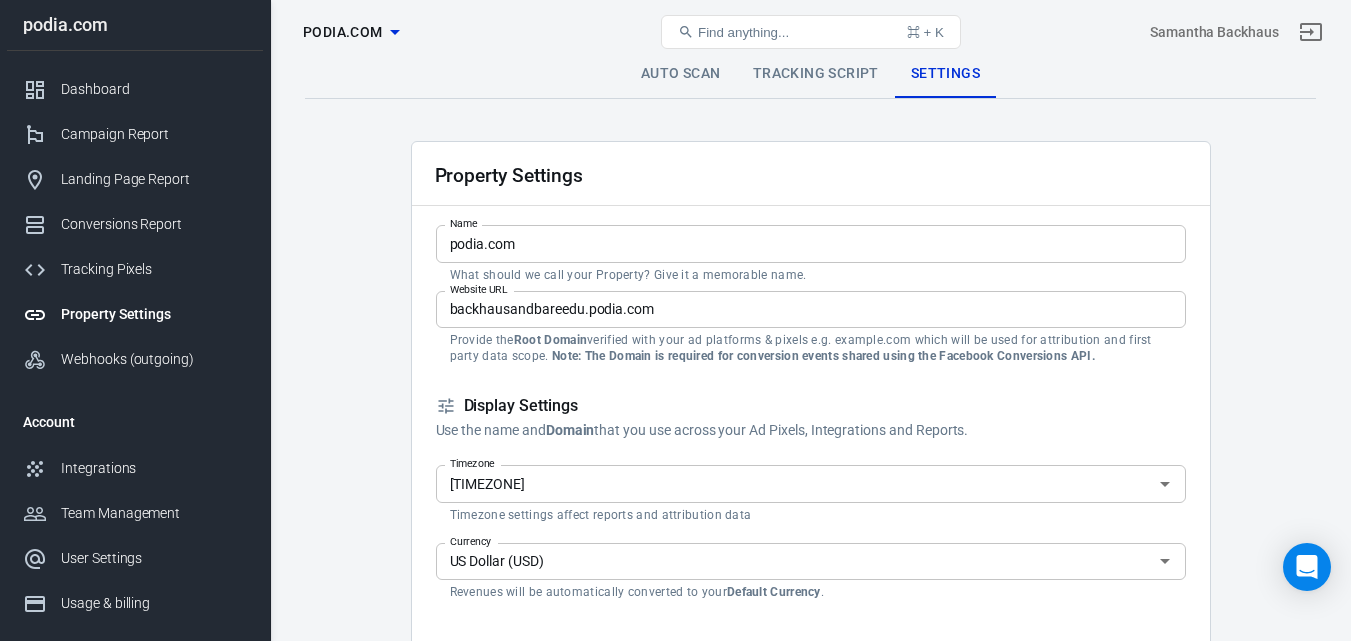 click on "Tracking Script" at bounding box center [816, 74] 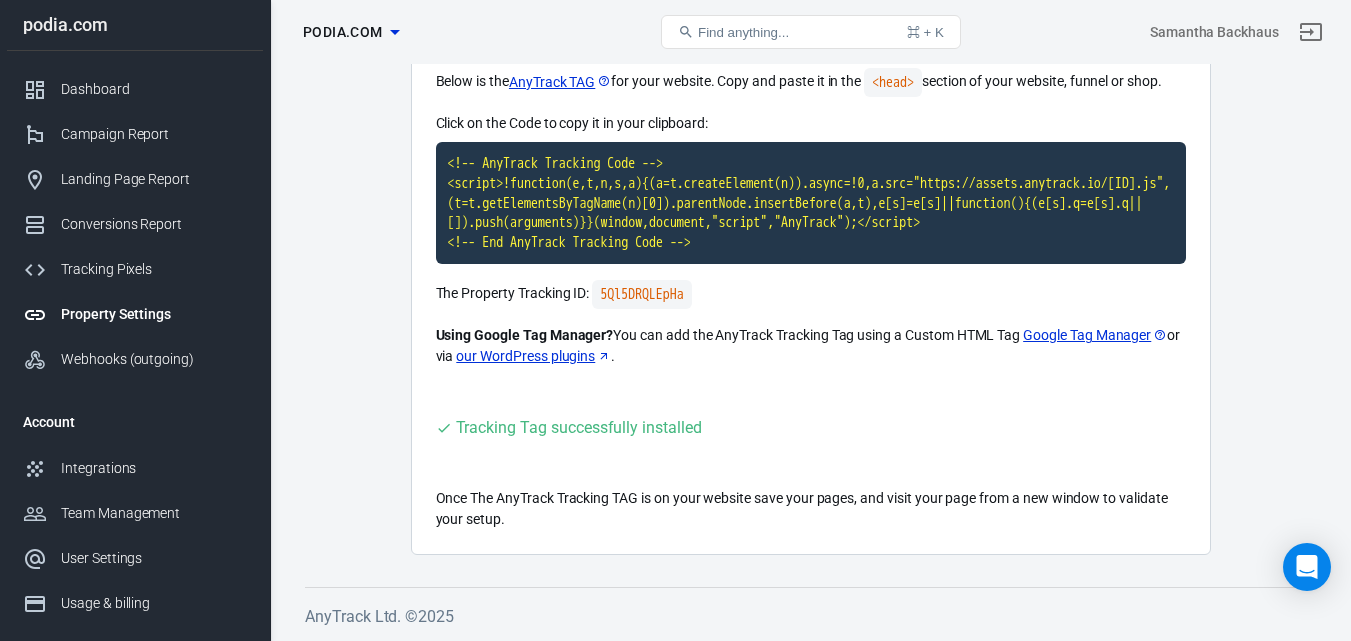 scroll, scrollTop: 177, scrollLeft: 0, axis: vertical 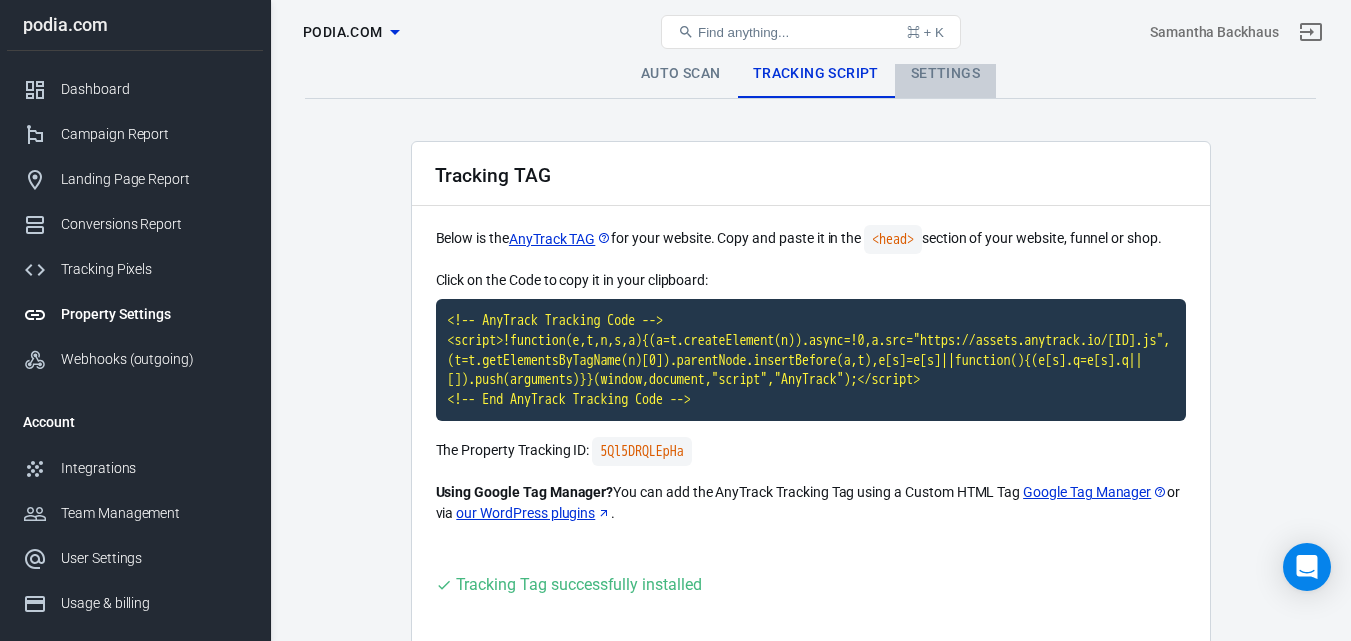 click on "Settings" at bounding box center (945, 74) 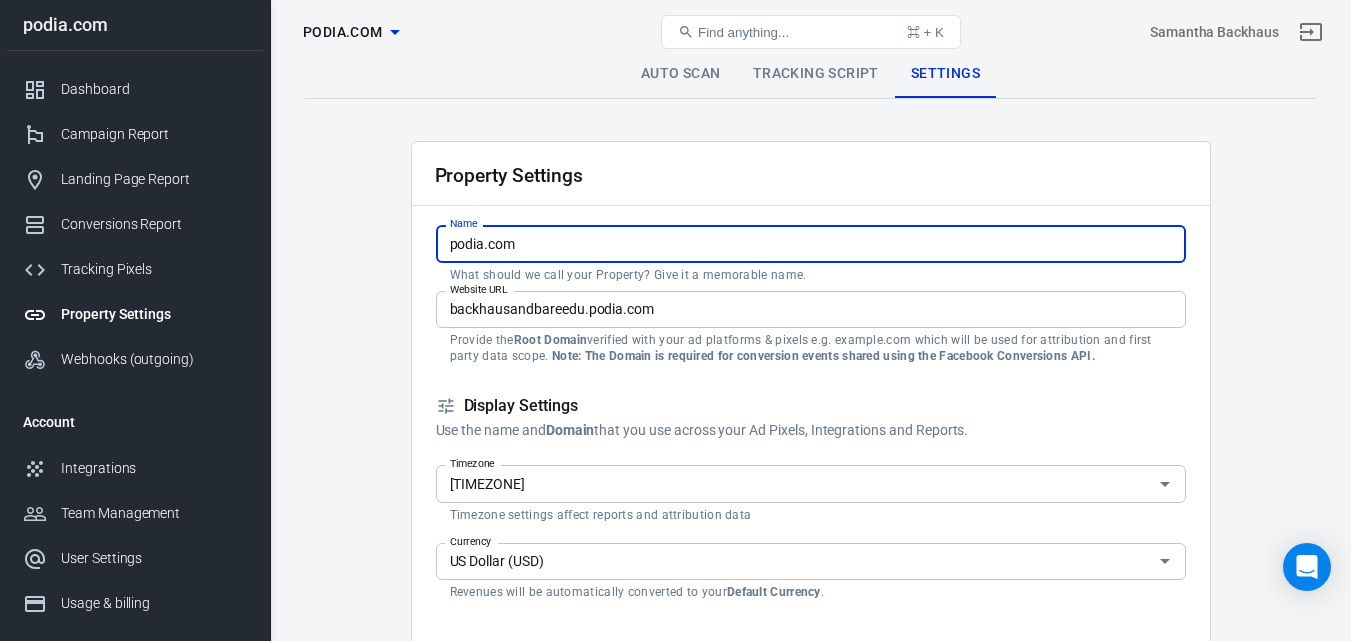 drag, startPoint x: 816, startPoint y: 243, endPoint x: 625, endPoint y: 231, distance: 191.37659 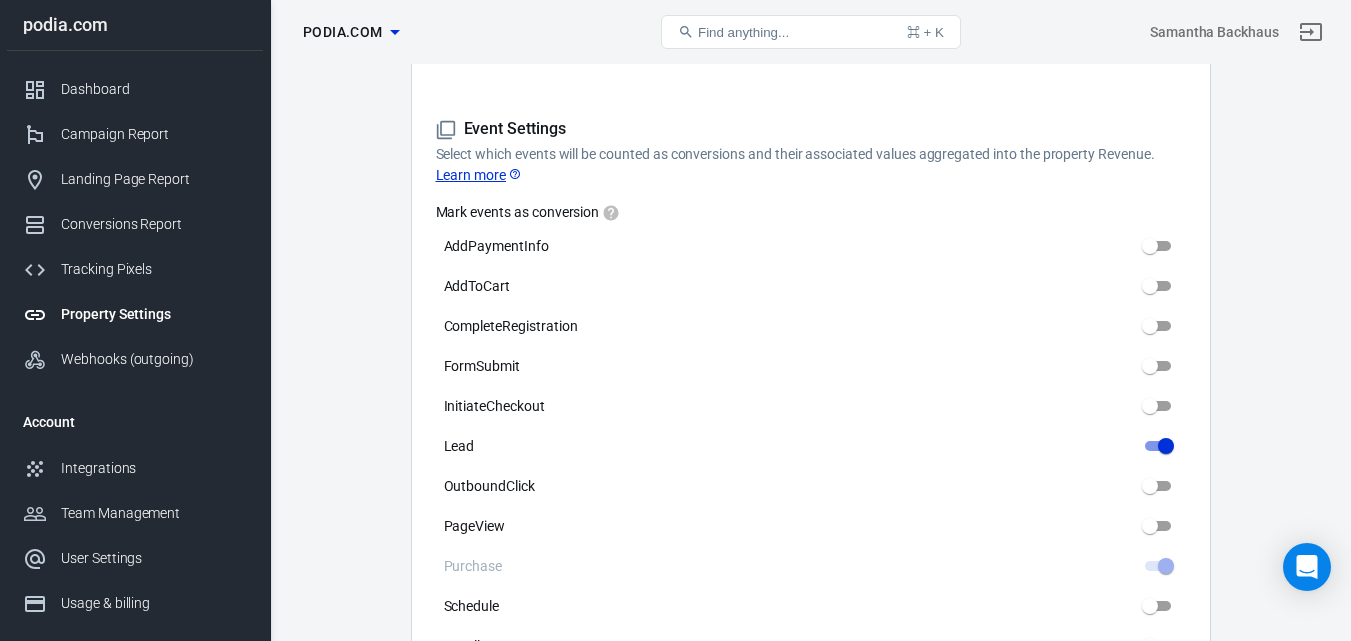 scroll, scrollTop: 861, scrollLeft: 0, axis: vertical 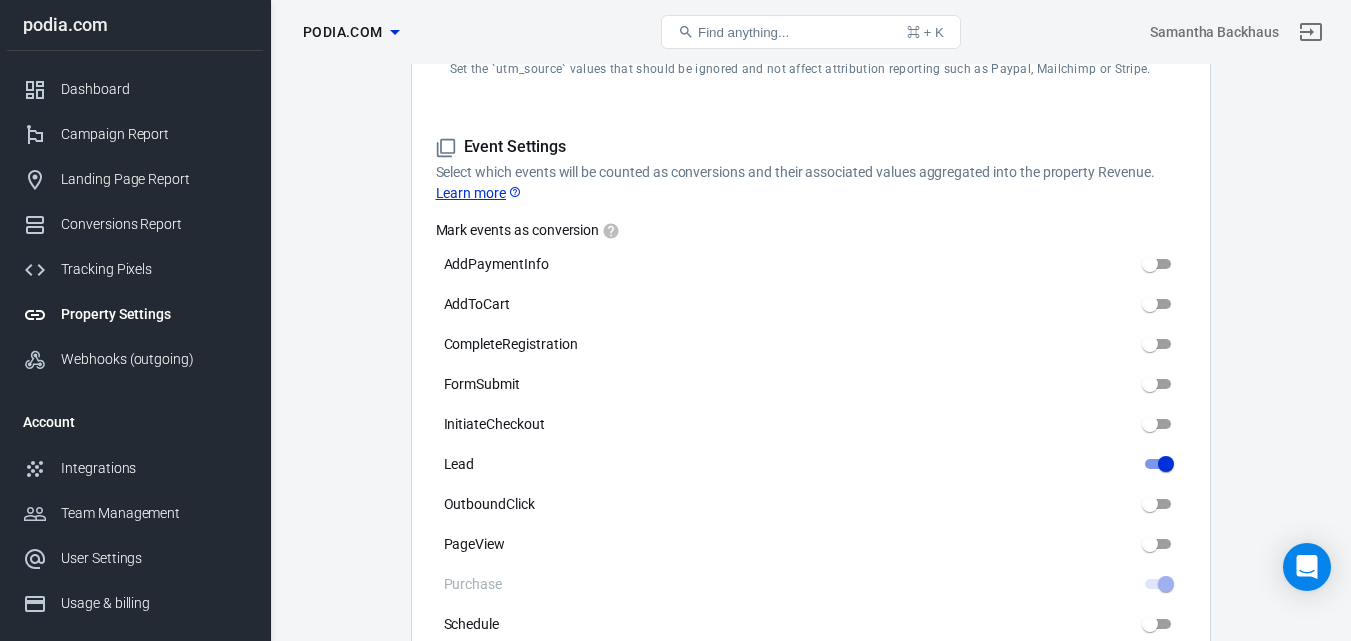 click on "Learn more" at bounding box center (479, 193) 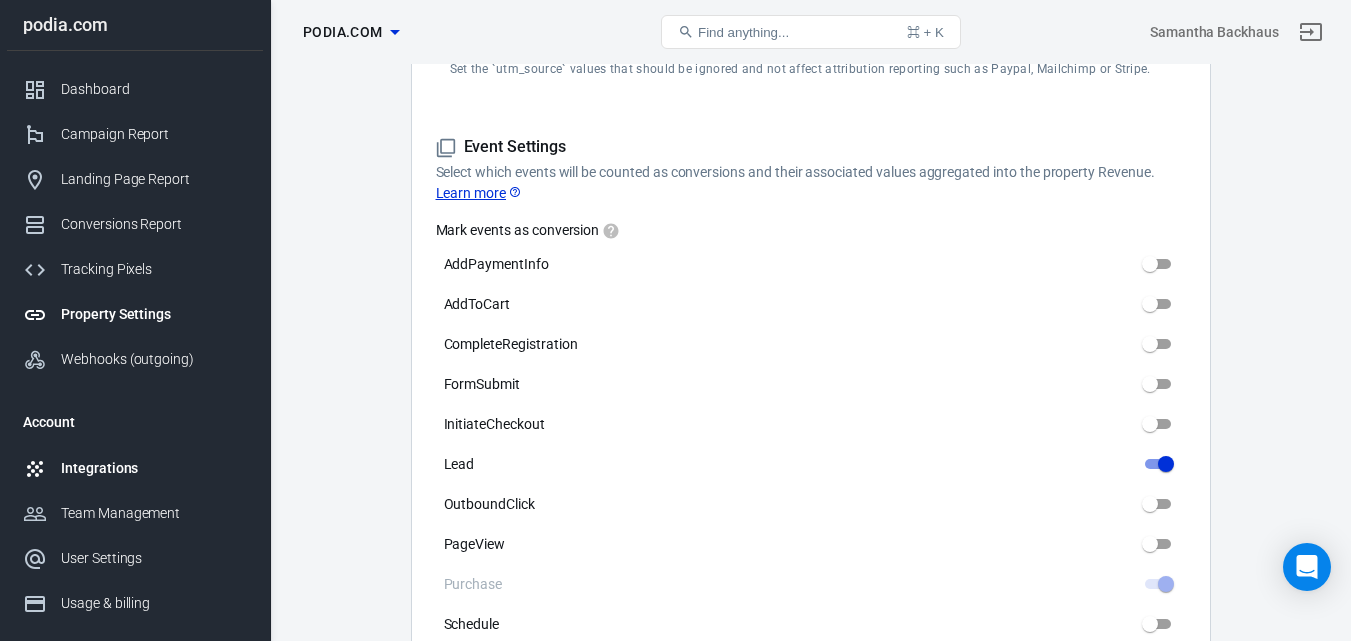 click on "Integrations" at bounding box center (154, 468) 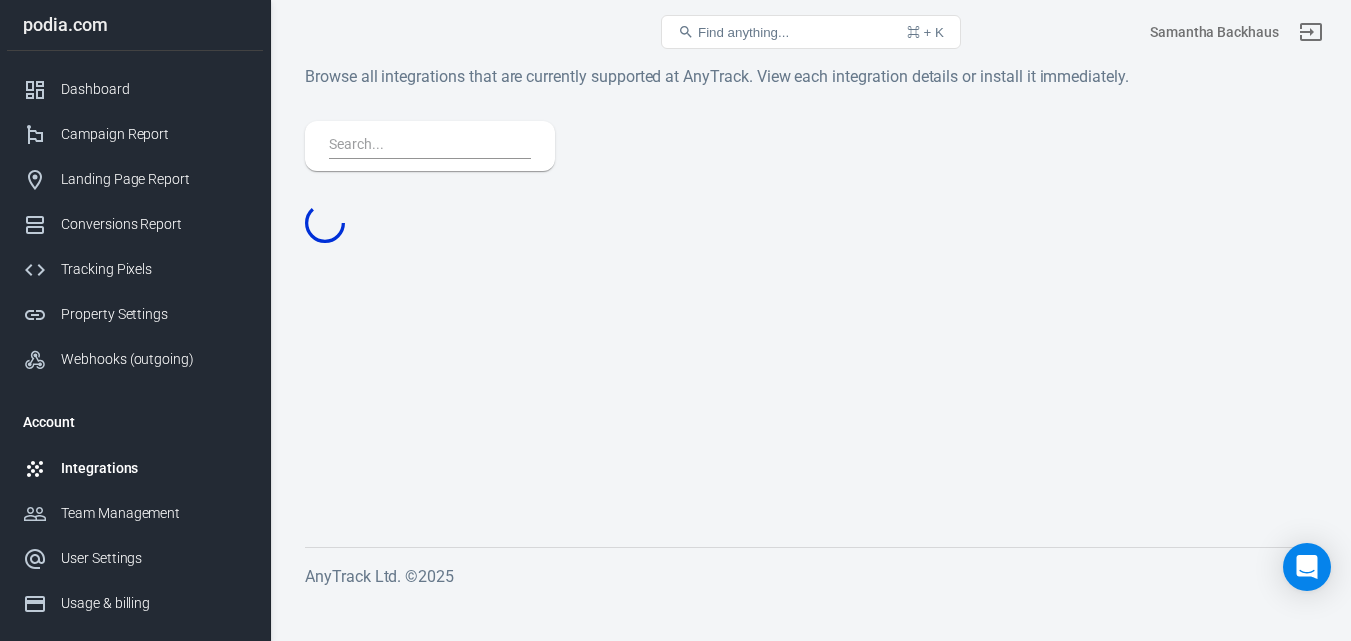 scroll, scrollTop: 0, scrollLeft: 0, axis: both 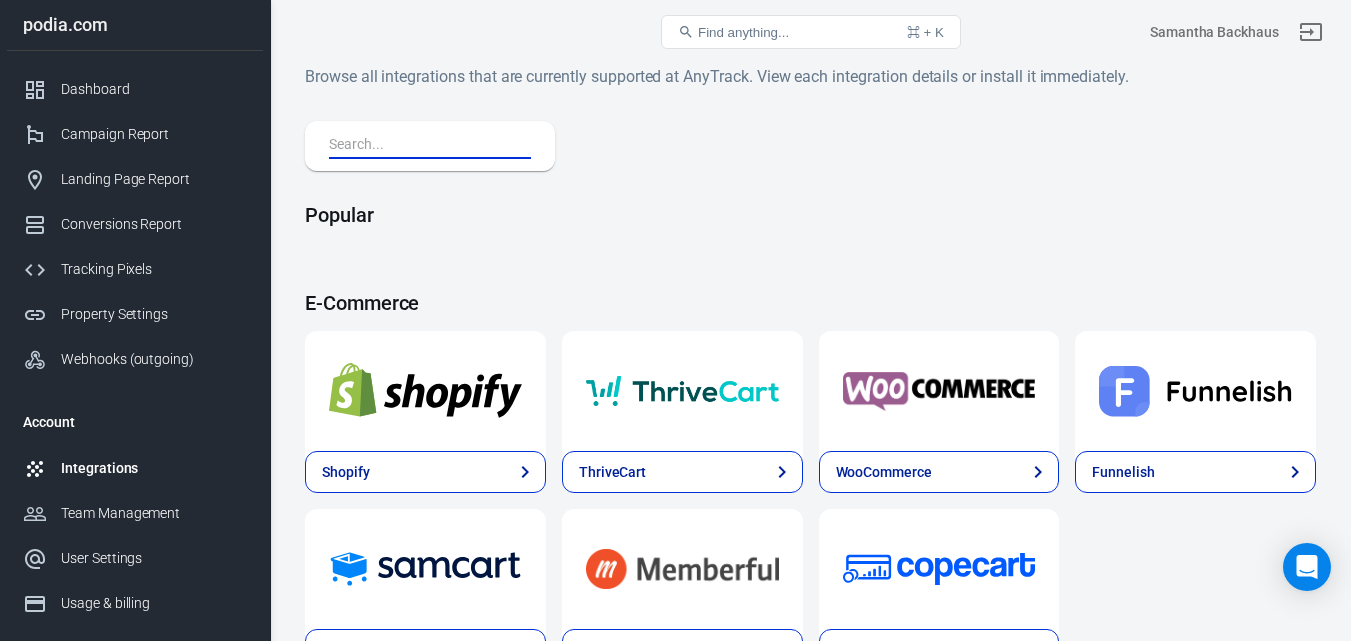 click at bounding box center (426, 146) 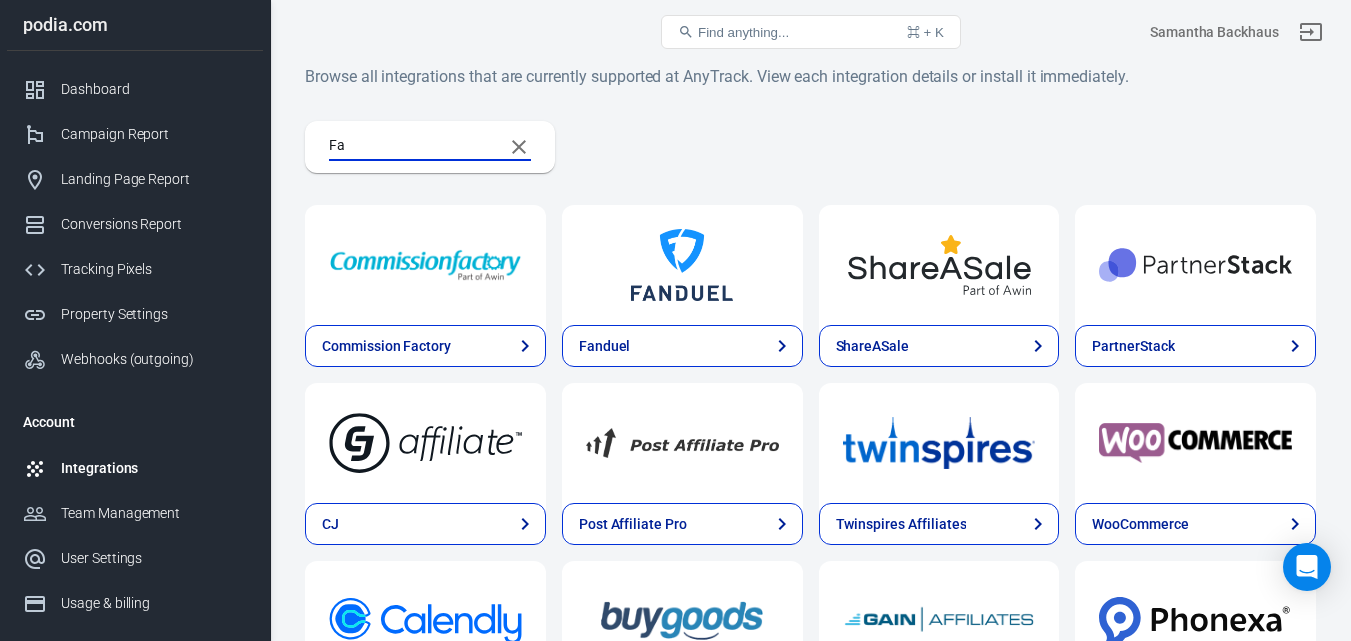 type on "F" 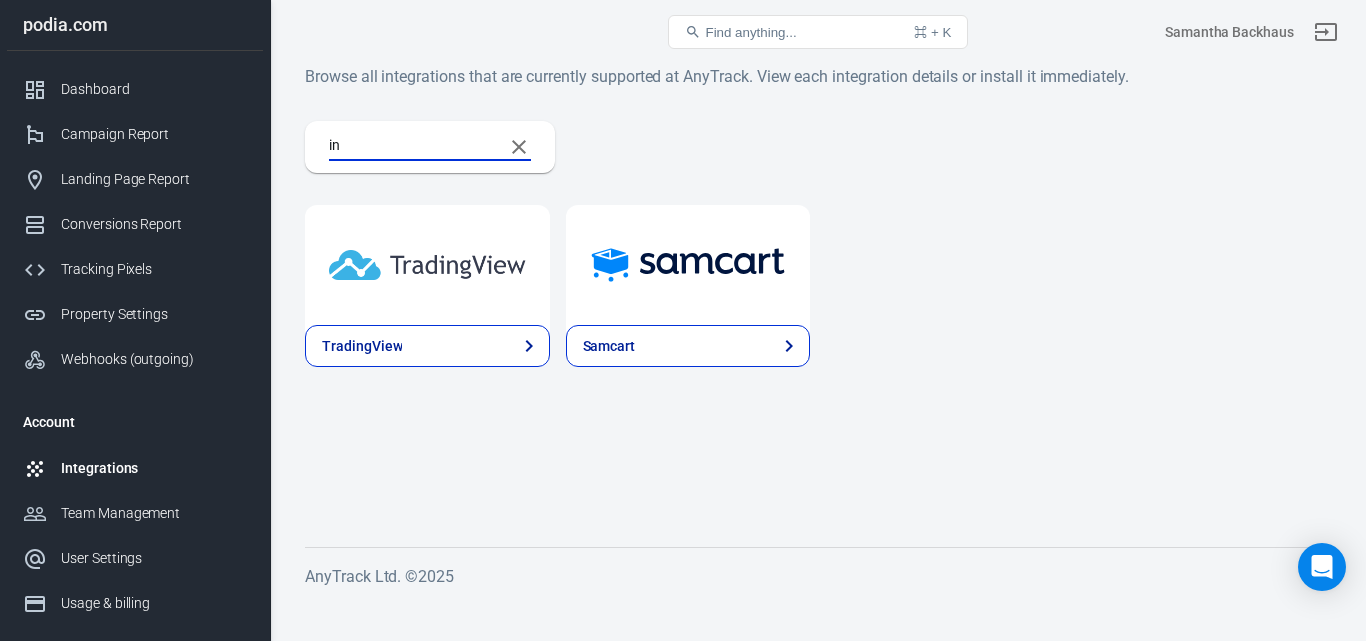 type on "i" 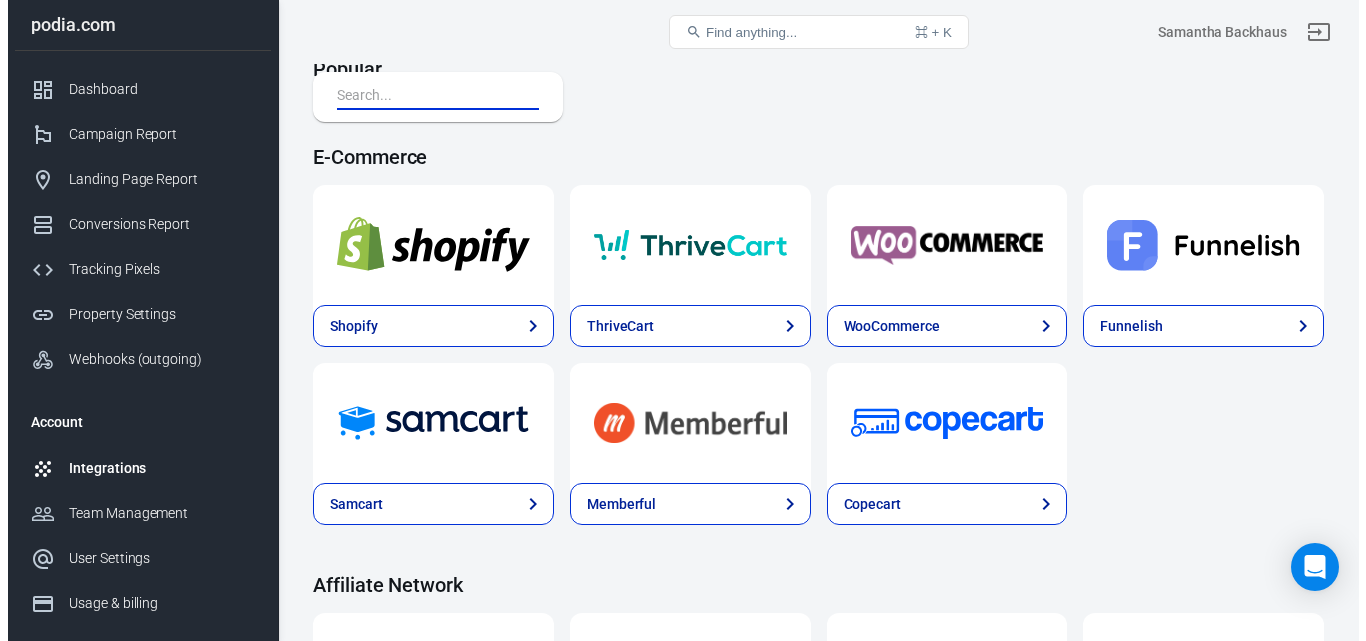 scroll, scrollTop: 0, scrollLeft: 0, axis: both 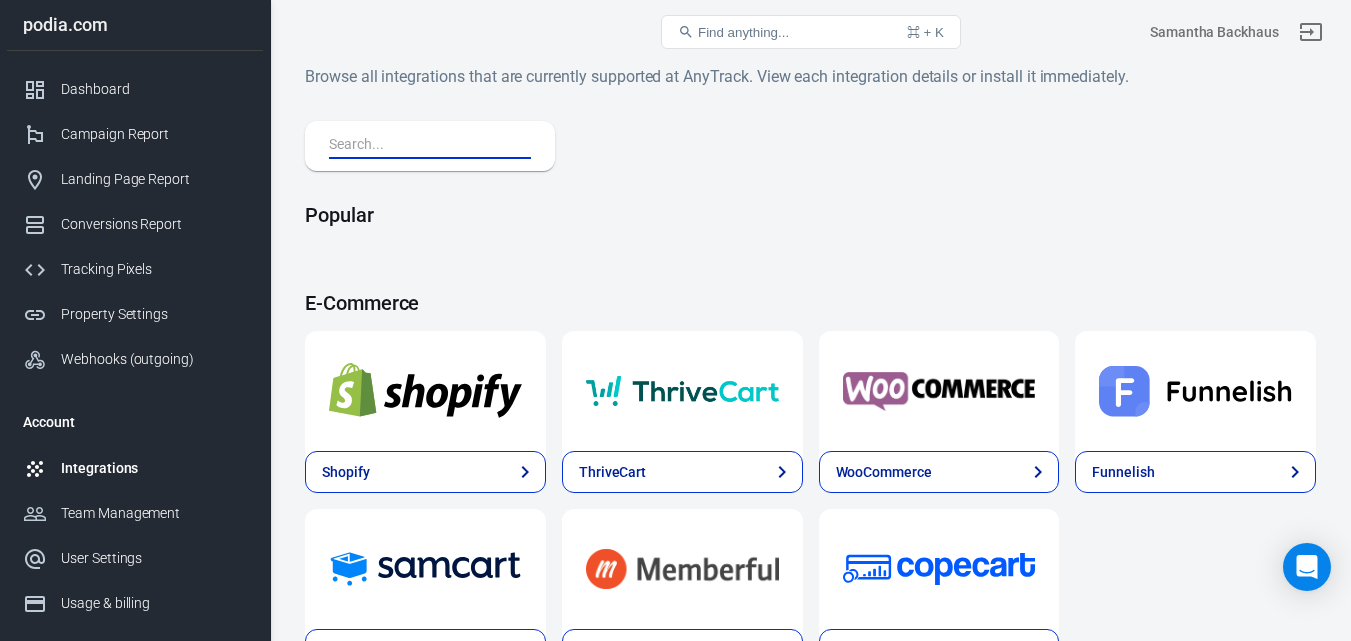 type 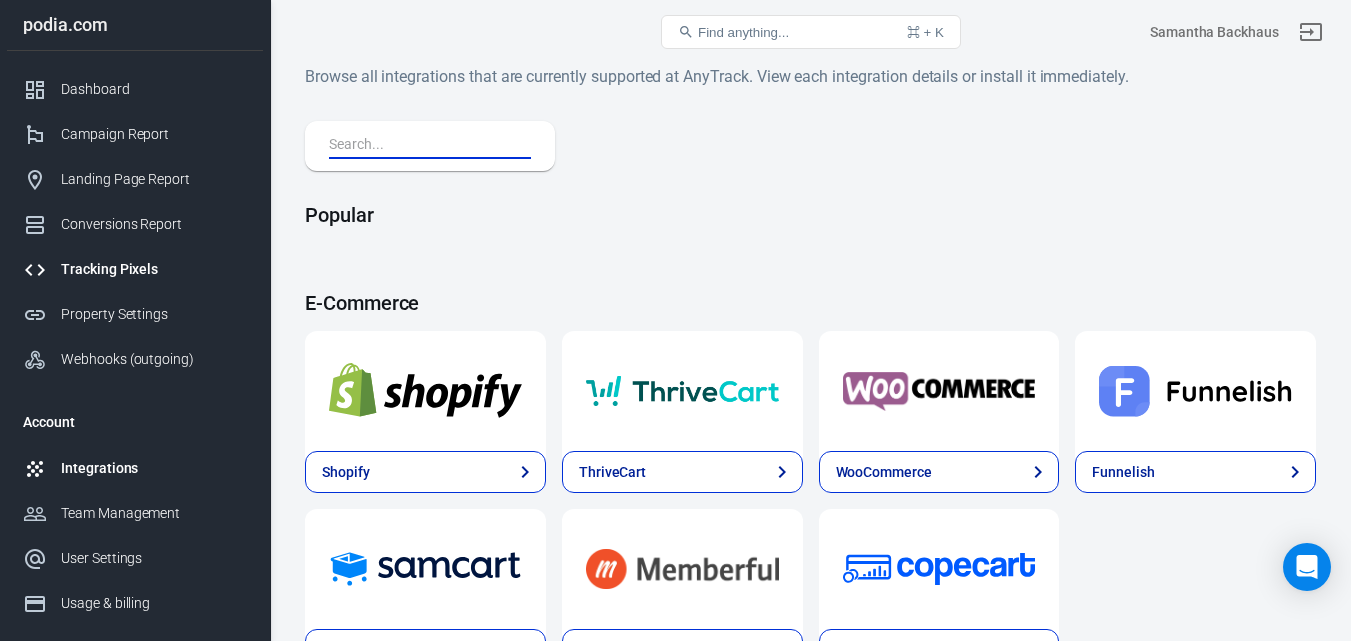 click on "Tracking Pixels" at bounding box center (154, 269) 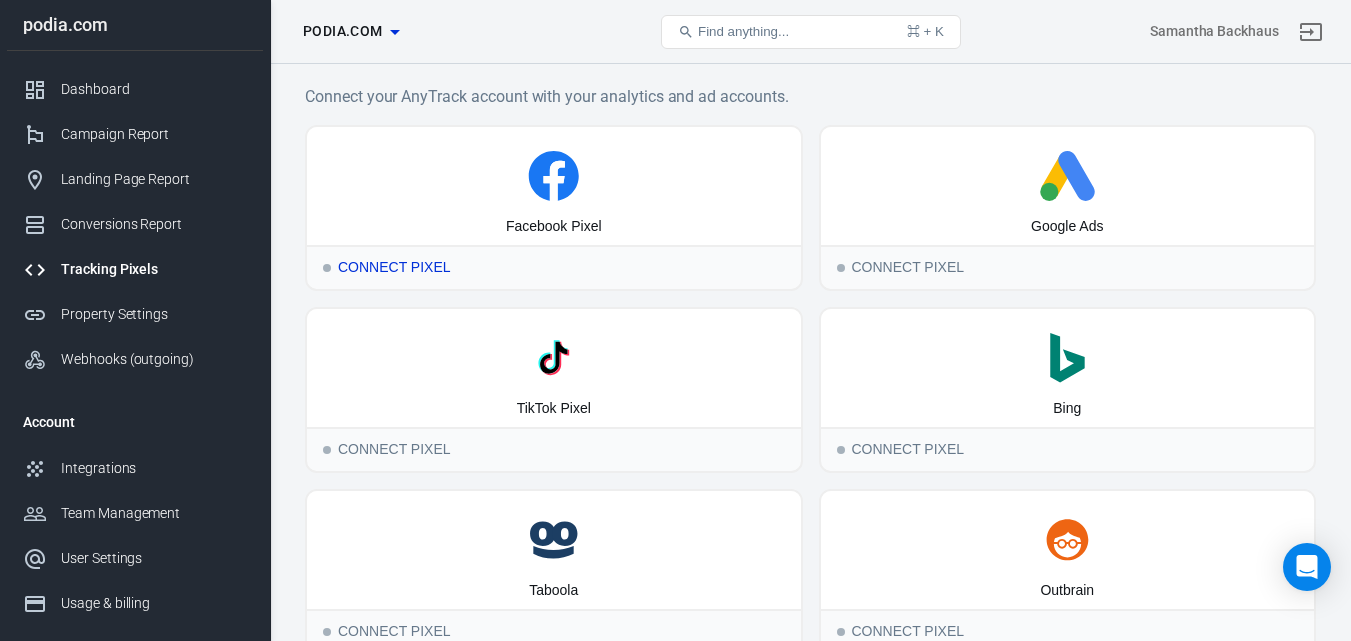 click on "Connect Pixel" at bounding box center (554, 267) 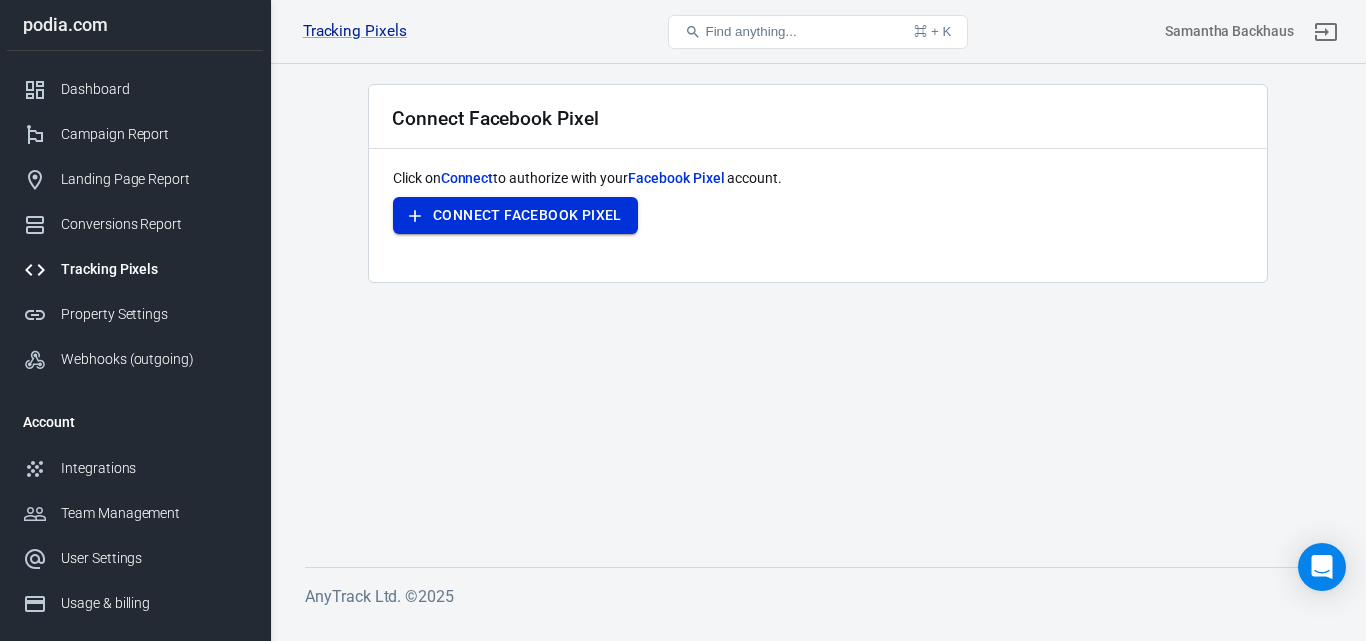 click on "Connect Facebook Pixel" at bounding box center (515, 215) 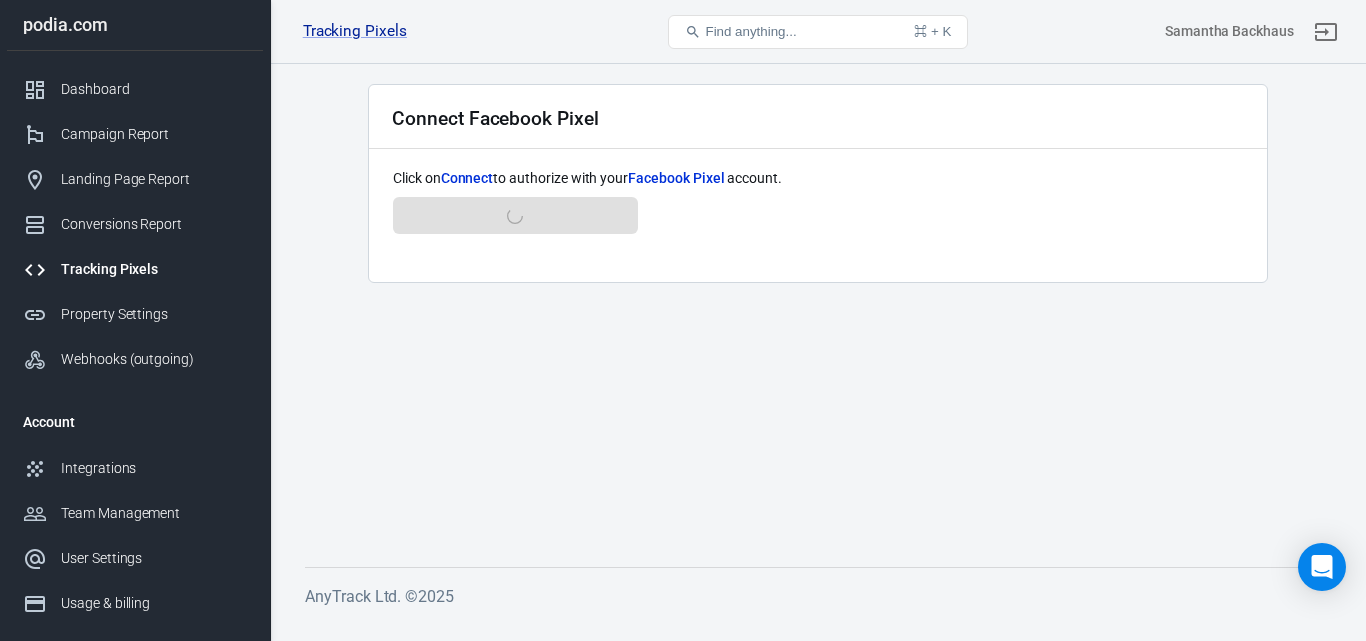 click on "Connect" at bounding box center (467, 178) 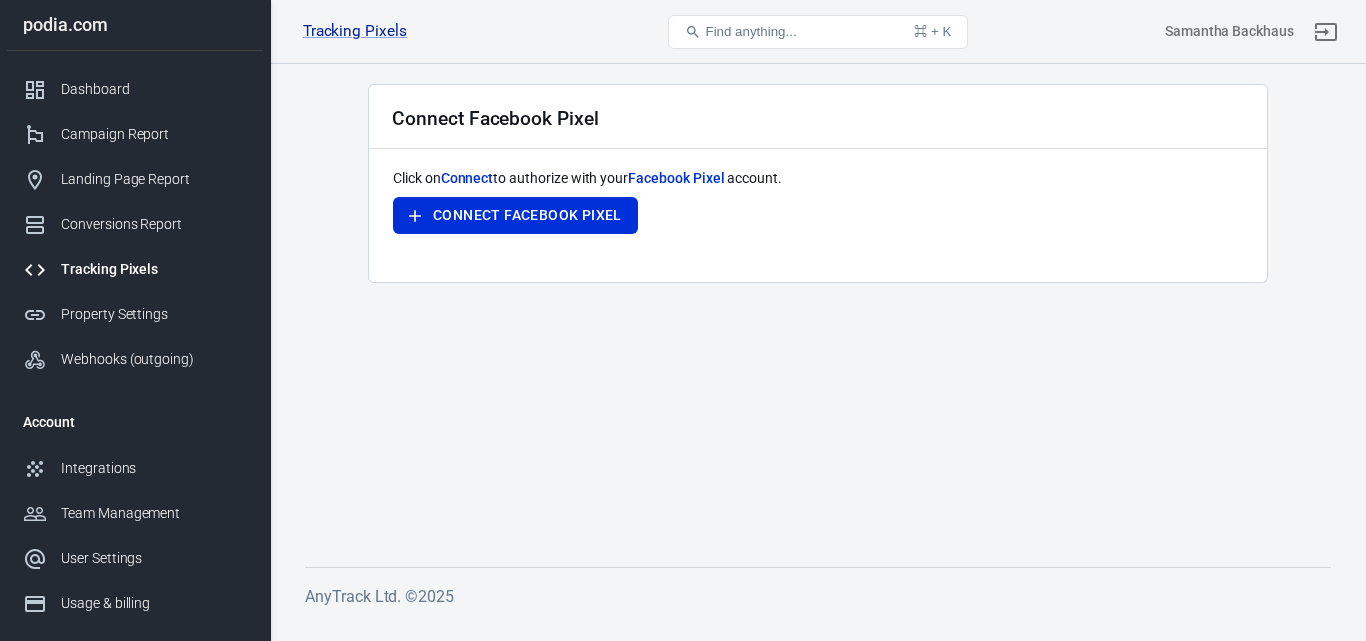 scroll, scrollTop: 0, scrollLeft: 0, axis: both 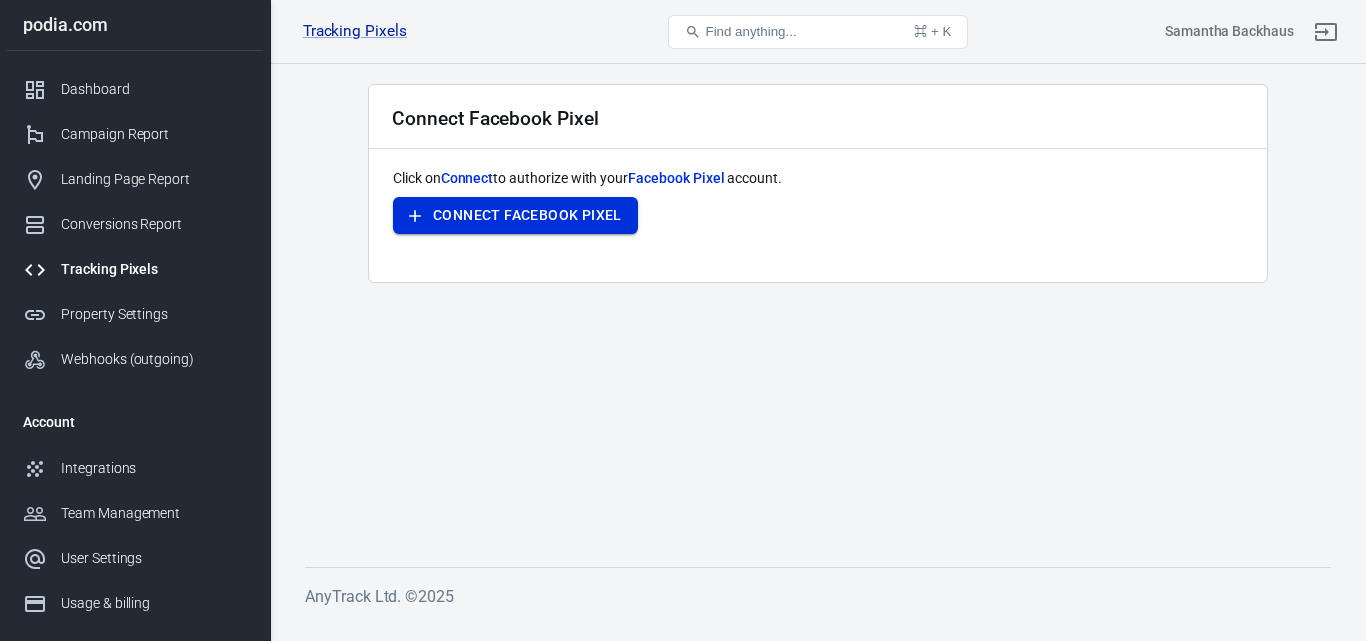 click on "Connect Facebook Pixel" at bounding box center (515, 215) 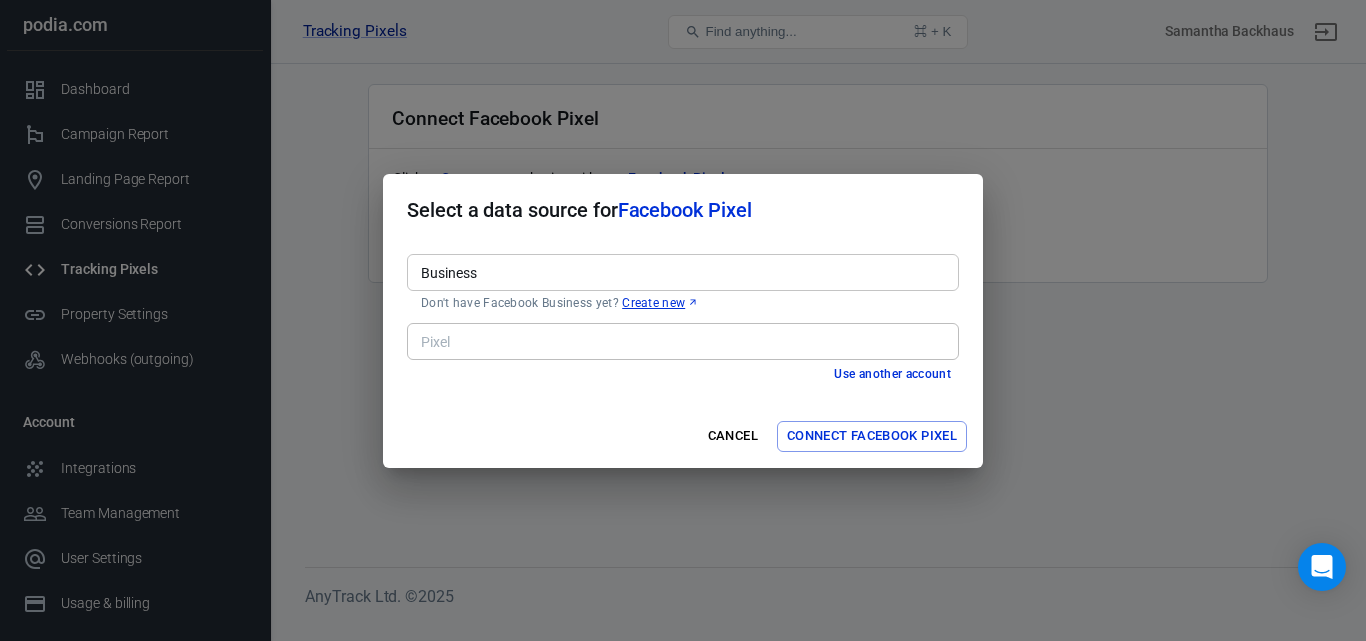 click on "Use another account" at bounding box center [892, 374] 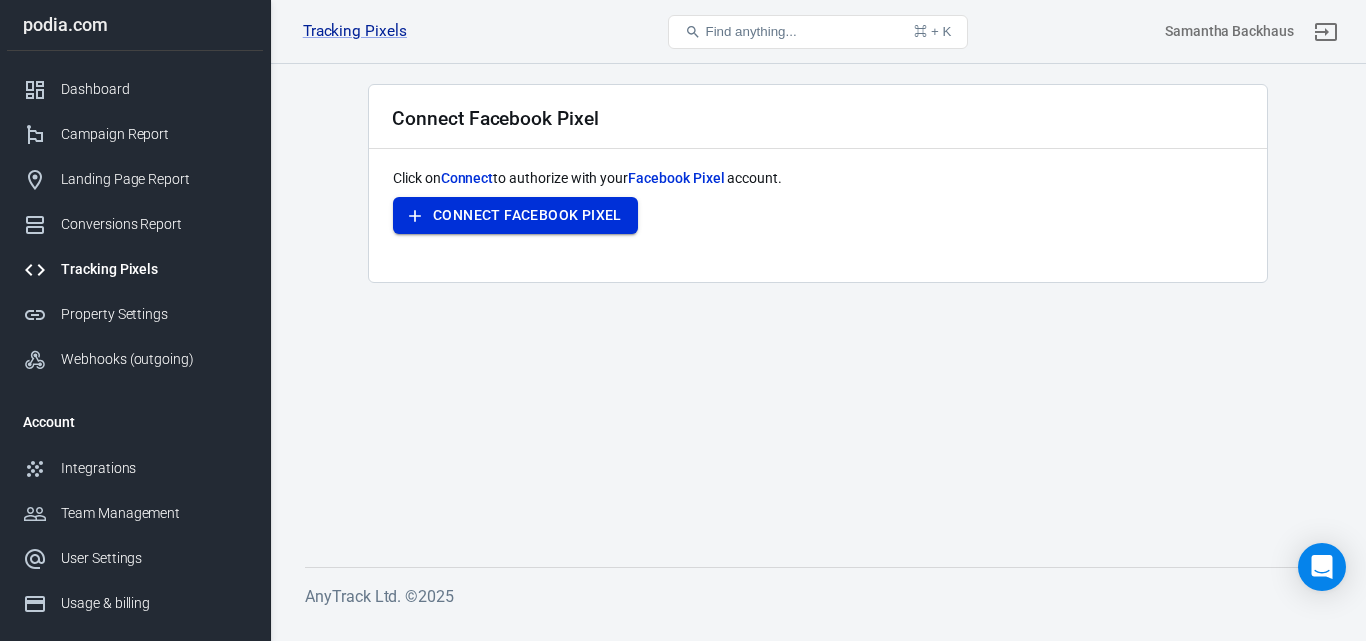 click on "Connect Facebook Pixel" at bounding box center (515, 215) 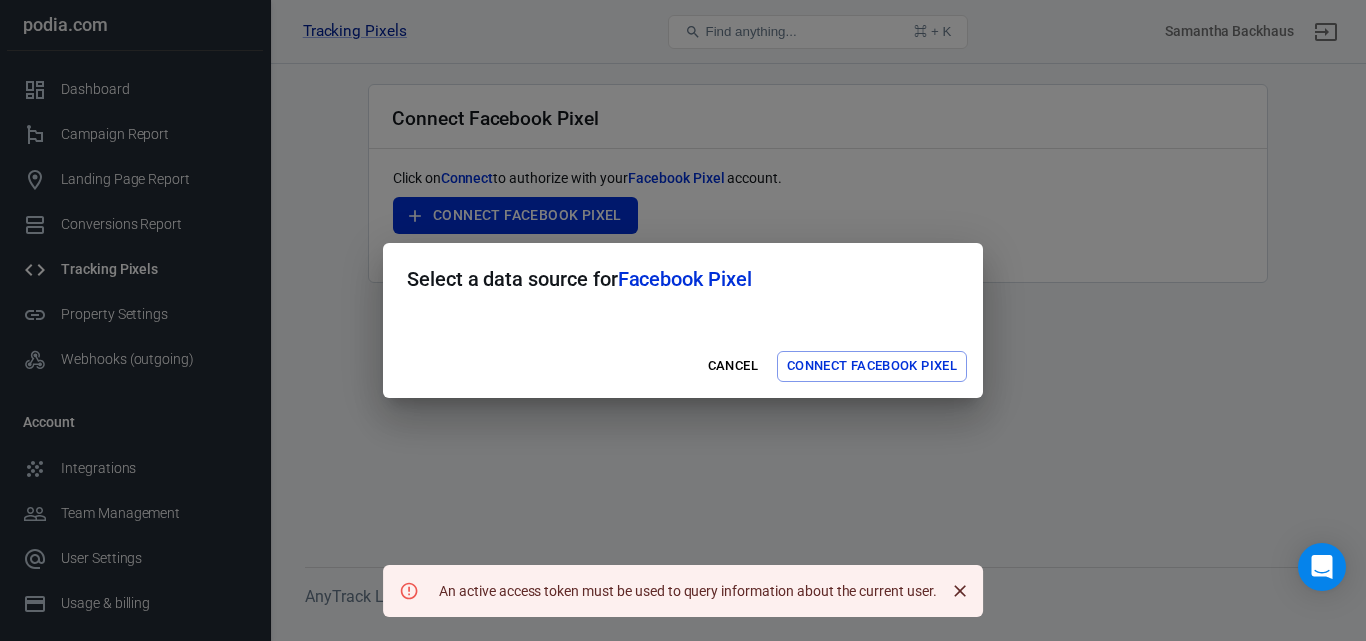 click on "Connect Facebook Pixel" at bounding box center [872, 366] 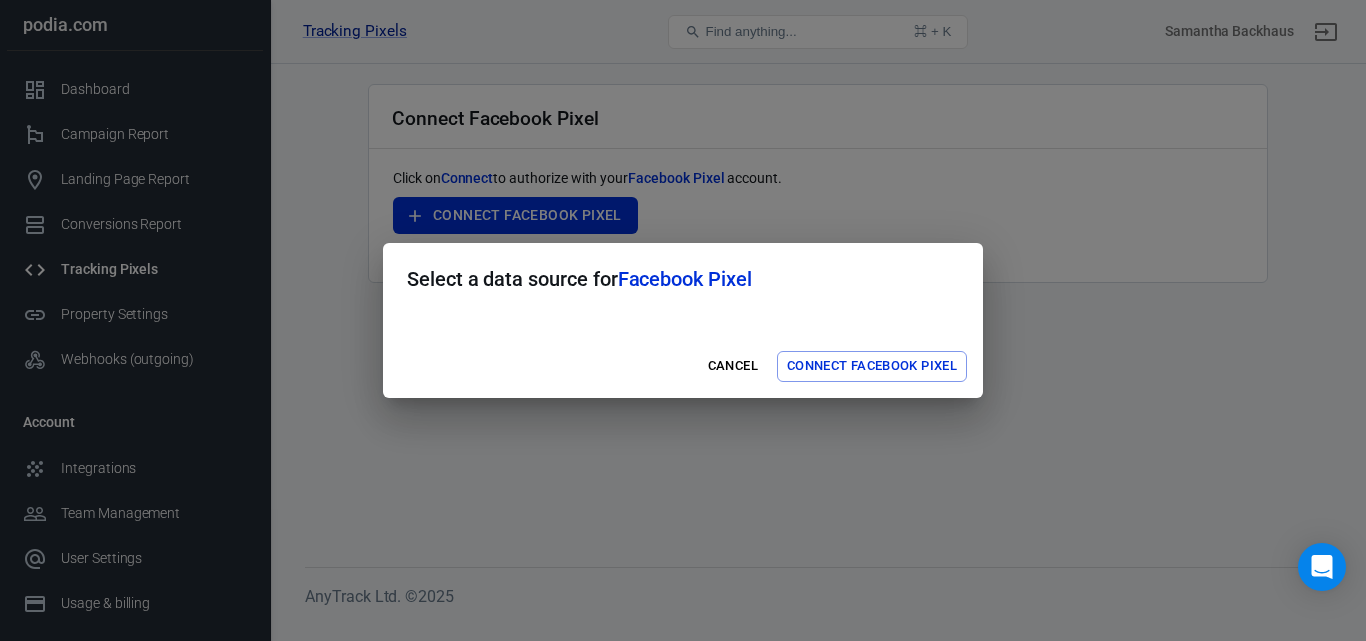click on "Connect Facebook Pixel" at bounding box center (872, 366) 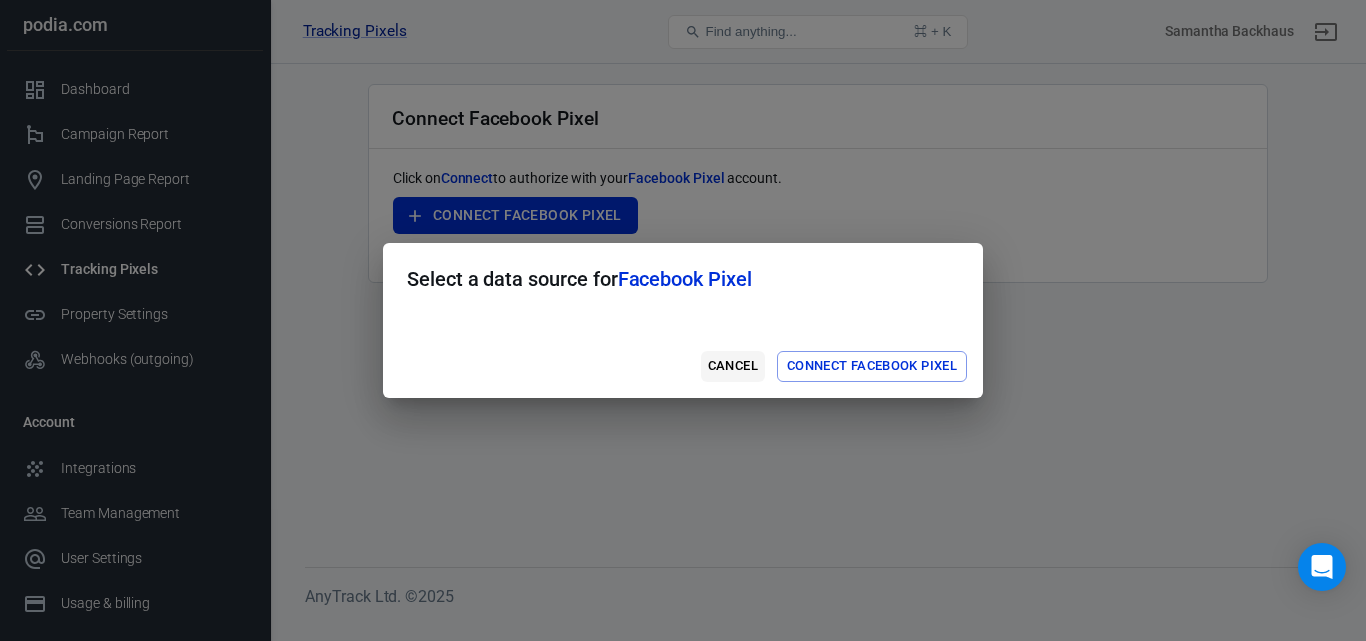 click on "Cancel" at bounding box center (733, 366) 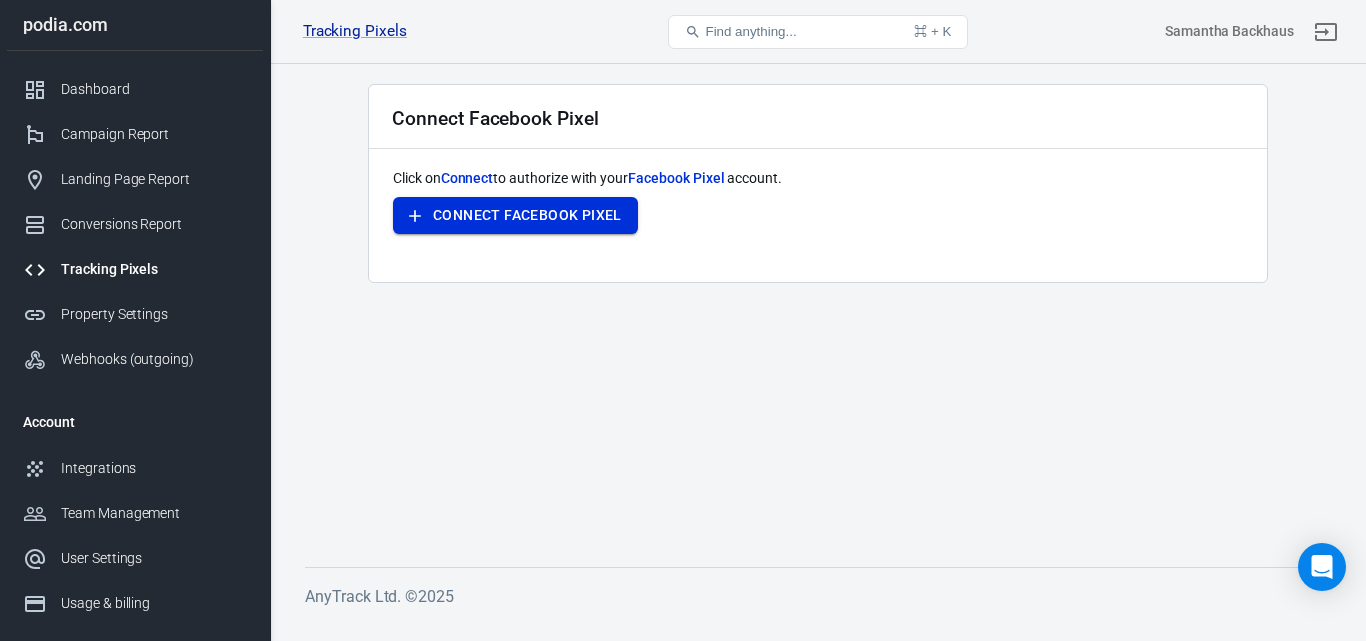 click on "Connect Facebook Pixel" at bounding box center (515, 215) 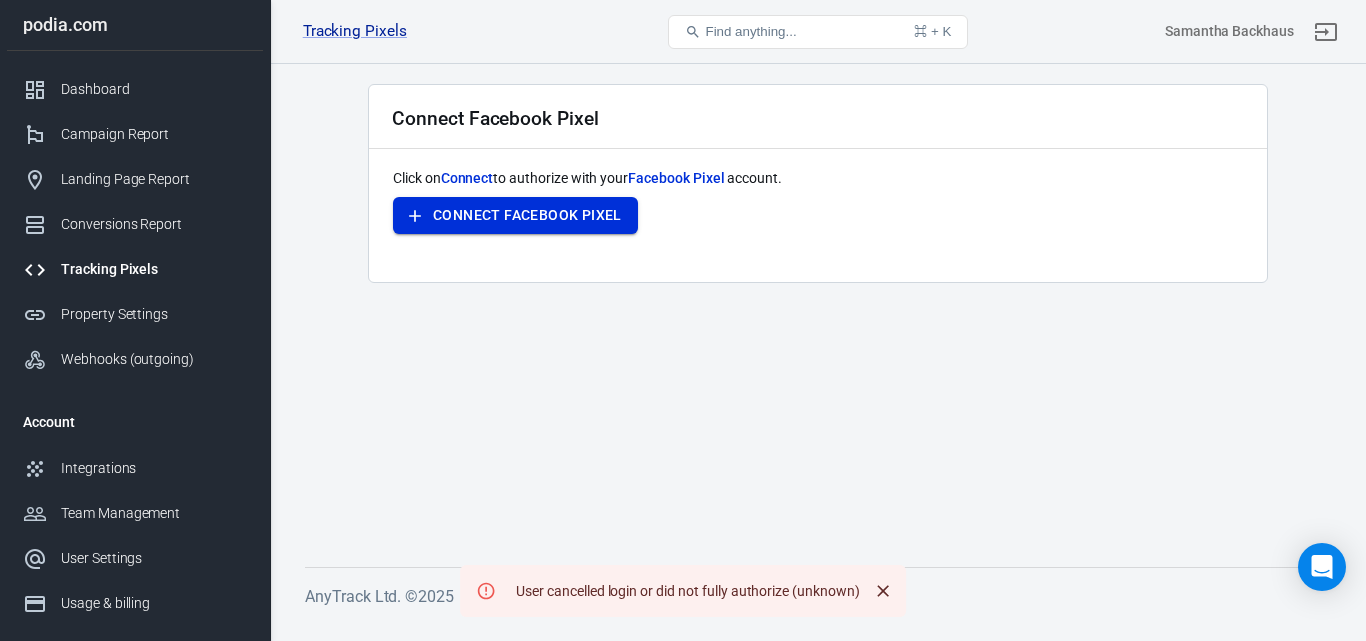 click on "Connect Facebook Pixel" at bounding box center [515, 215] 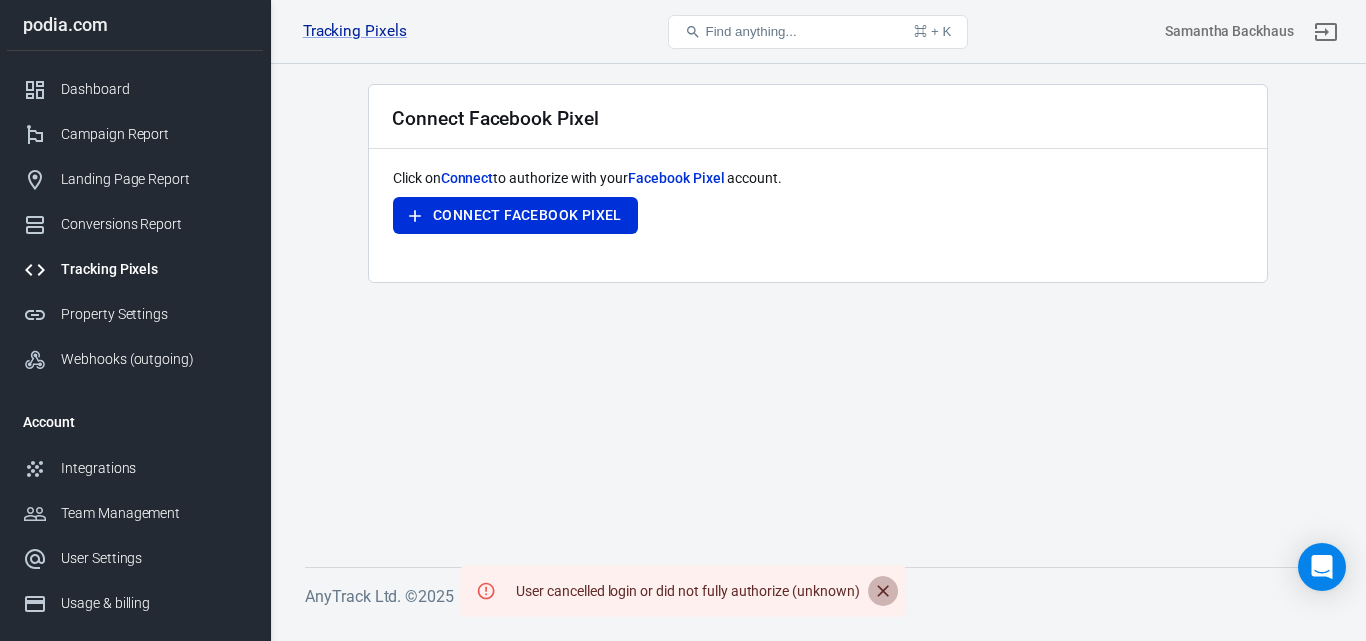 click 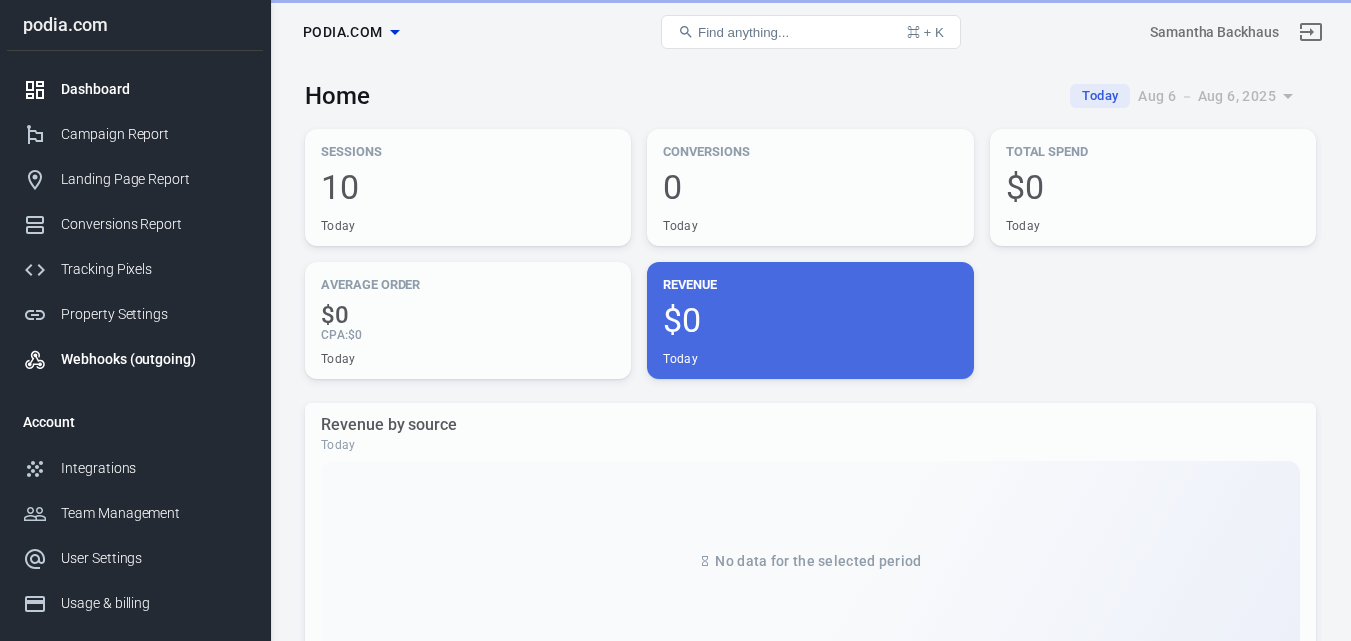 scroll, scrollTop: 0, scrollLeft: 0, axis: both 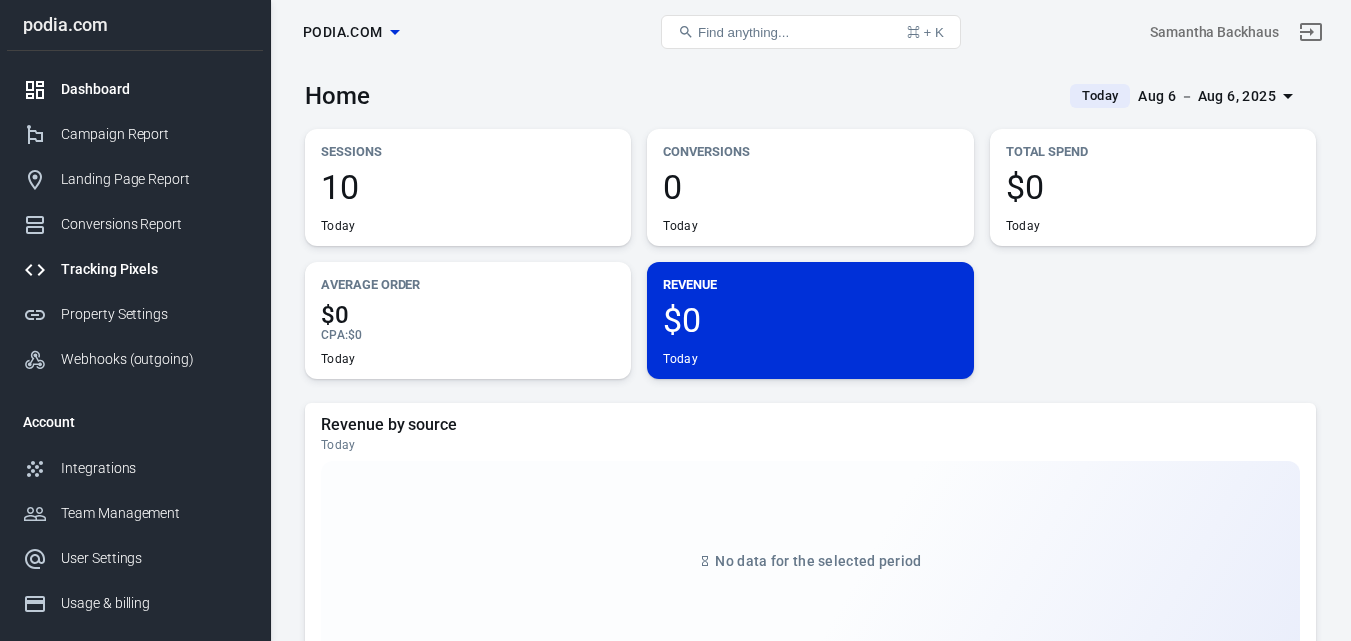 click on "Tracking Pixels" at bounding box center (154, 269) 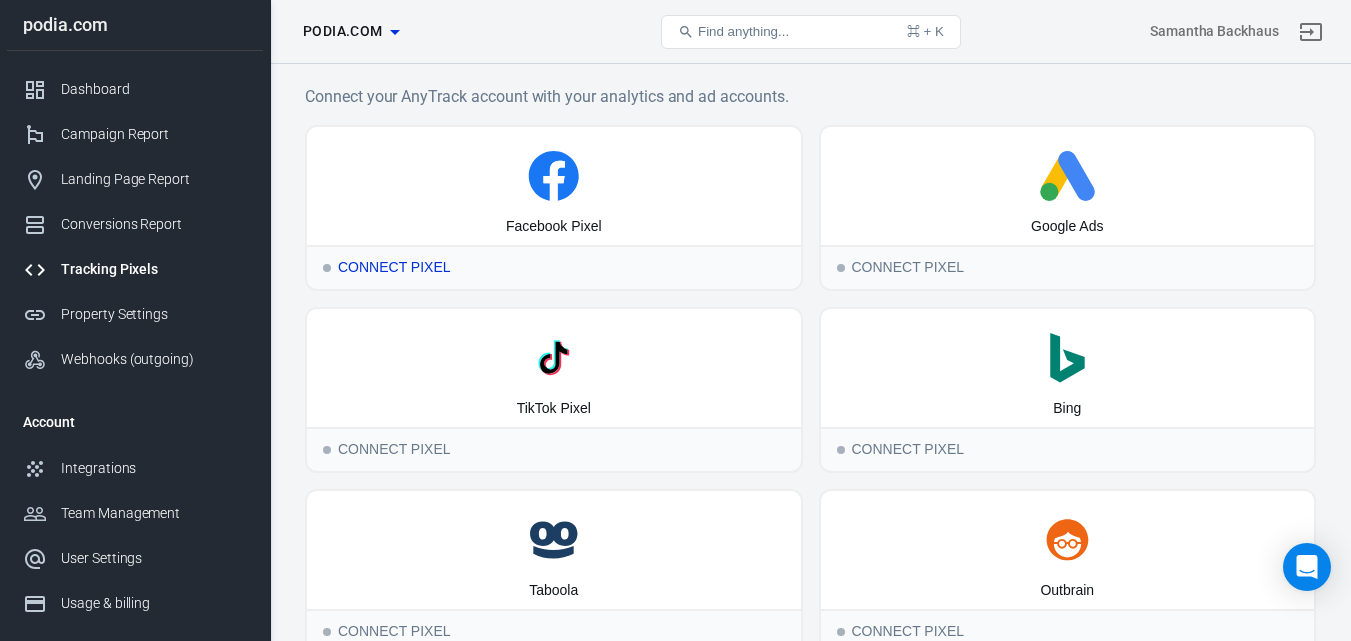 scroll, scrollTop: 0, scrollLeft: 0, axis: both 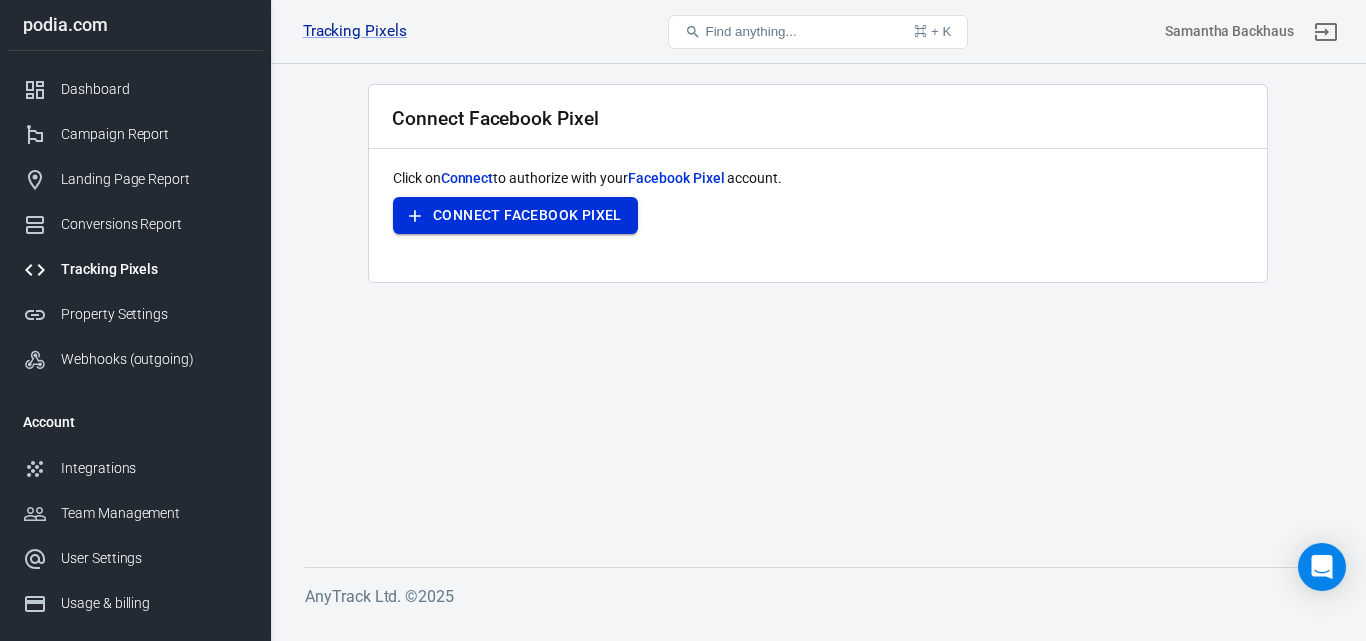 click on "Connect Facebook Pixel" at bounding box center [515, 215] 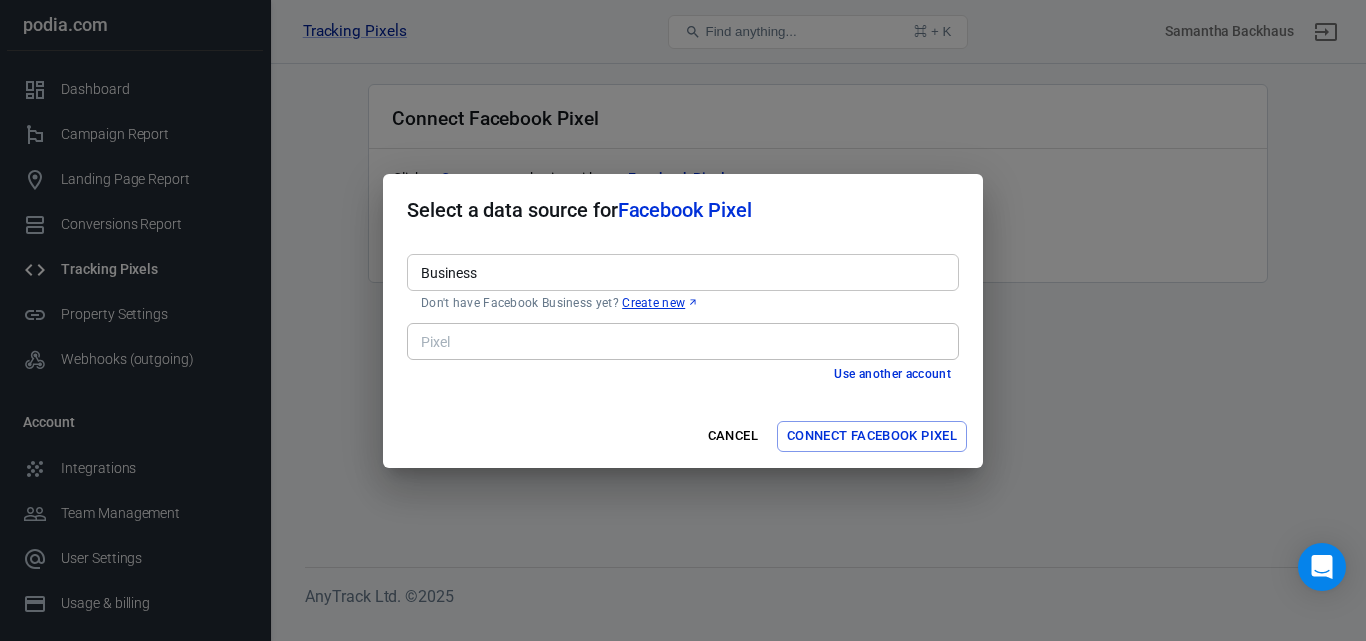 click on "Create new" at bounding box center (660, 303) 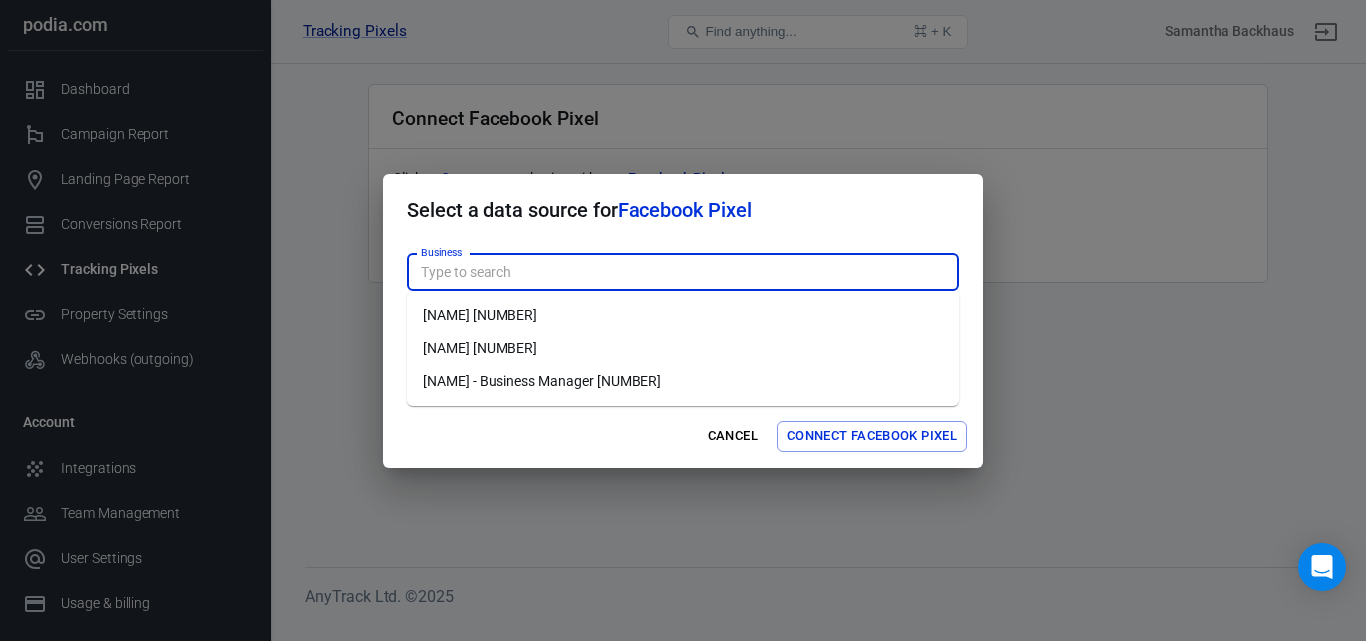 click on "[NAME] [NUMBER]" at bounding box center (683, 348) 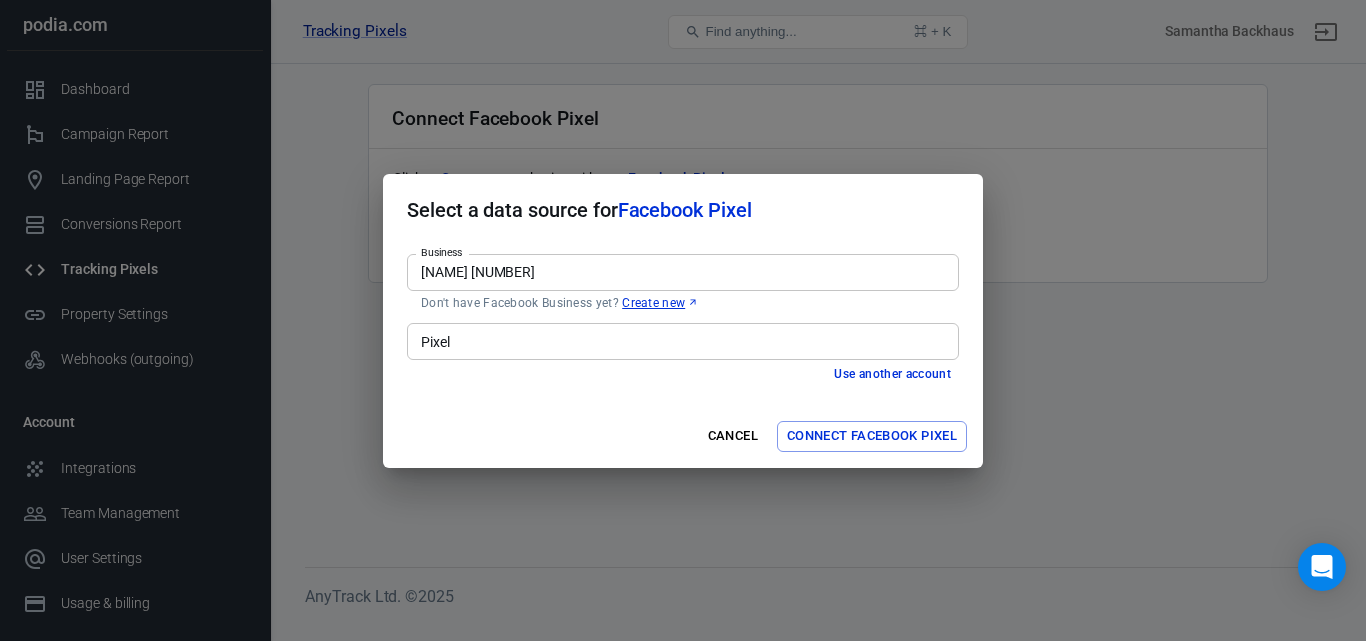 click on "Connect Facebook Pixel" at bounding box center [872, 436] 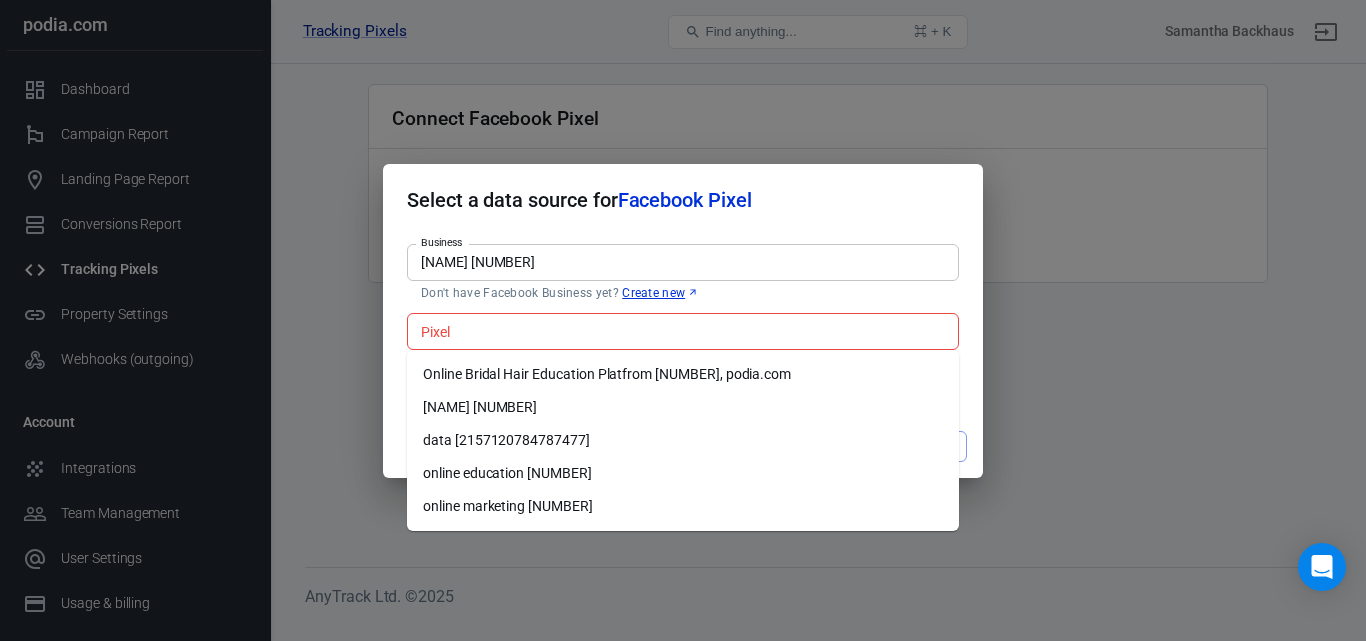 click on "Pixel" at bounding box center (683, 331) 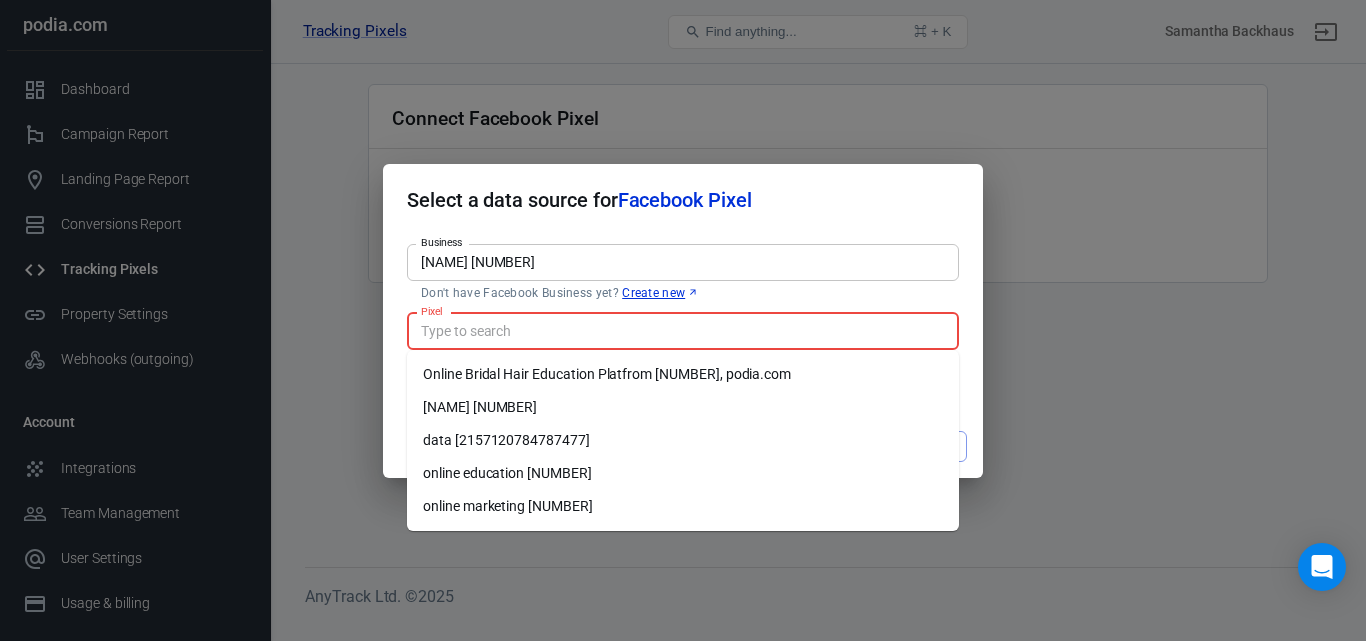 click on "Online Bridal Hair Education Platfrom [NUMBER]" at bounding box center [683, 374] 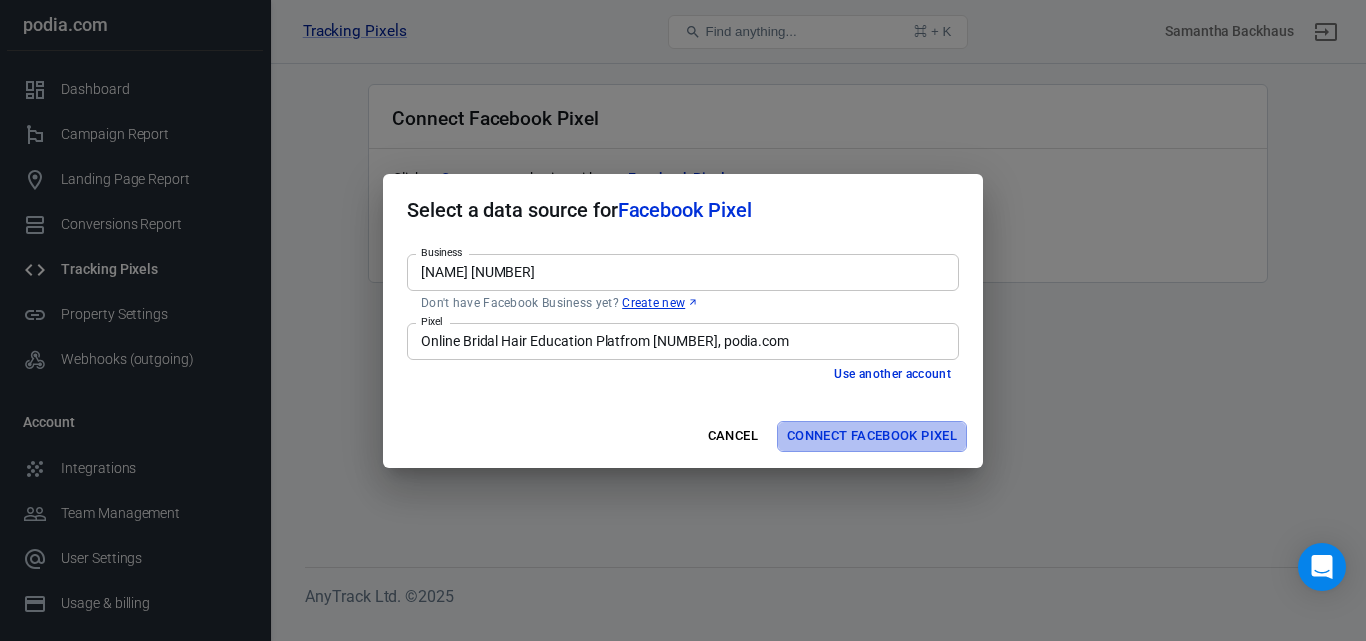click on "Connect Facebook Pixel" at bounding box center (872, 436) 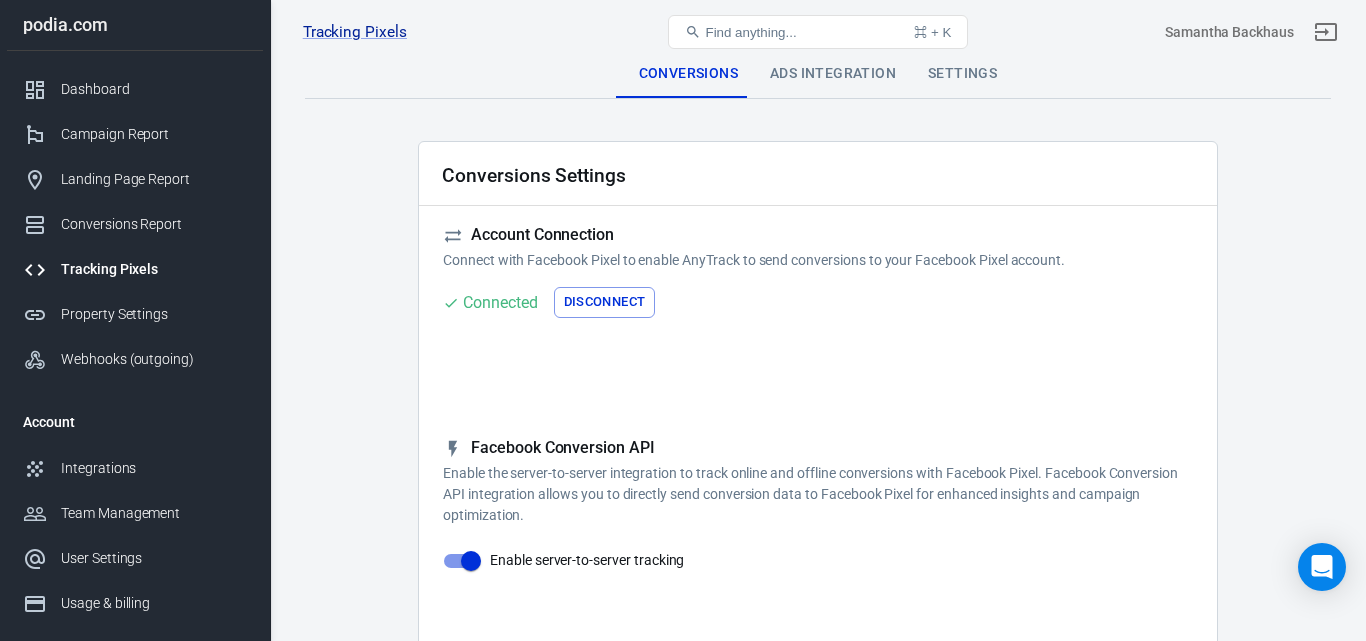 checkbox on "true" 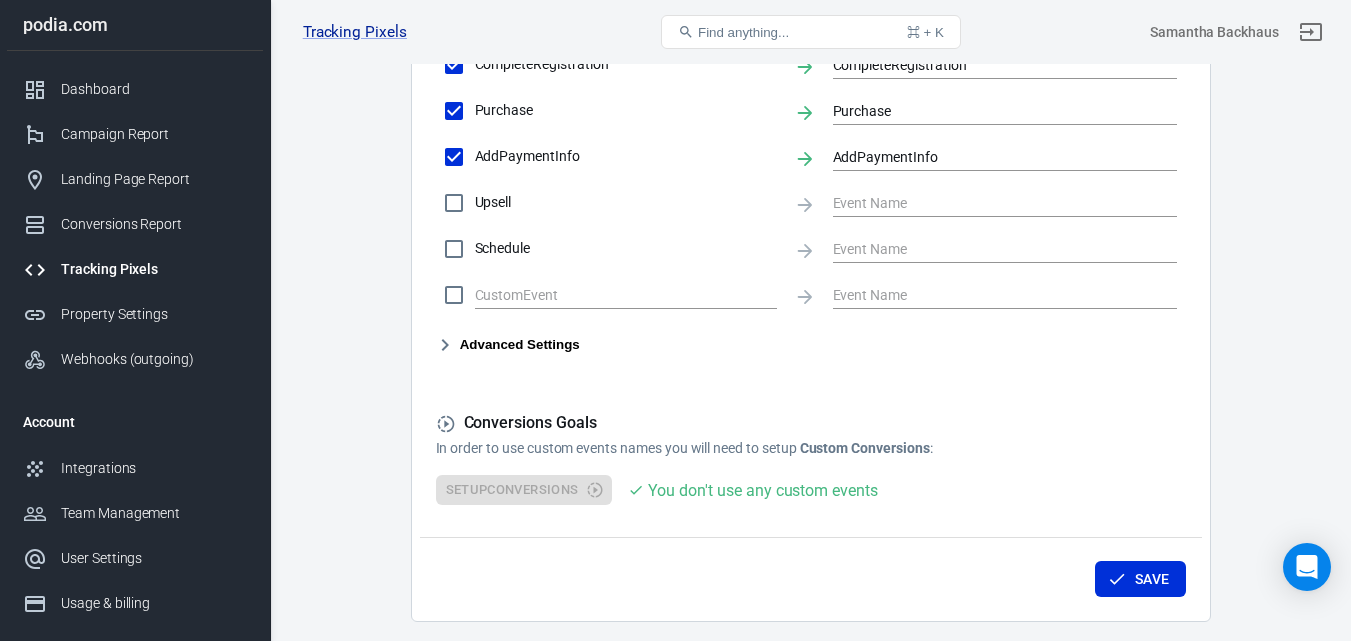 scroll, scrollTop: 1121, scrollLeft: 0, axis: vertical 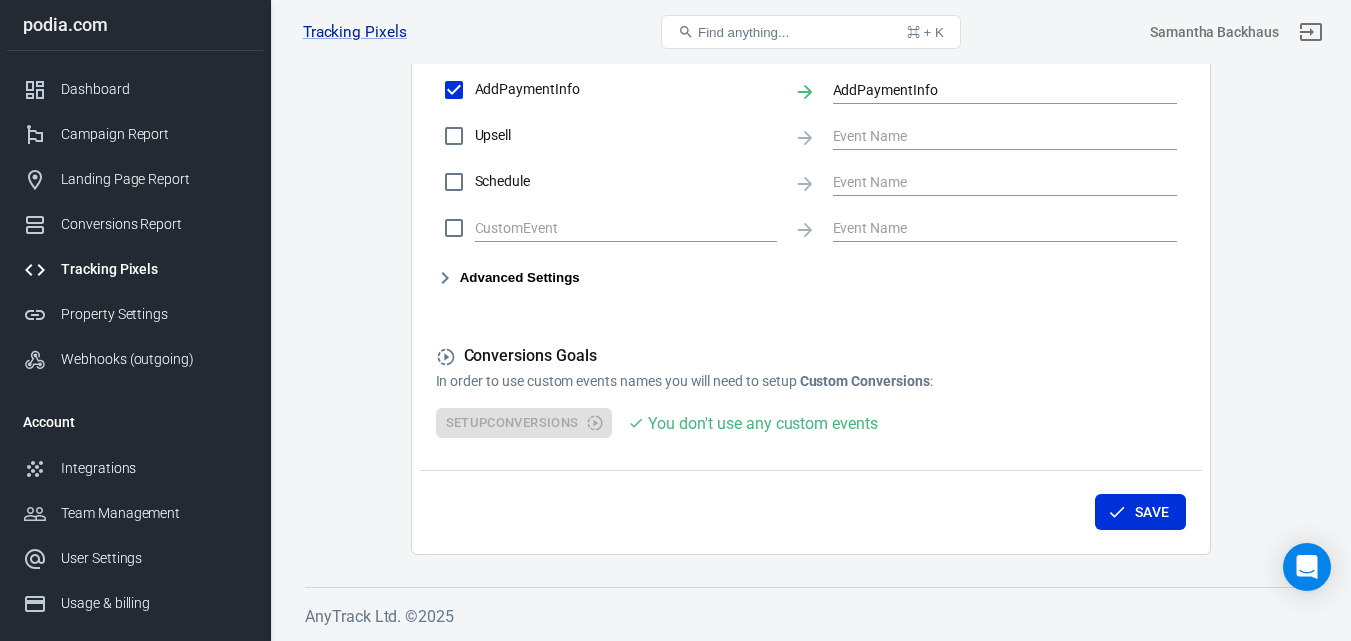 click on "Custom Conversions" at bounding box center [865, 381] 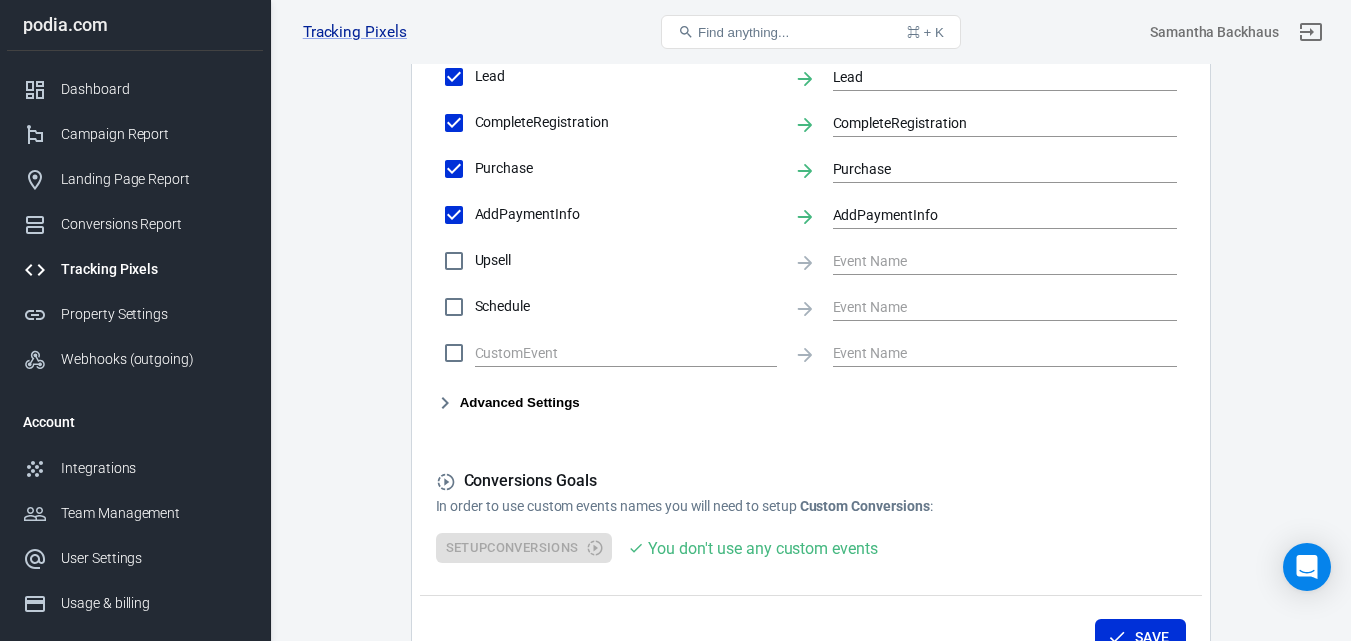 scroll, scrollTop: 1121, scrollLeft: 0, axis: vertical 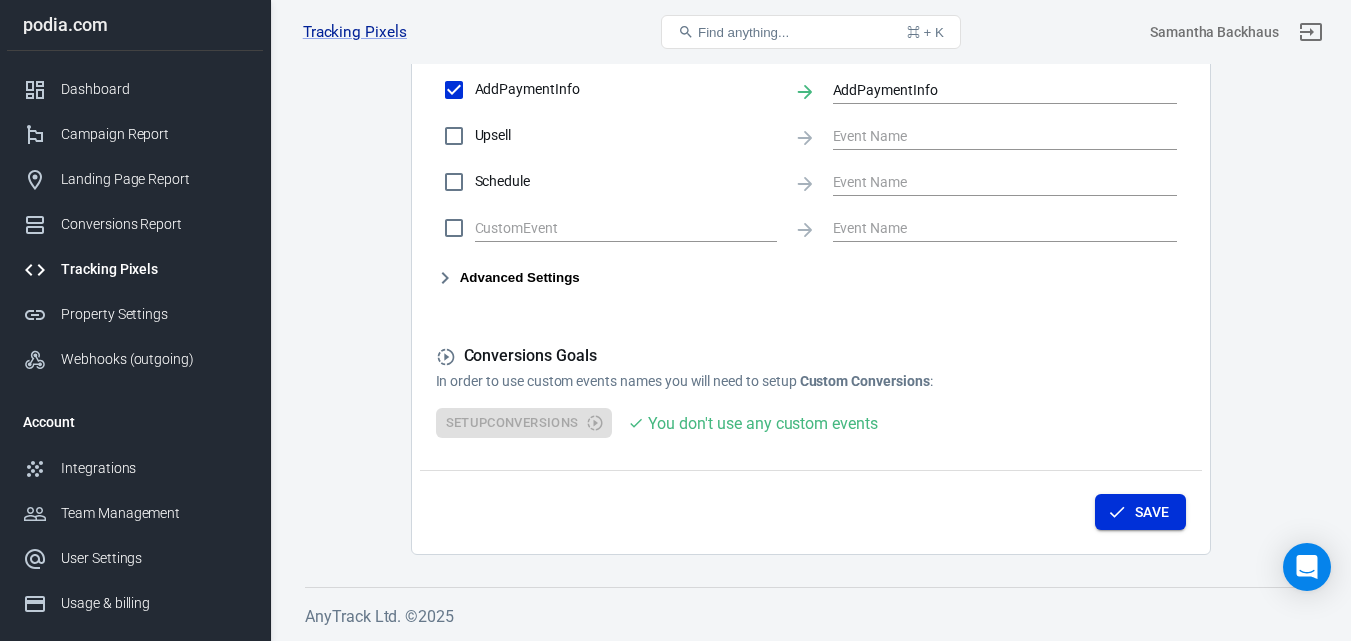 click on "Save" at bounding box center [1140, 512] 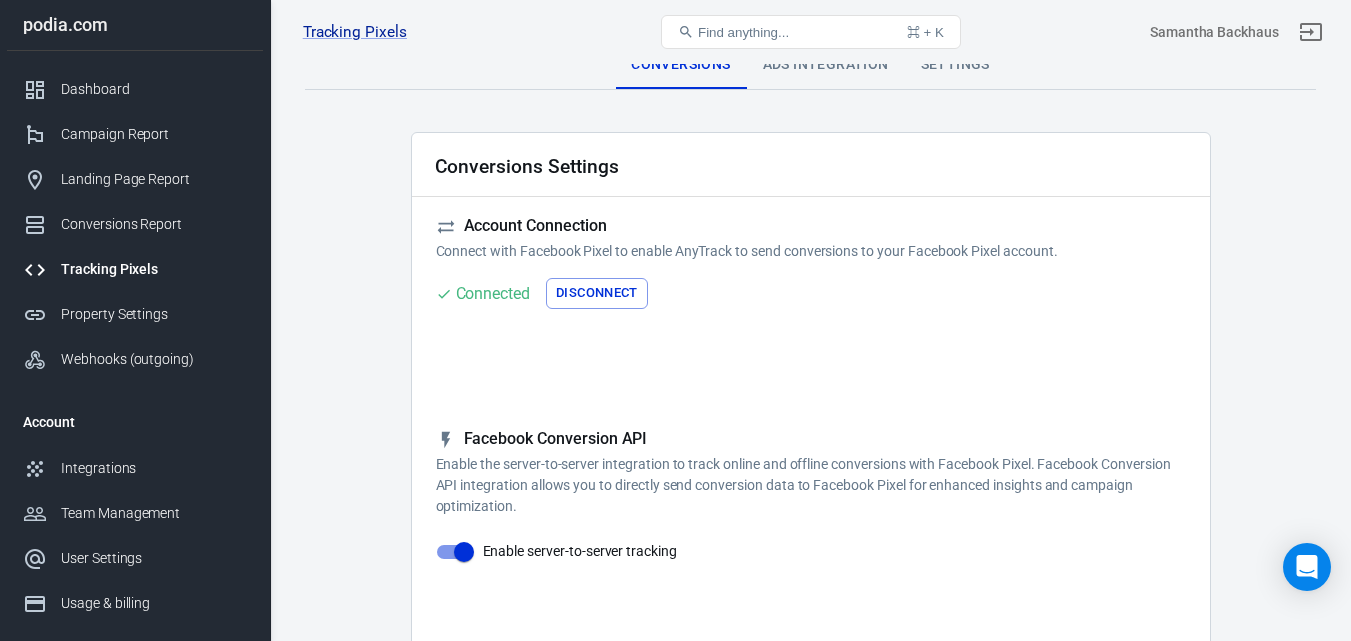 scroll, scrollTop: 0, scrollLeft: 0, axis: both 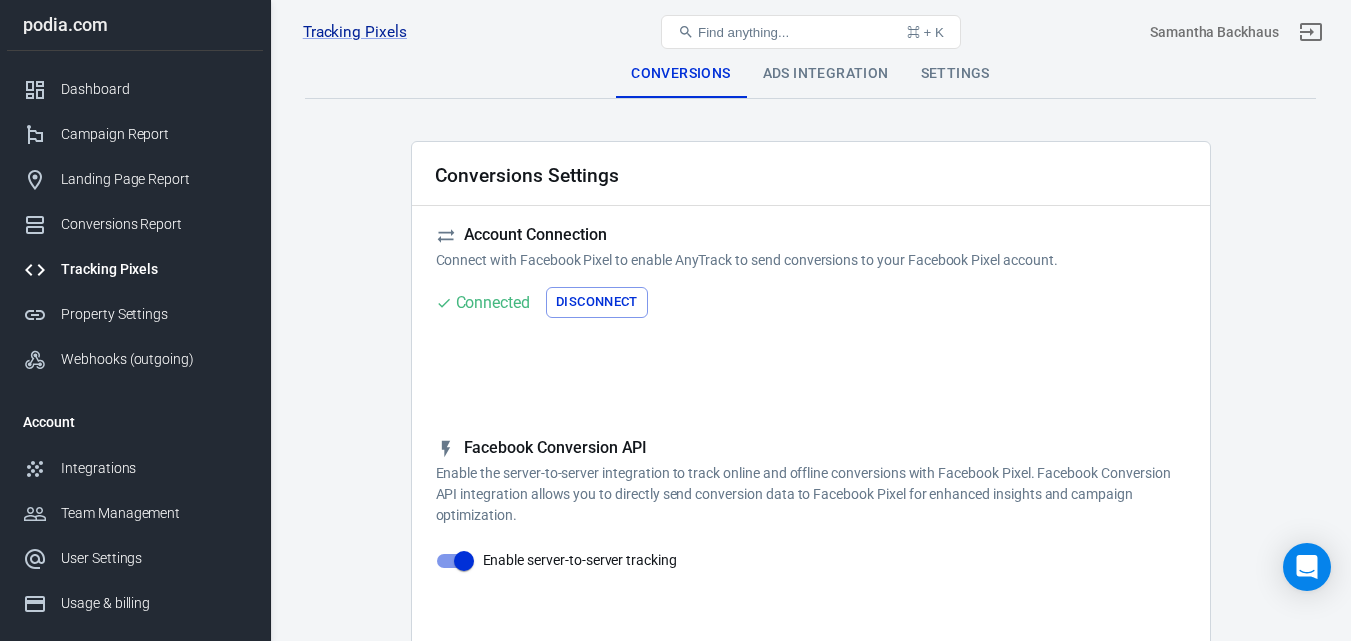 click on "Ads Integration" at bounding box center (826, 74) 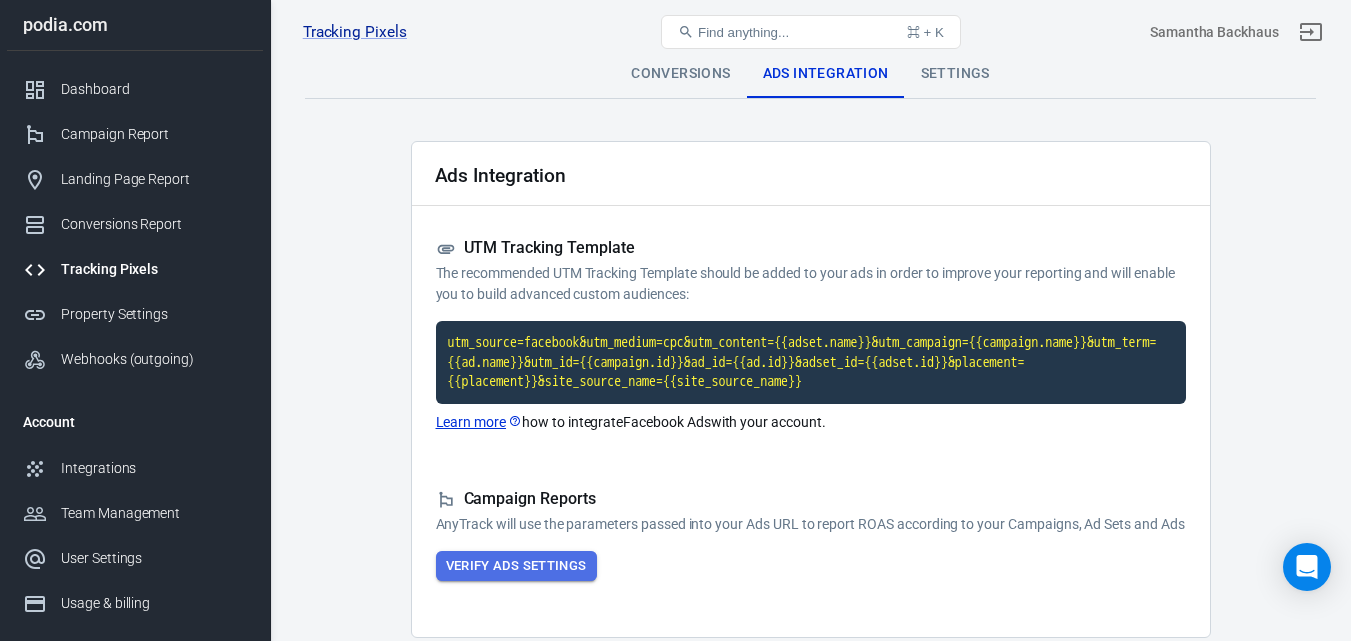 click on "Verify Ads Settings" at bounding box center (516, 566) 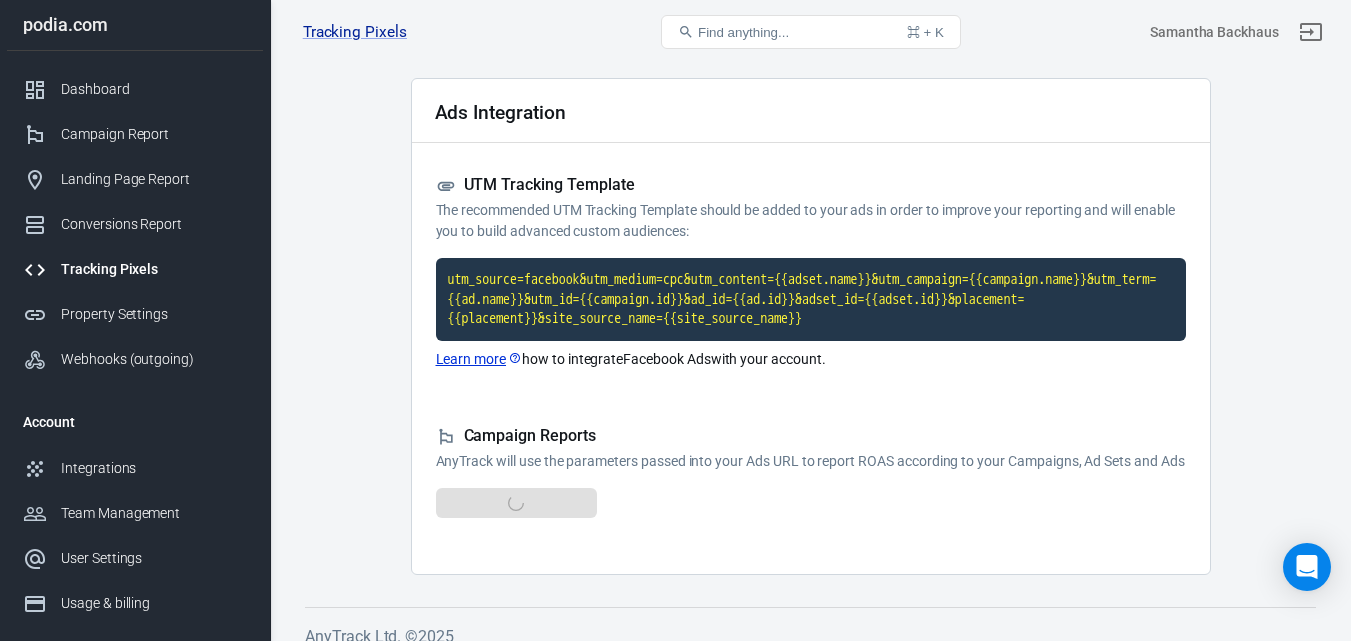 scroll, scrollTop: 68, scrollLeft: 0, axis: vertical 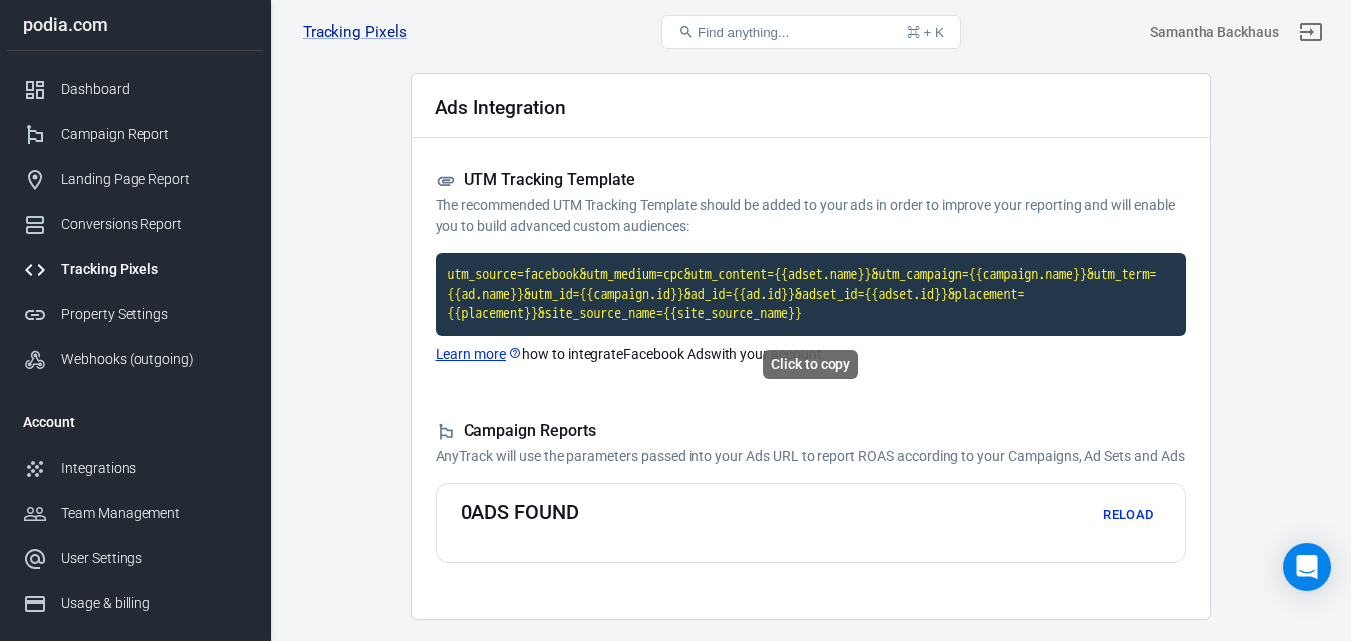 click on "utm_source=facebook&utm_medium=cpc&utm_content={{adset.name}}&utm_campaign={{campaign.name}}&utm_term={{ad.name}}&utm_id={{campaign.id}}&ad_id={{ad.id}}&adset_id={{adset.id}}&placement={{placement}}&site_source_name={{site_source_name}}" at bounding box center [811, 294] 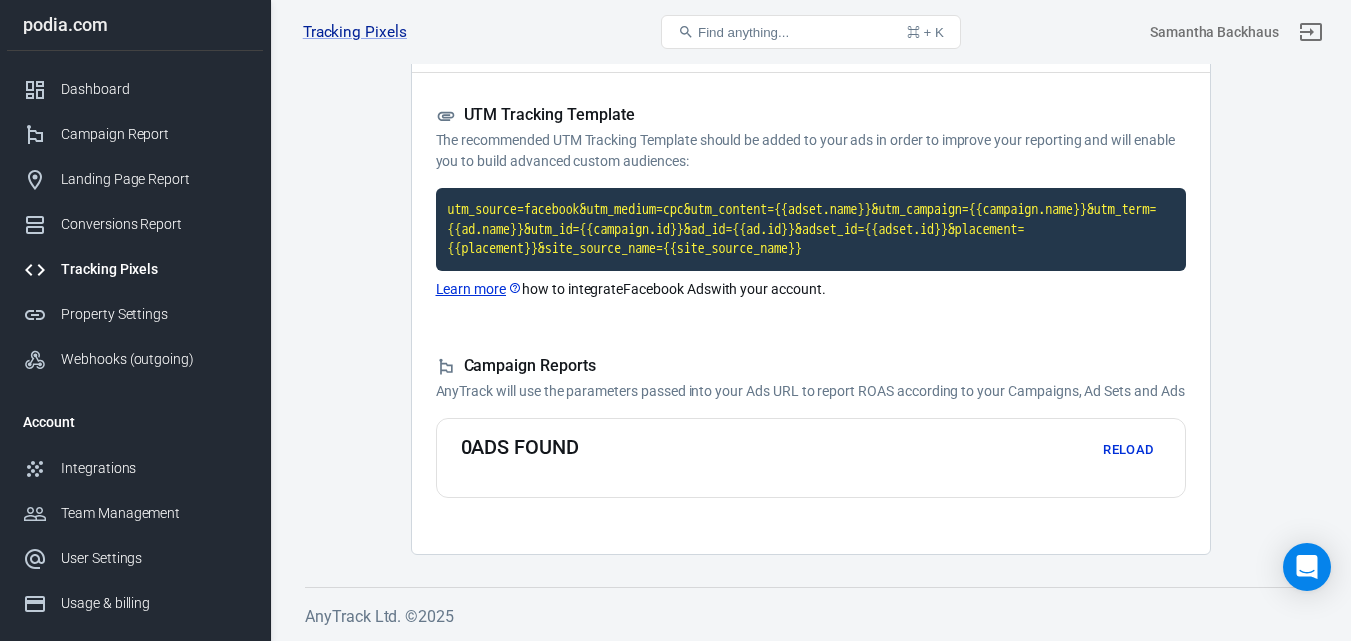 scroll, scrollTop: 0, scrollLeft: 0, axis: both 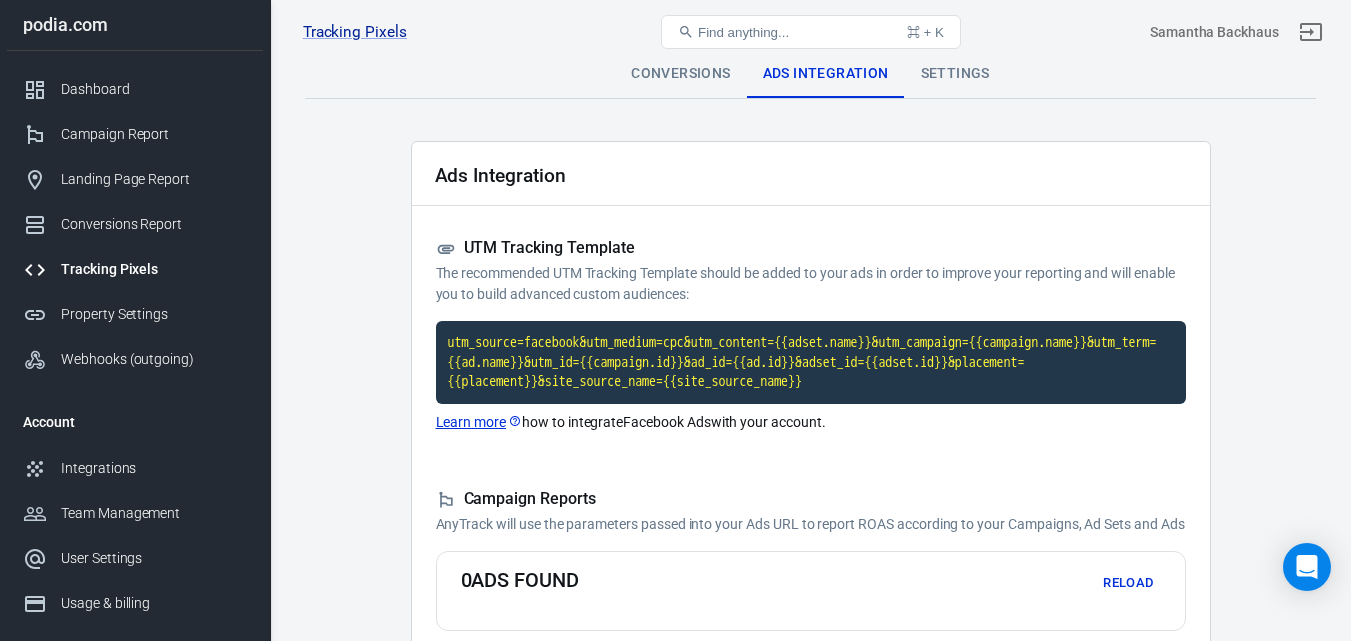 click on "Settings" at bounding box center (955, 74) 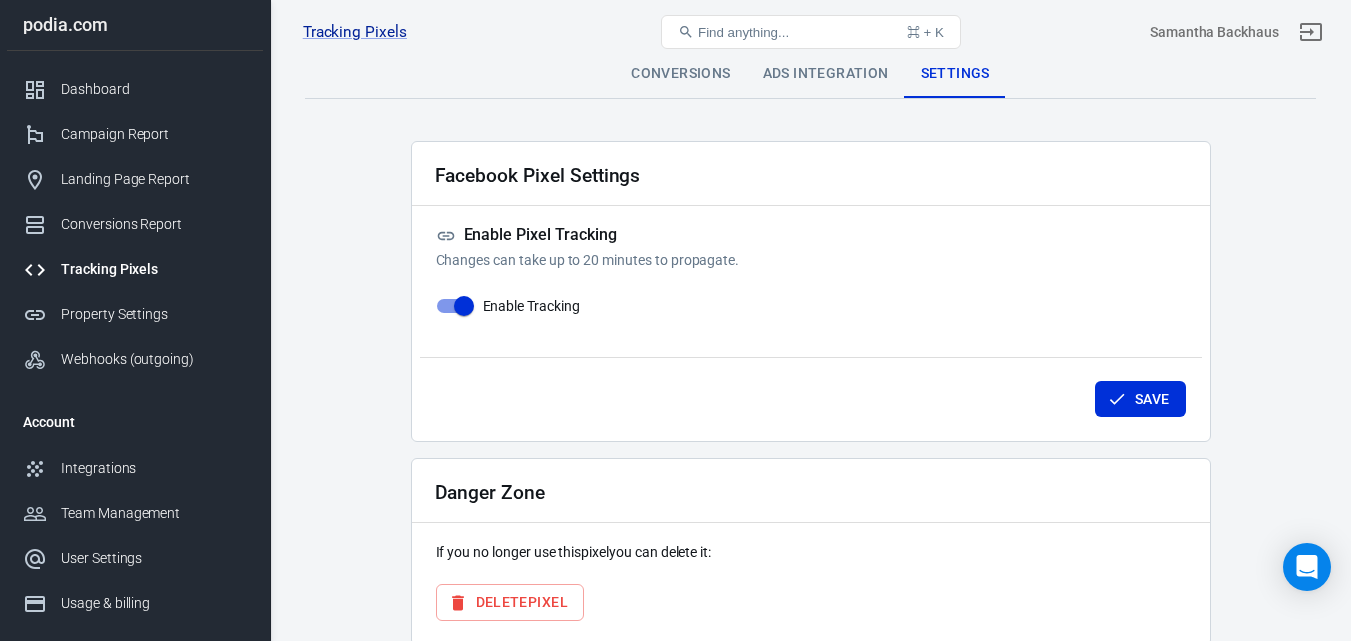 click on "Enable Tracking" at bounding box center (464, 306) 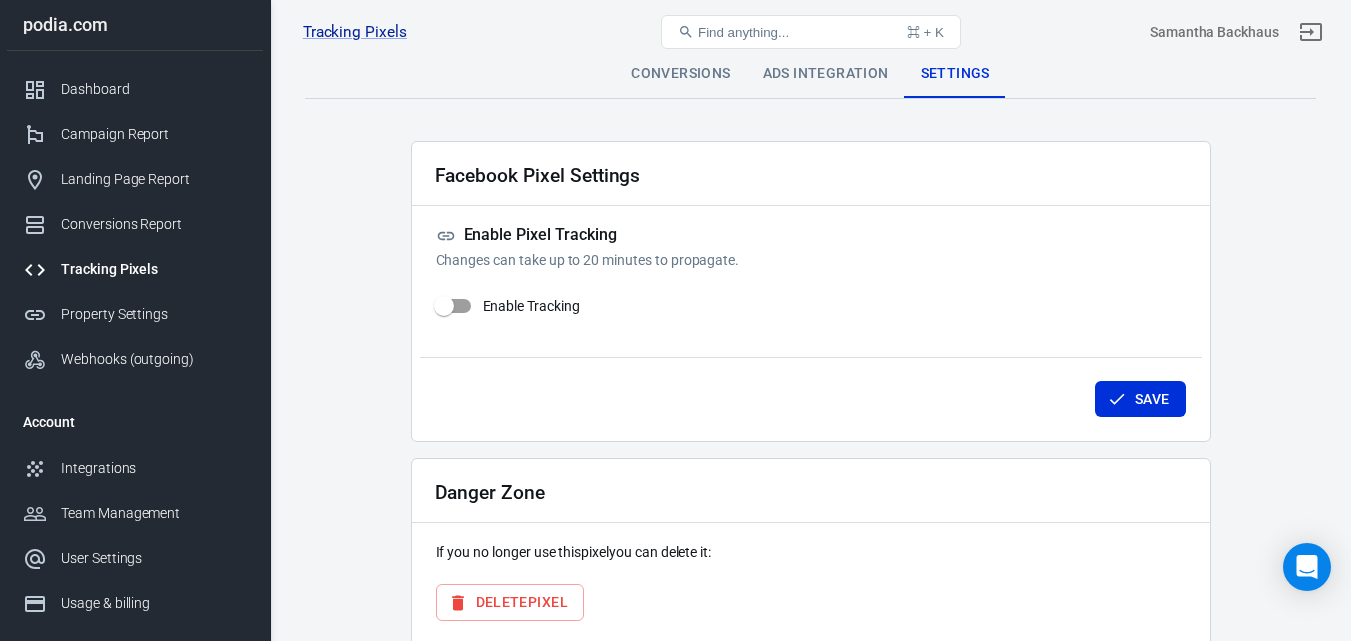 click on "Facebook Pixel Settings Enable Pixel Tracking Changes can take up to 20 minutes to propagate. Enable Tracking Save Danger Zone If you no longer use this  pixel  you can delete it: Delete  Pixel" at bounding box center (811, 393) 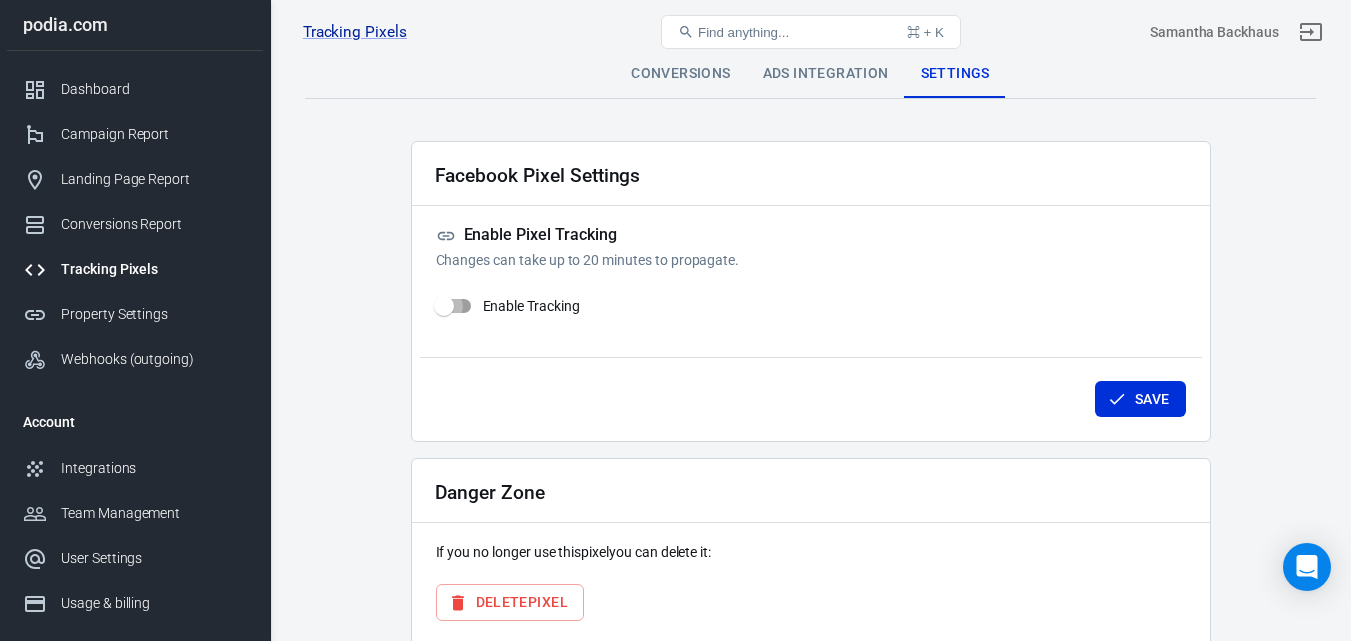 click on "Enable Tracking" at bounding box center (444, 306) 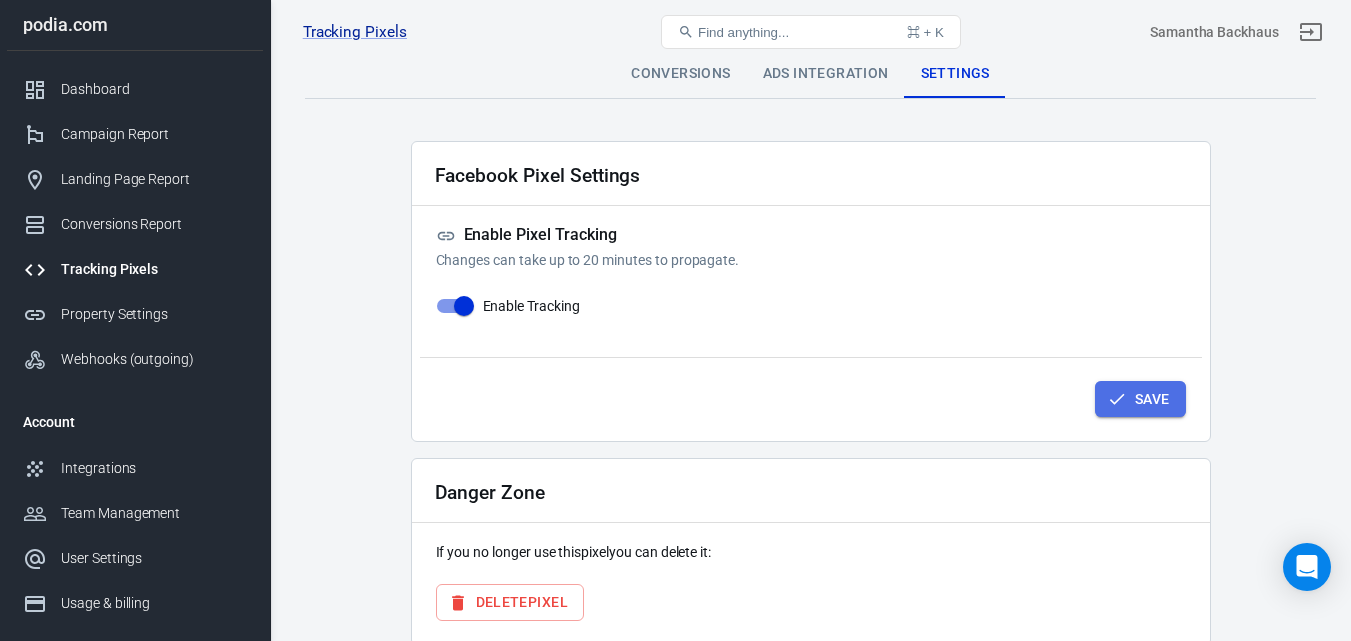 click on "Save" at bounding box center [1140, 399] 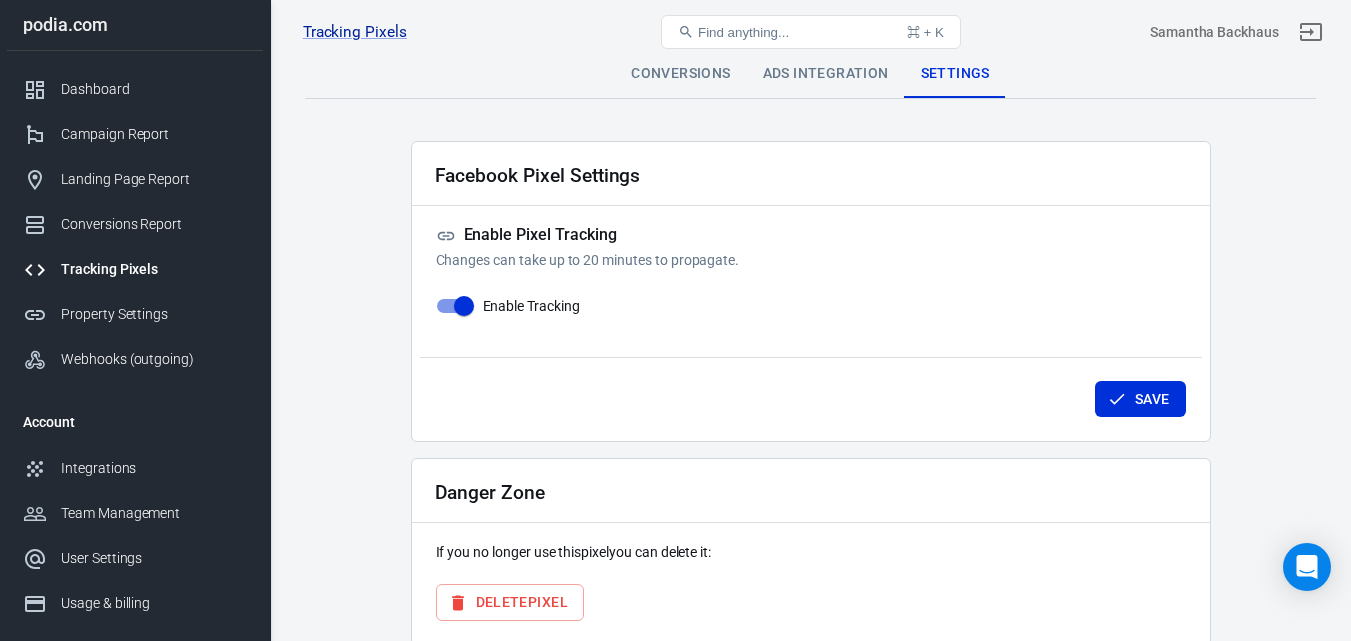 drag, startPoint x: 1349, startPoint y: 312, endPoint x: 1359, endPoint y: 380, distance: 68.73136 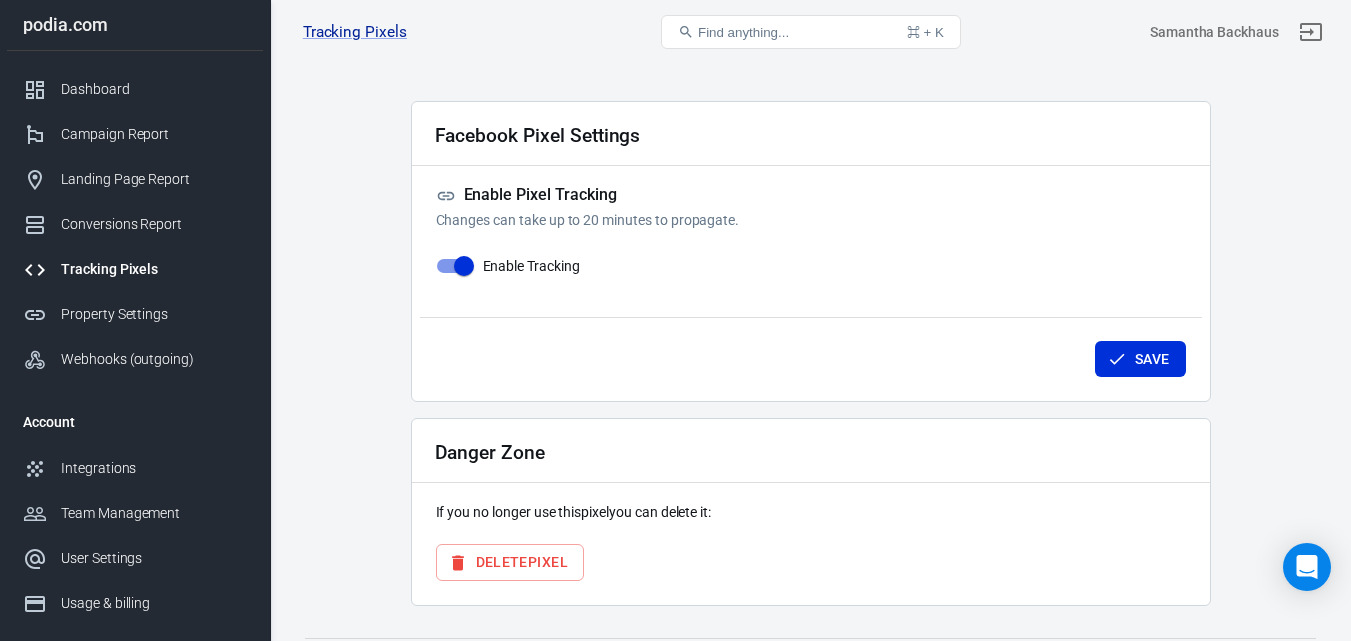 scroll, scrollTop: 0, scrollLeft: 0, axis: both 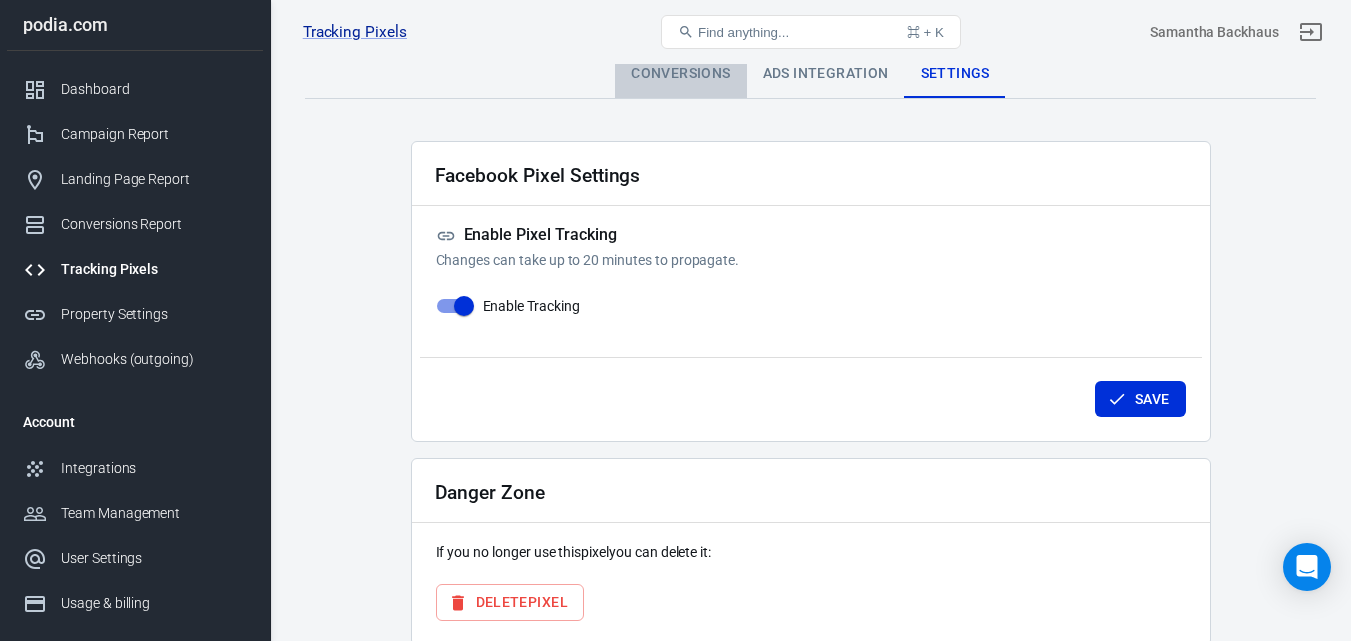 click on "Conversions" at bounding box center [680, 74] 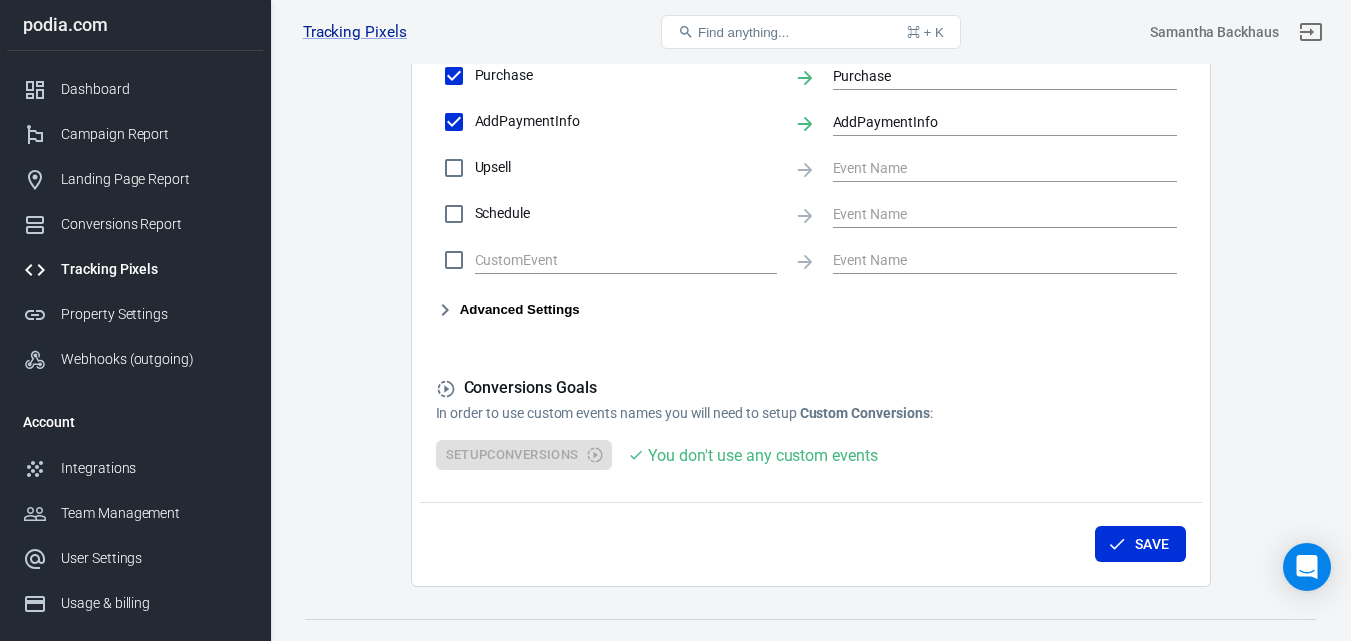 scroll, scrollTop: 1104, scrollLeft: 0, axis: vertical 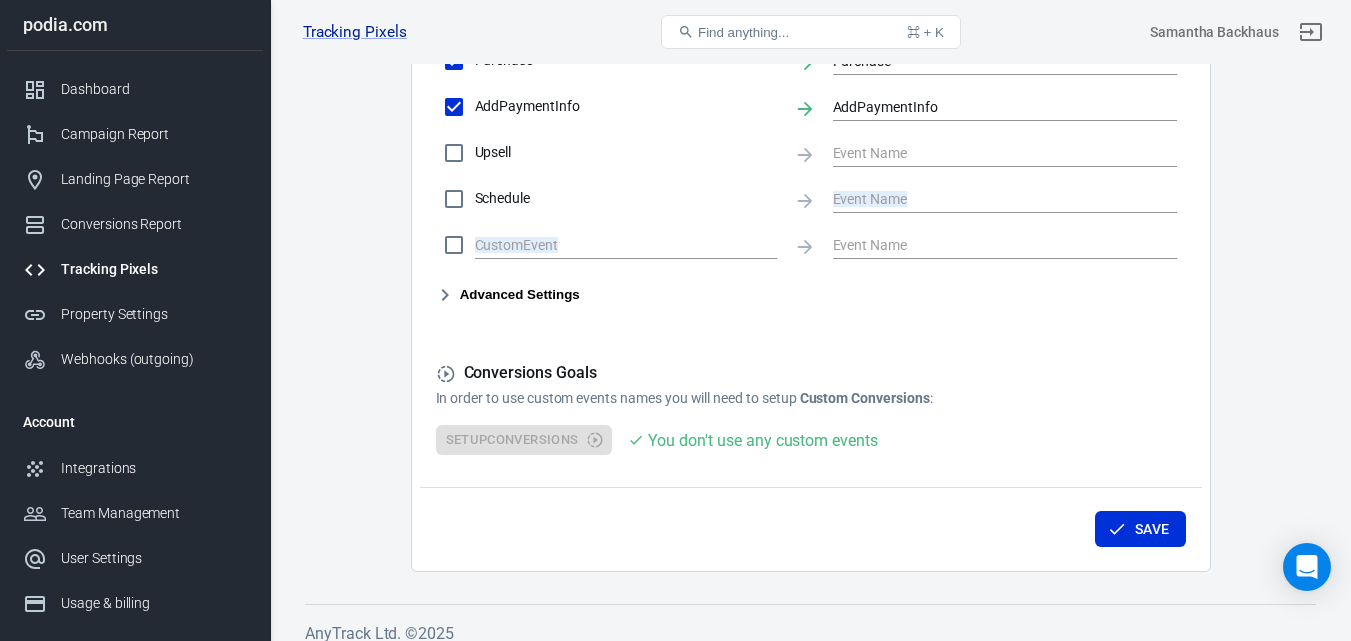 drag, startPoint x: 1338, startPoint y: 248, endPoint x: 1334, endPoint y: 185, distance: 63.126858 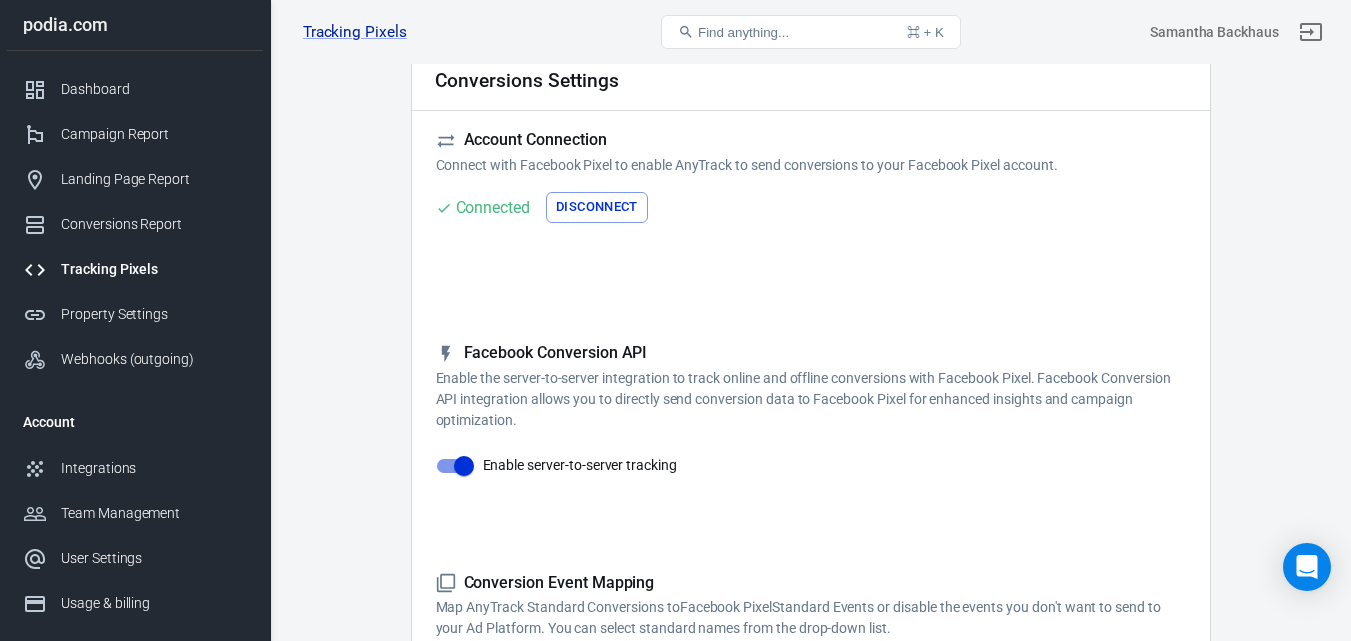scroll, scrollTop: 118, scrollLeft: 0, axis: vertical 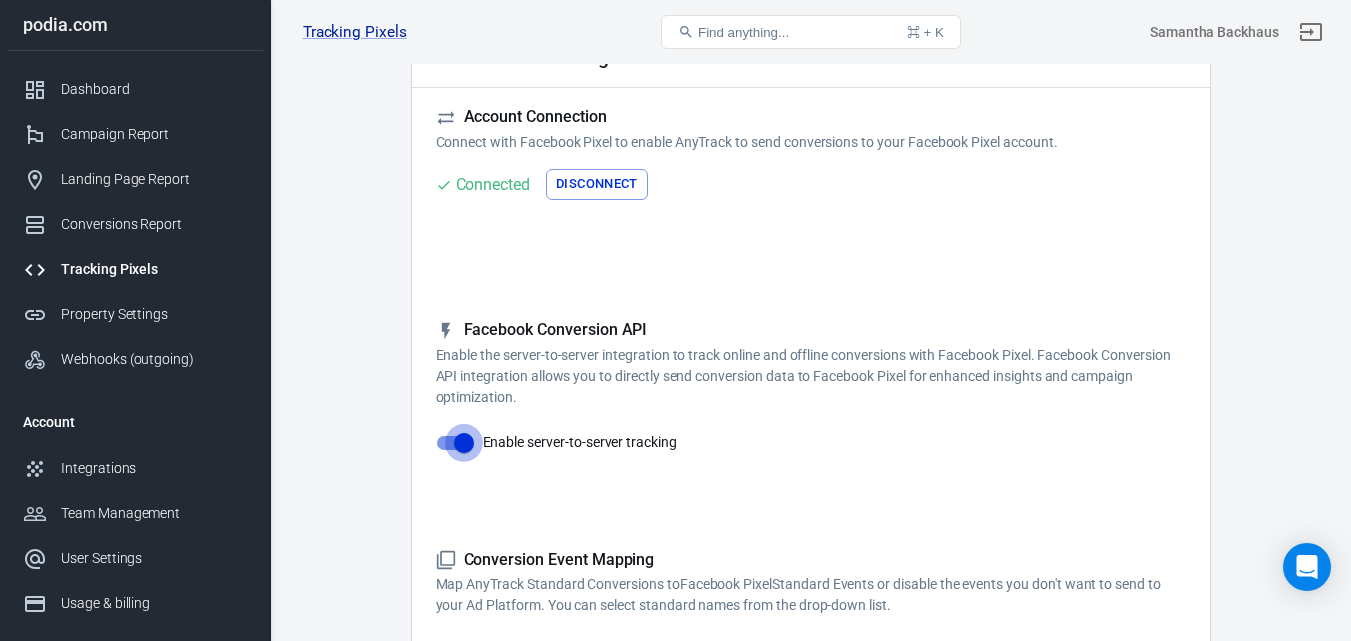 click on "Enable server-to-server tracking" at bounding box center [464, 443] 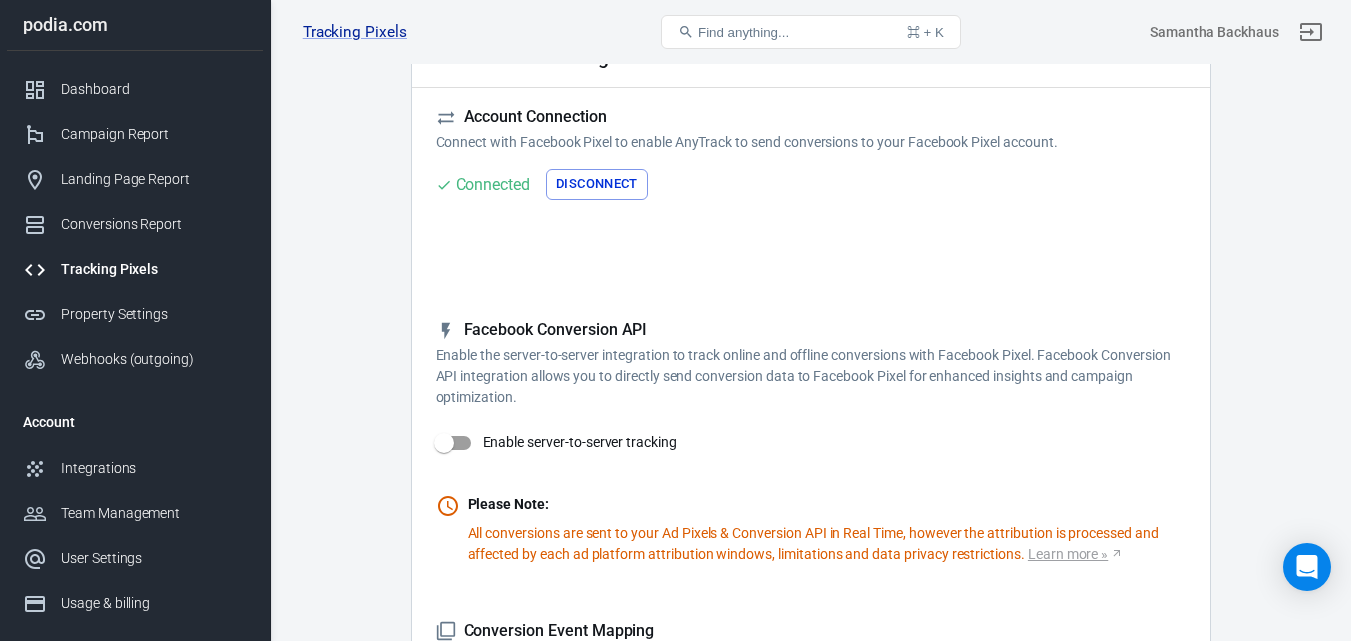 click on "Learn more »" at bounding box center (1076, 554) 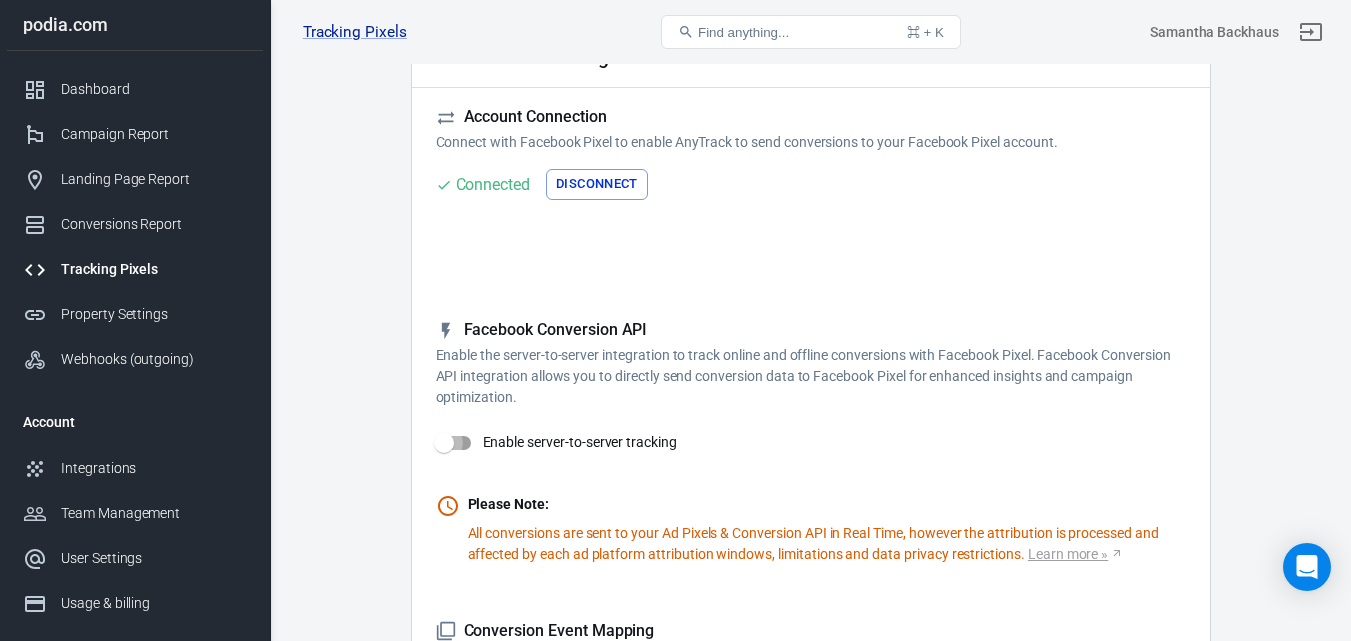 click on "Enable server-to-server tracking" at bounding box center [444, 443] 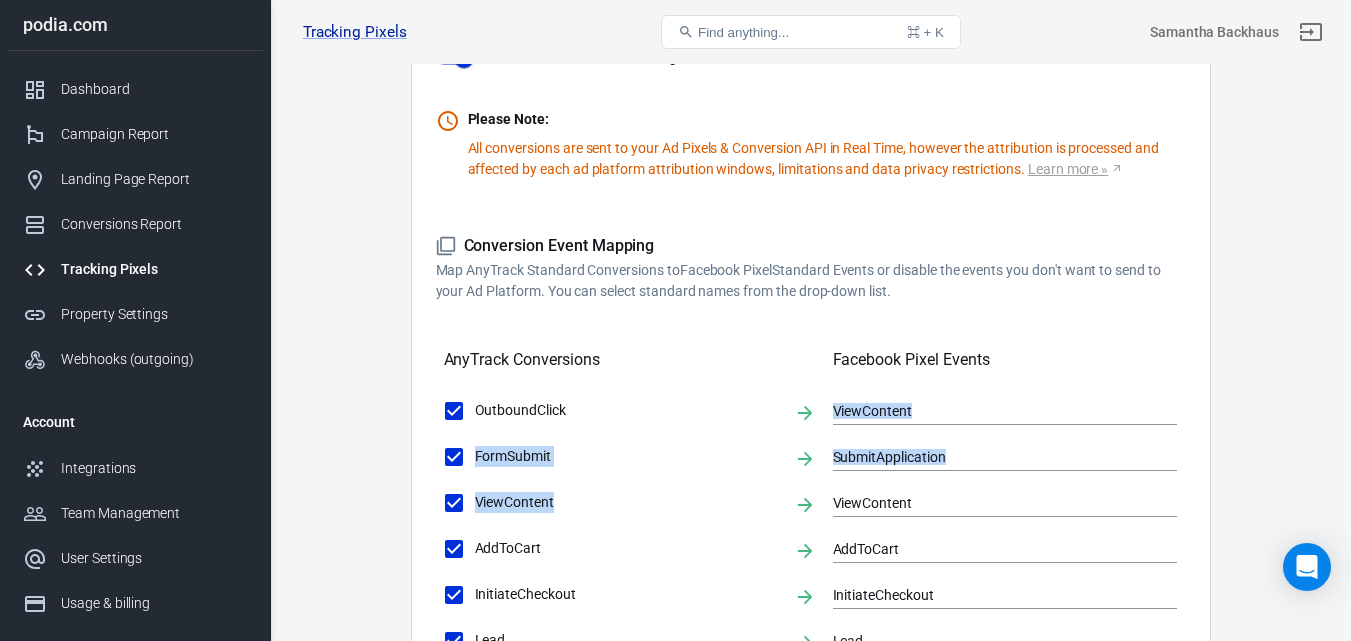 drag, startPoint x: 1348, startPoint y: 453, endPoint x: 1353, endPoint y: 513, distance: 60.207973 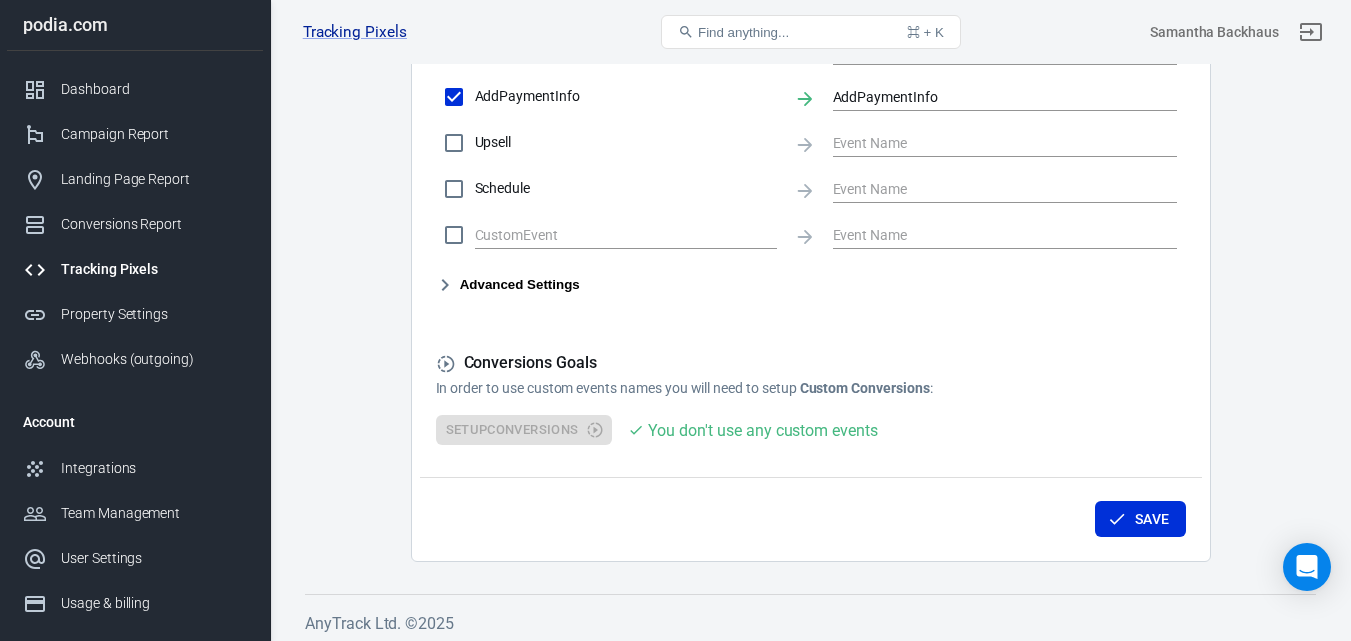scroll, scrollTop: 1192, scrollLeft: 0, axis: vertical 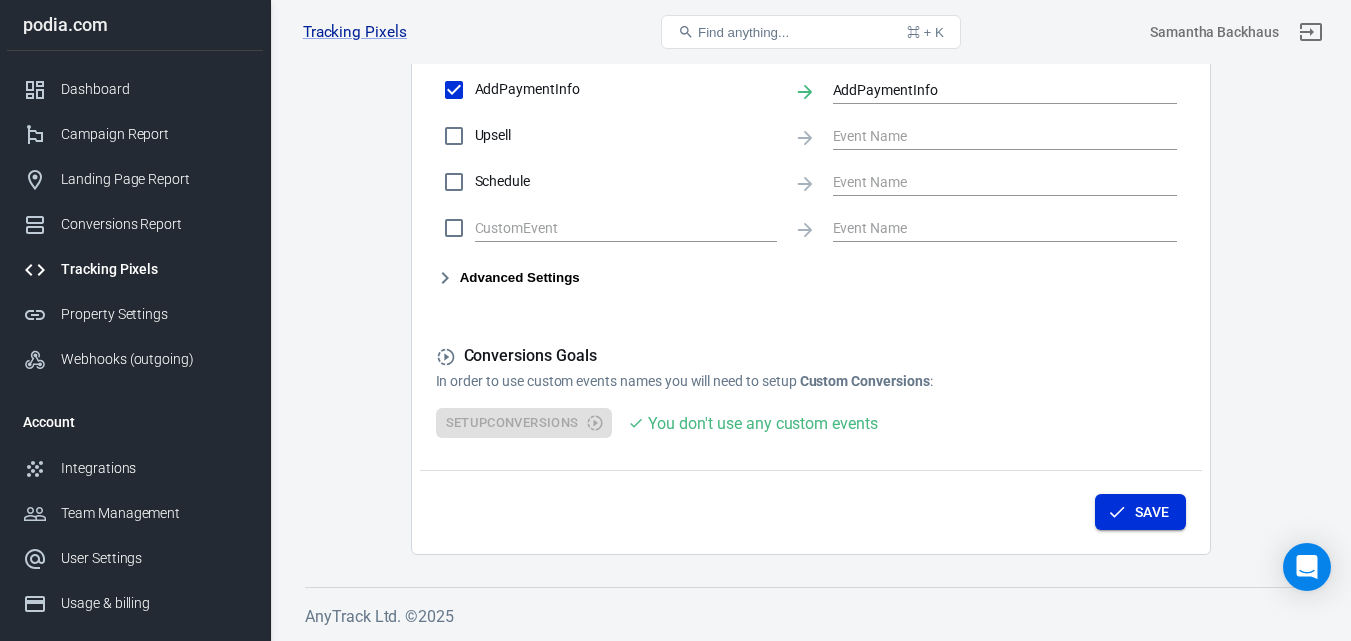 click on "Save" at bounding box center (1140, 512) 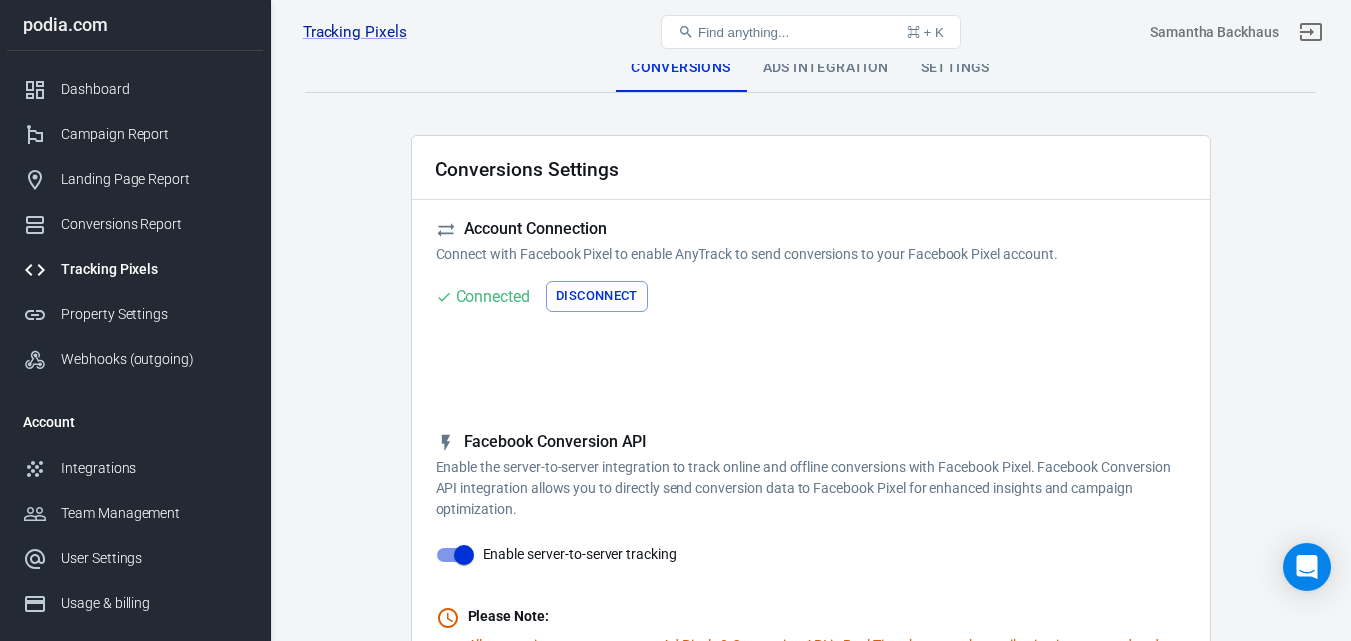 scroll, scrollTop: 0, scrollLeft: 0, axis: both 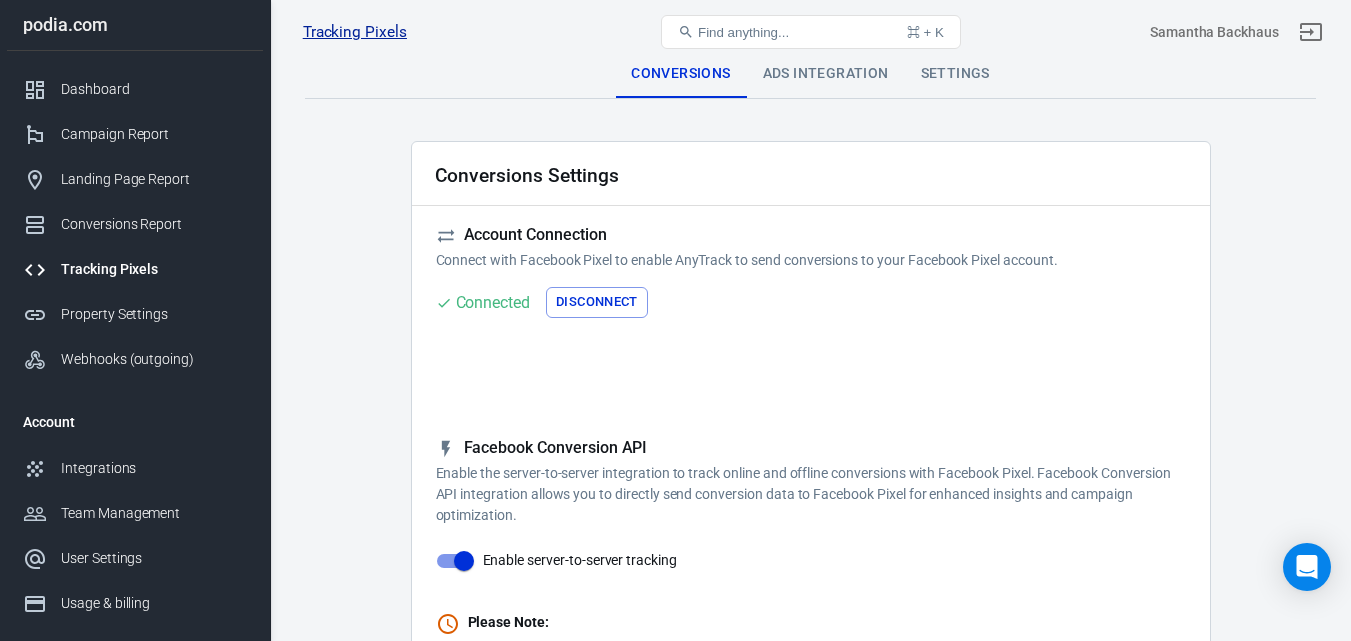 click on "Tracking Pixels" at bounding box center [355, 32] 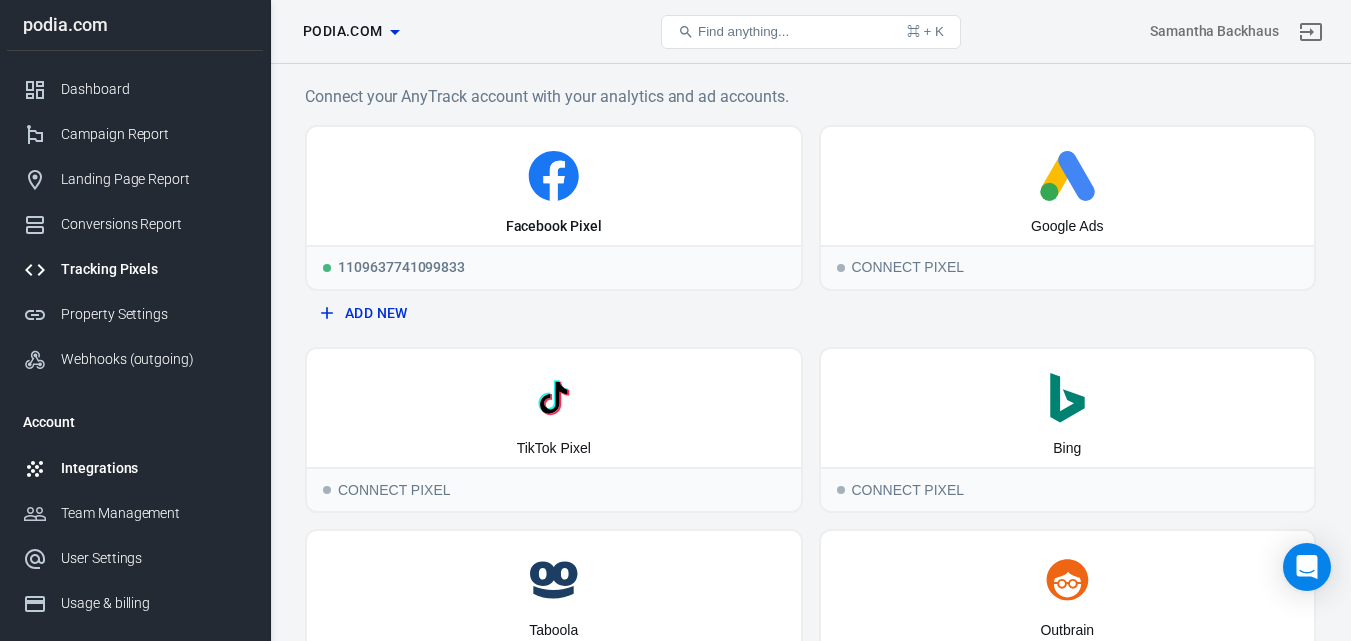 click on "Integrations" at bounding box center (135, 468) 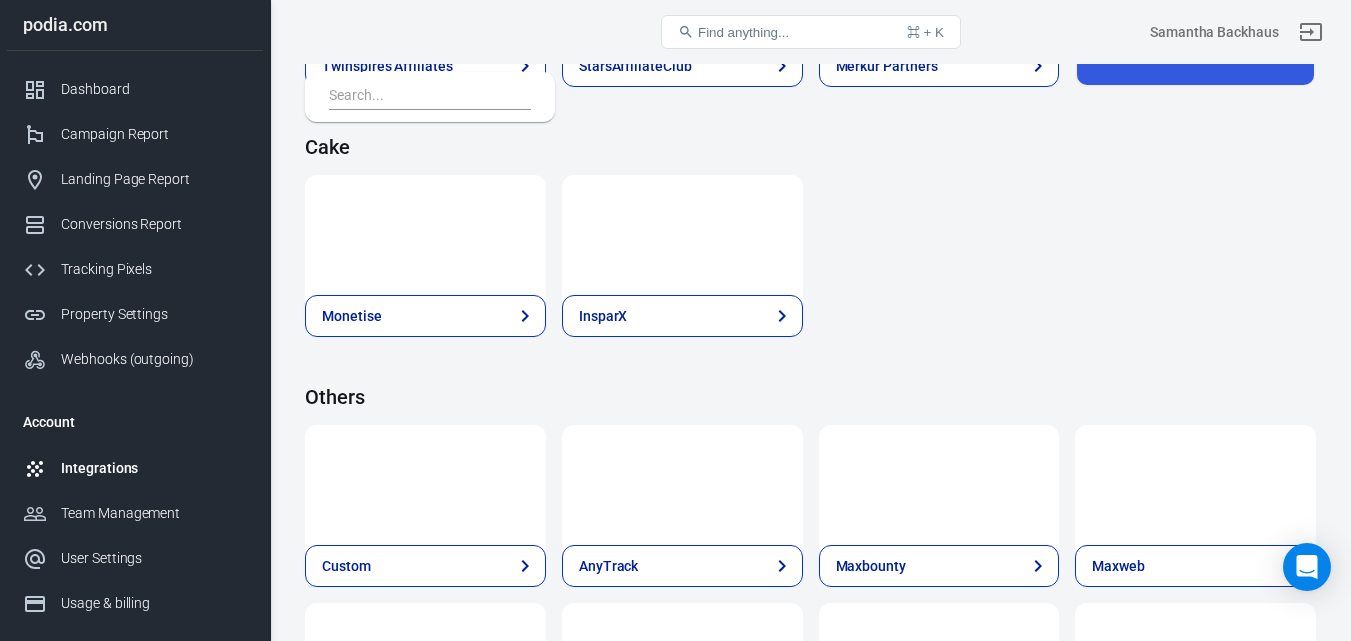 scroll, scrollTop: 3872, scrollLeft: 0, axis: vertical 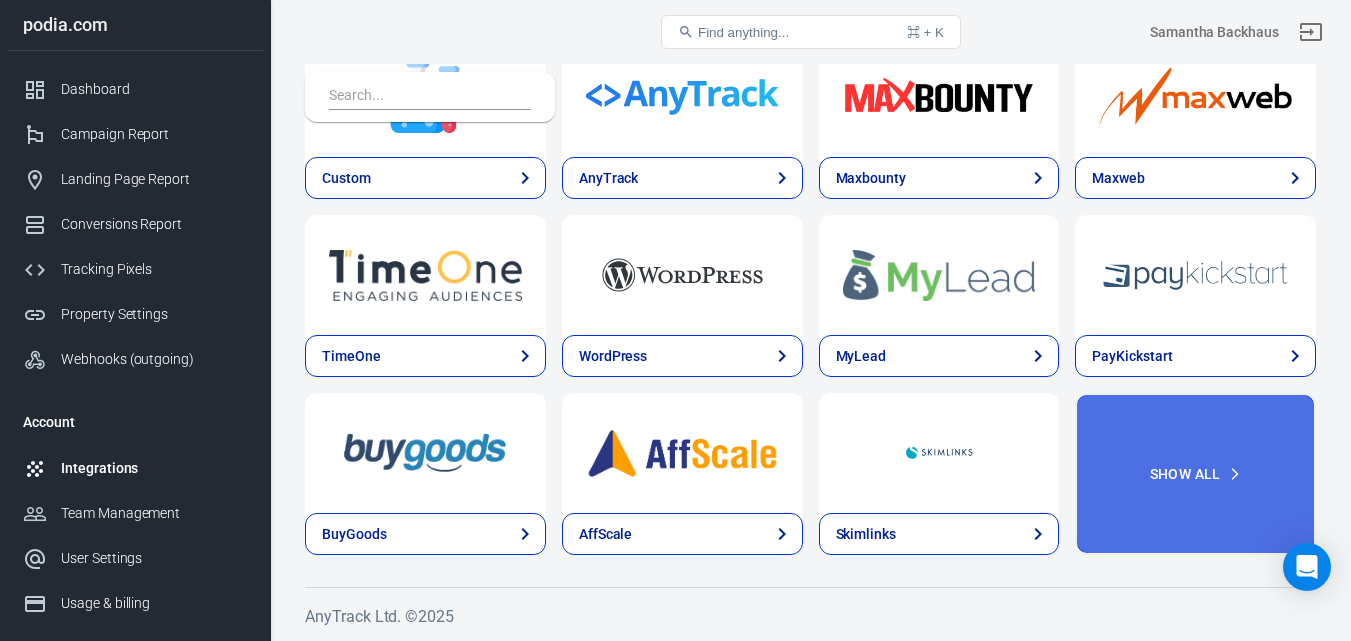 click on "Show All" at bounding box center (1195, 474) 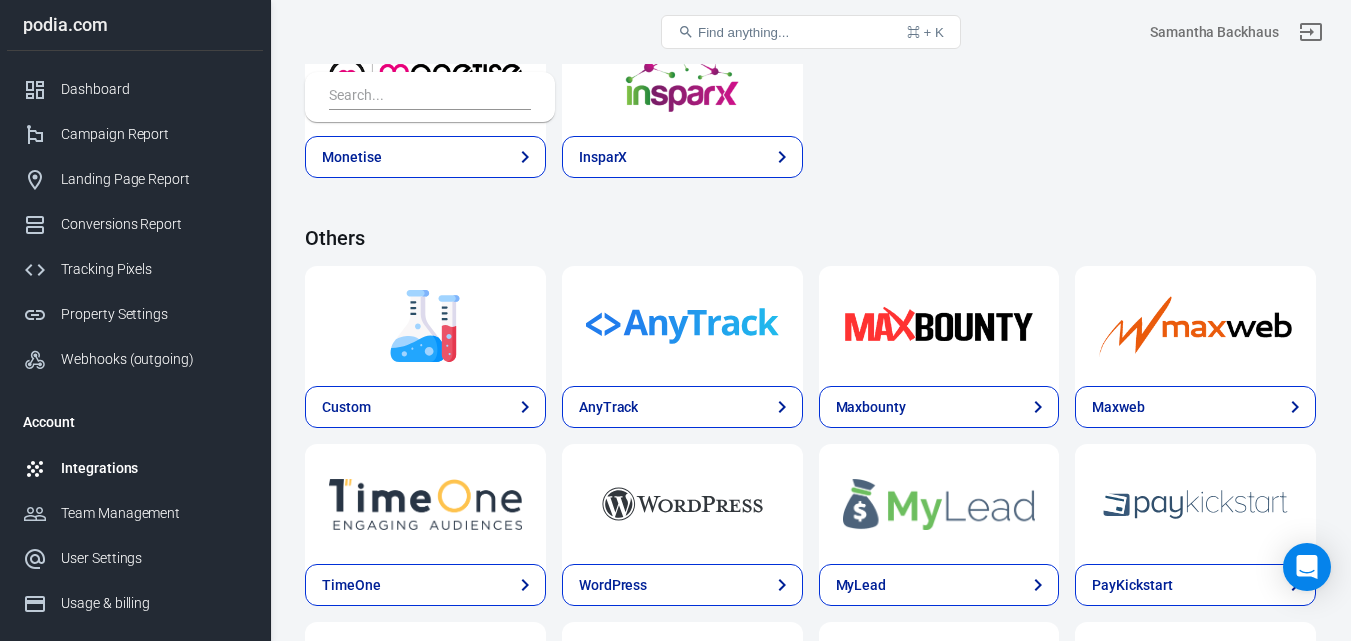 scroll, scrollTop: 3965, scrollLeft: 0, axis: vertical 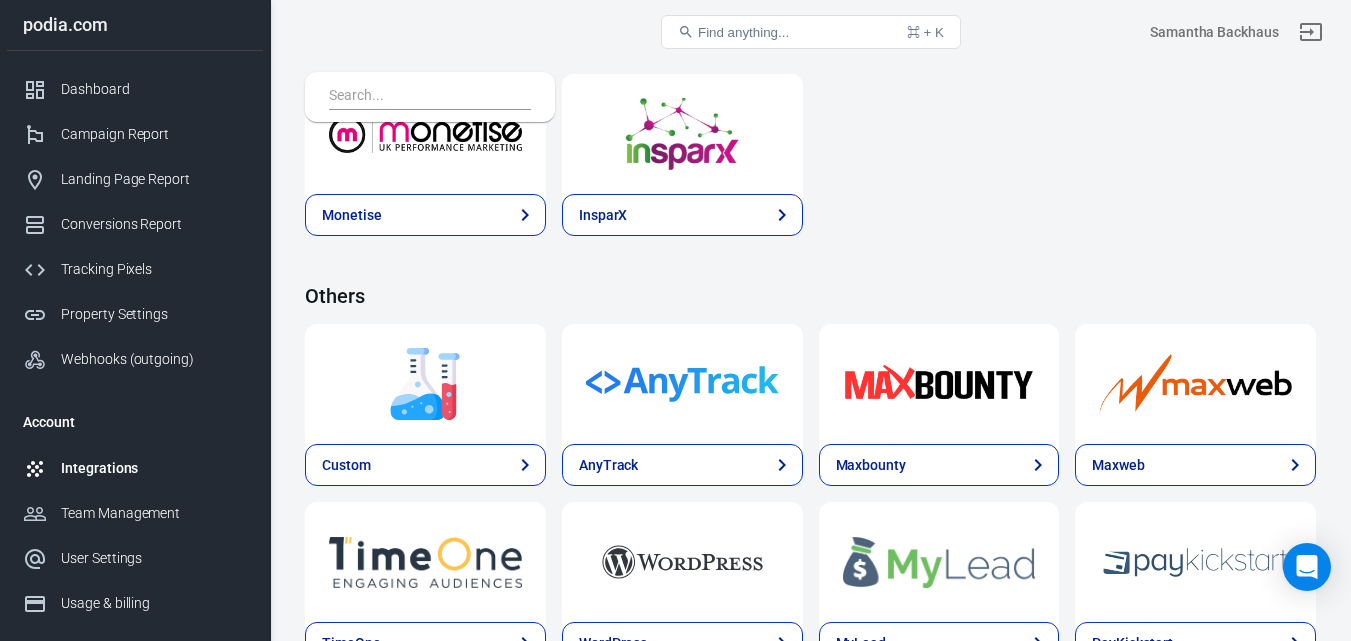 click at bounding box center (682, 384) 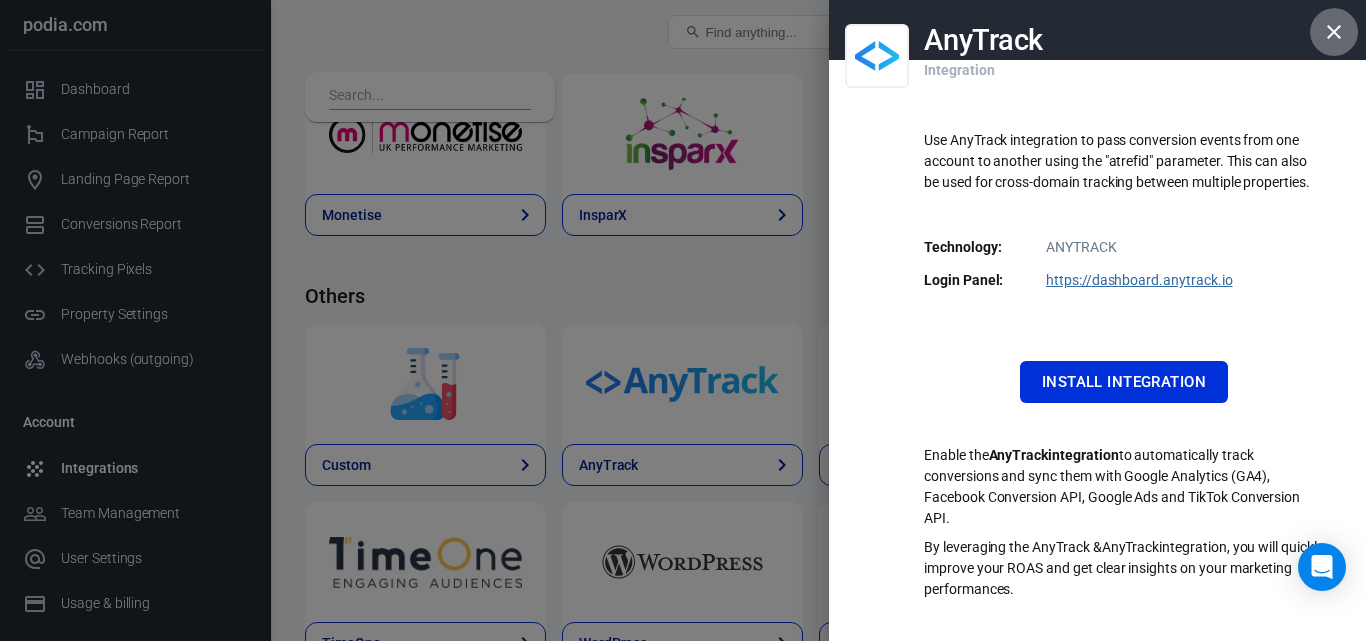 click 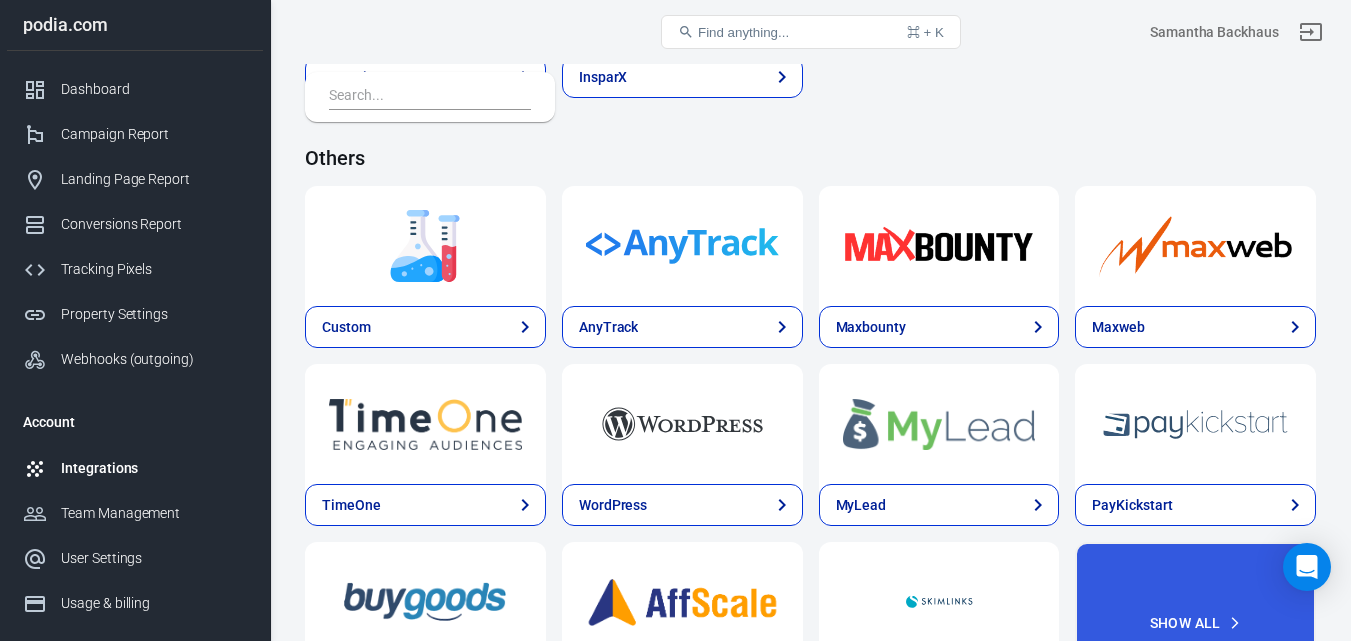 scroll, scrollTop: 4252, scrollLeft: 0, axis: vertical 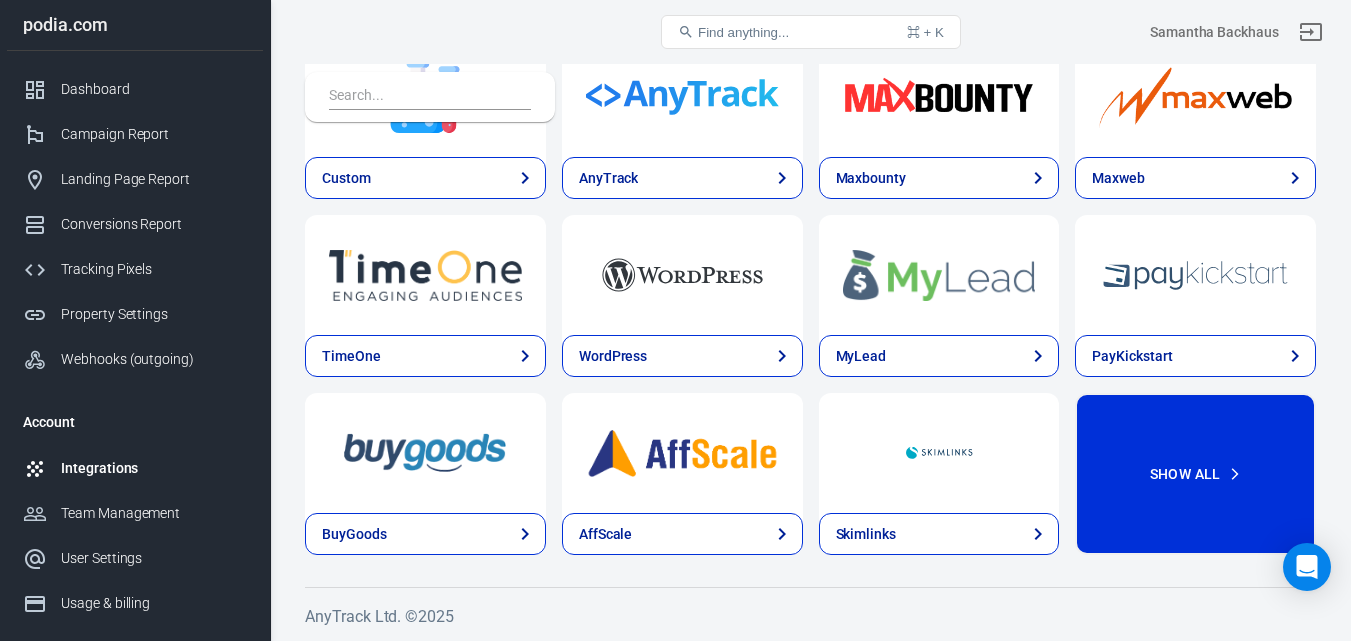 click on "Show All" at bounding box center (1195, 474) 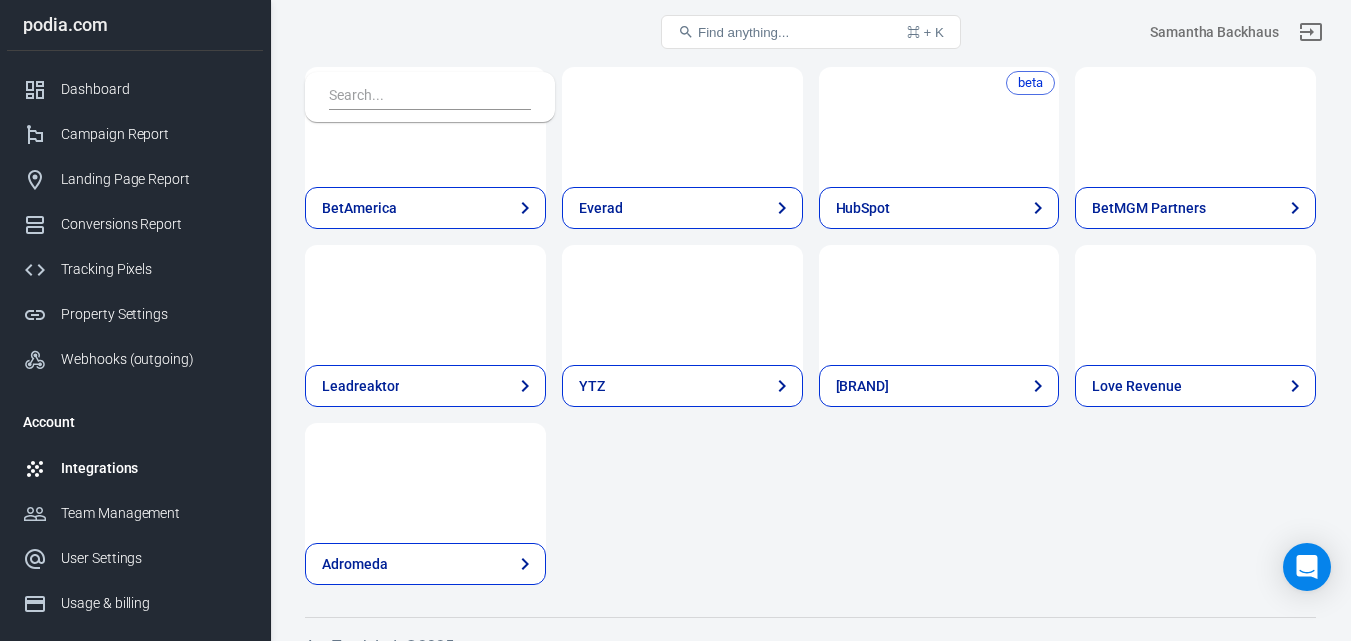 scroll, scrollTop: 5142, scrollLeft: 0, axis: vertical 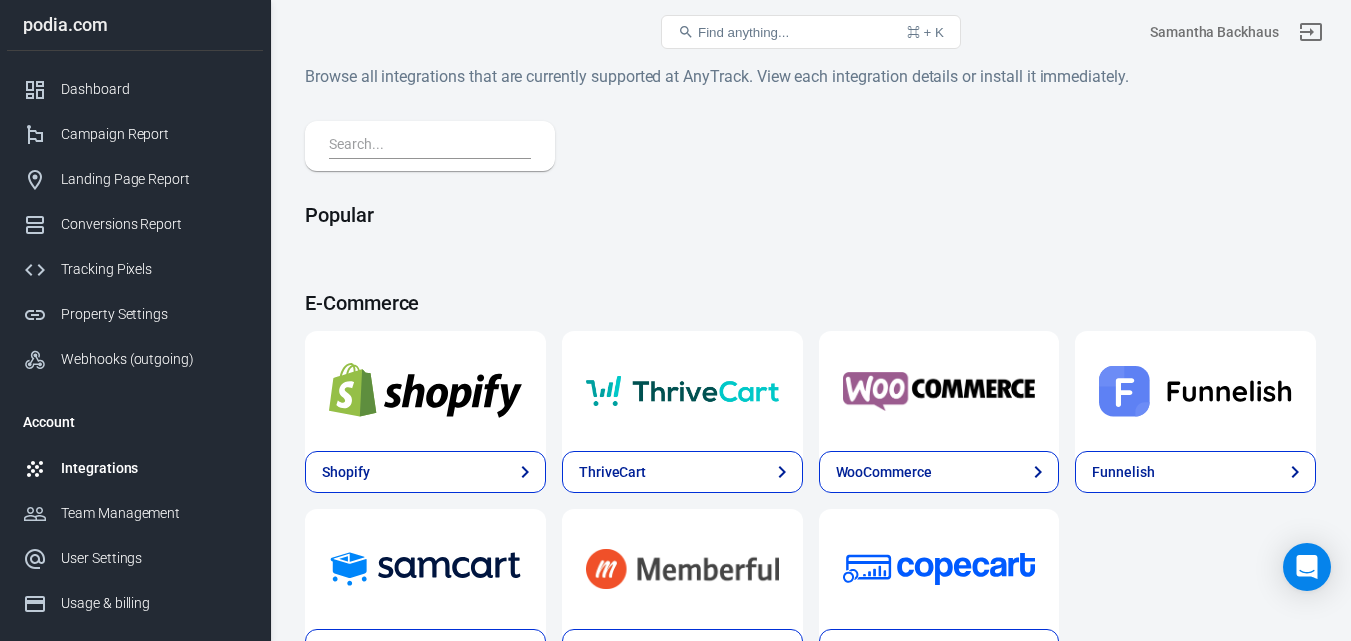 click at bounding box center (430, 146) 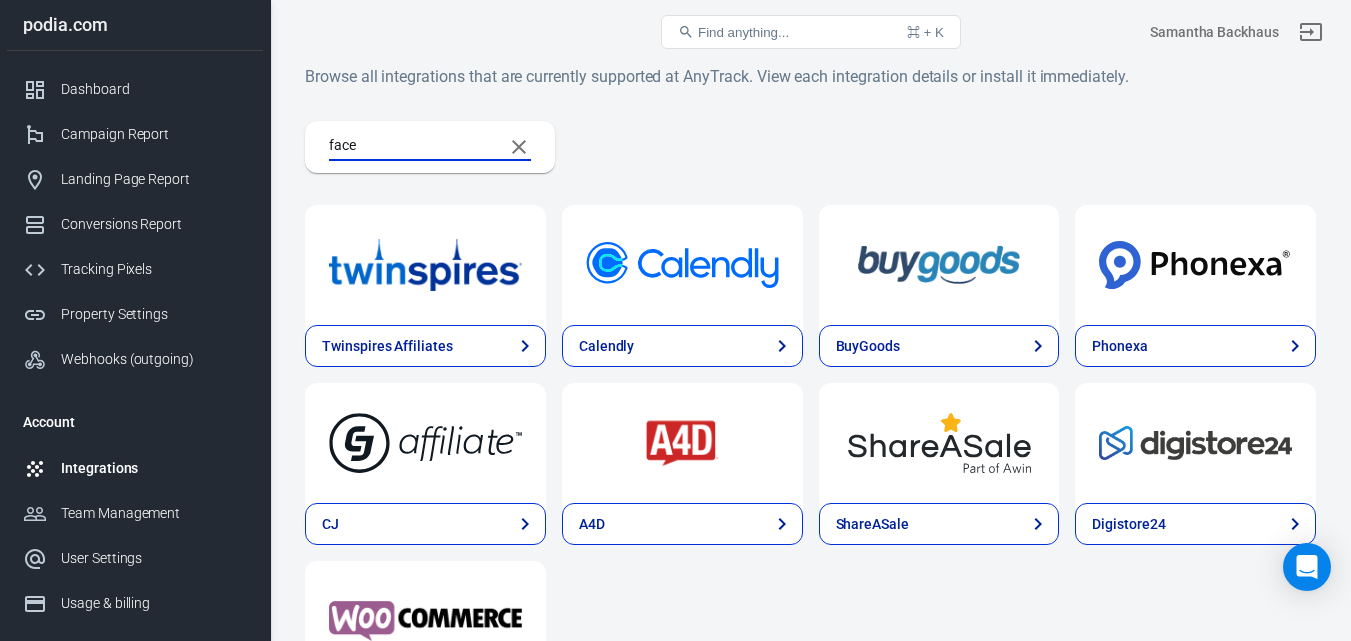 type on "Facebook" 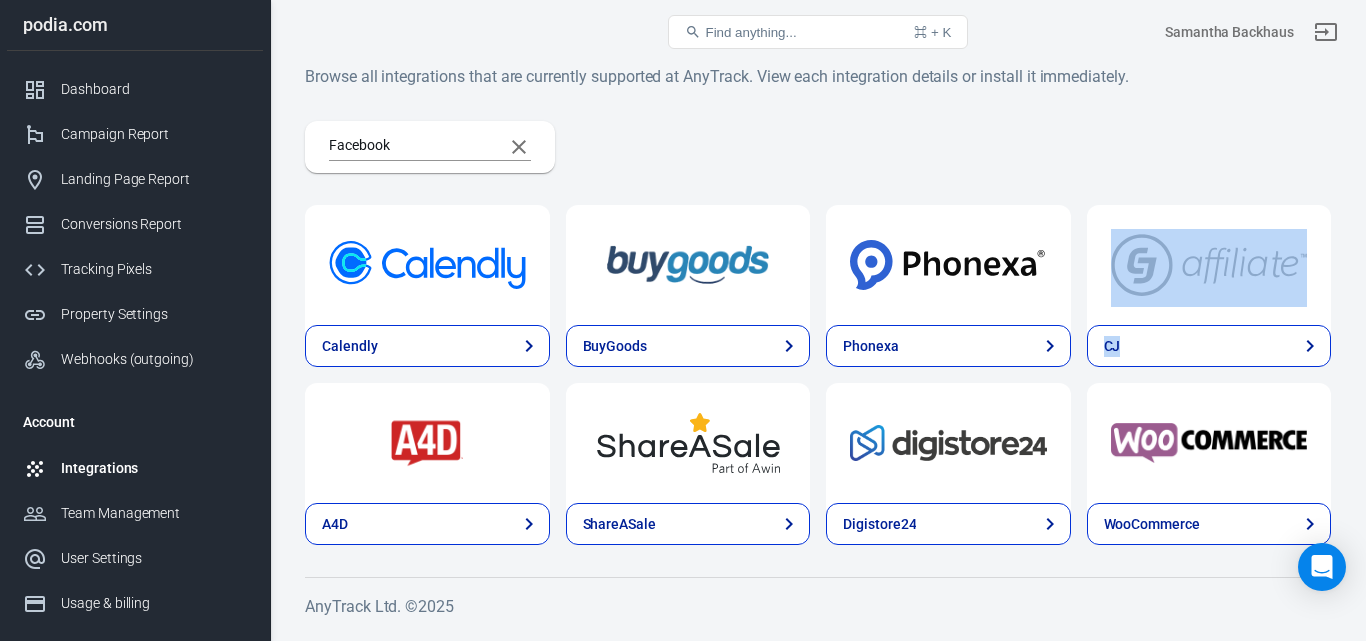 drag, startPoint x: 1346, startPoint y: 293, endPoint x: 1347, endPoint y: 355, distance: 62.008064 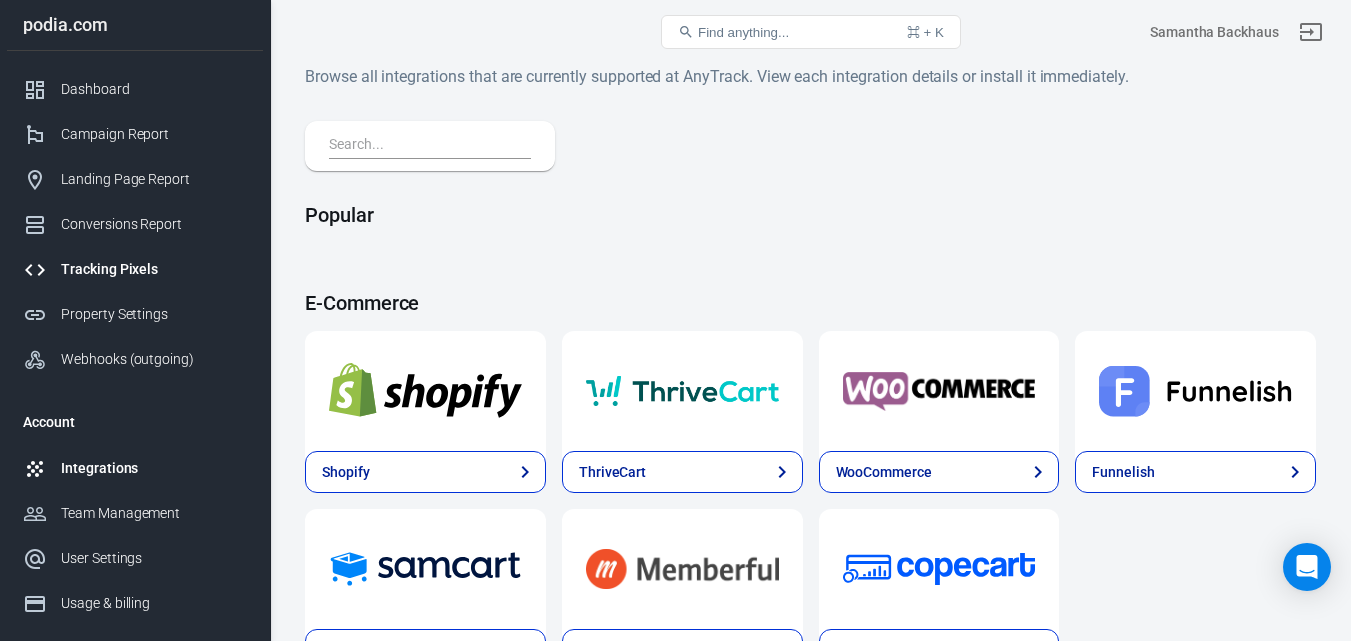 click on "Tracking Pixels" at bounding box center [154, 269] 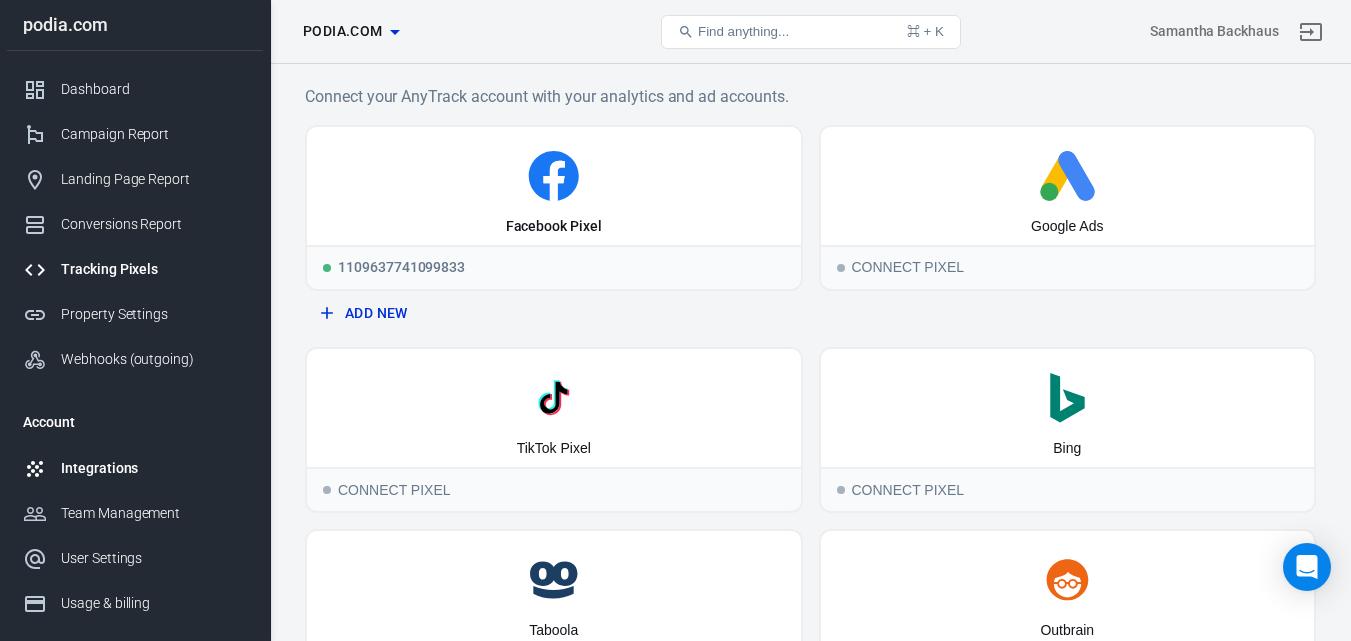click on "Integrations" at bounding box center (135, 468) 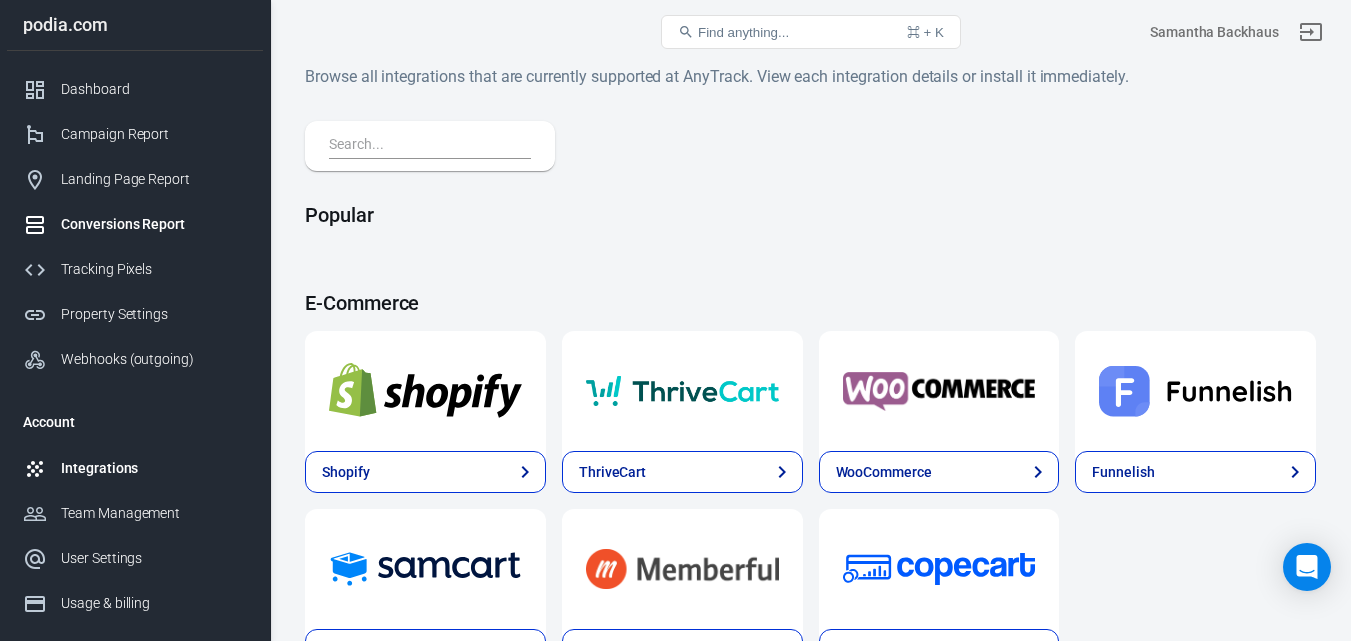 click on "Conversions Report" at bounding box center [154, 224] 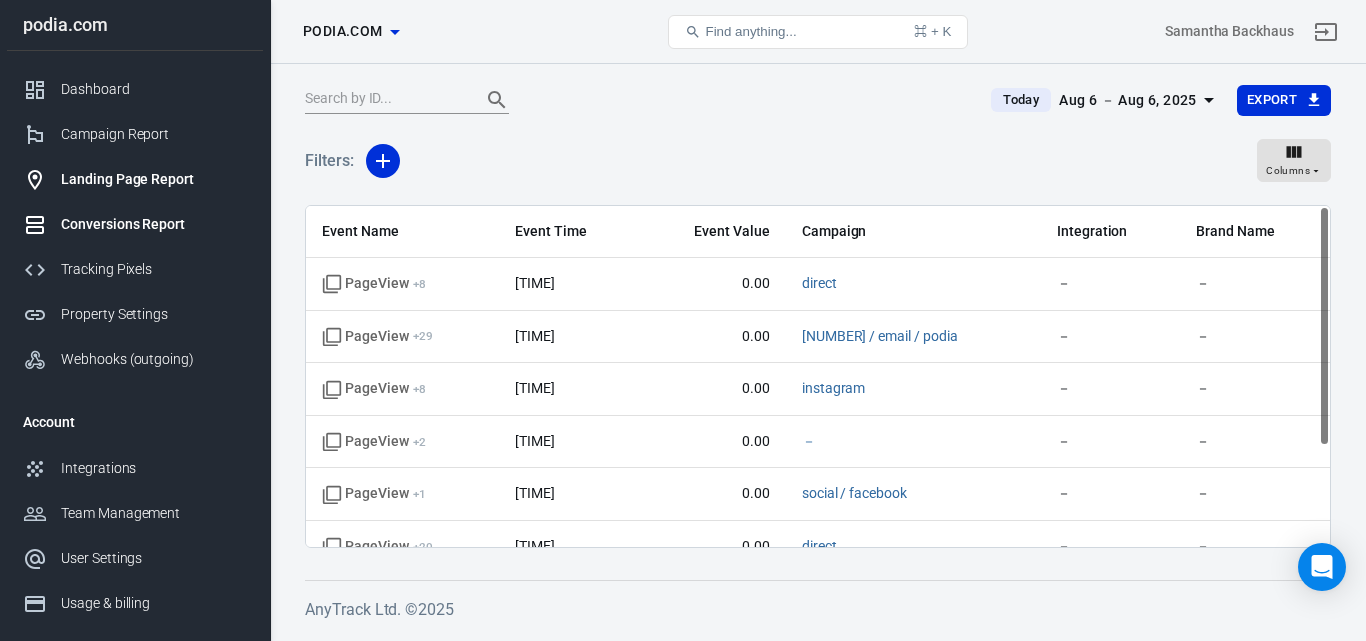 click on "Landing Page Report" at bounding box center [154, 179] 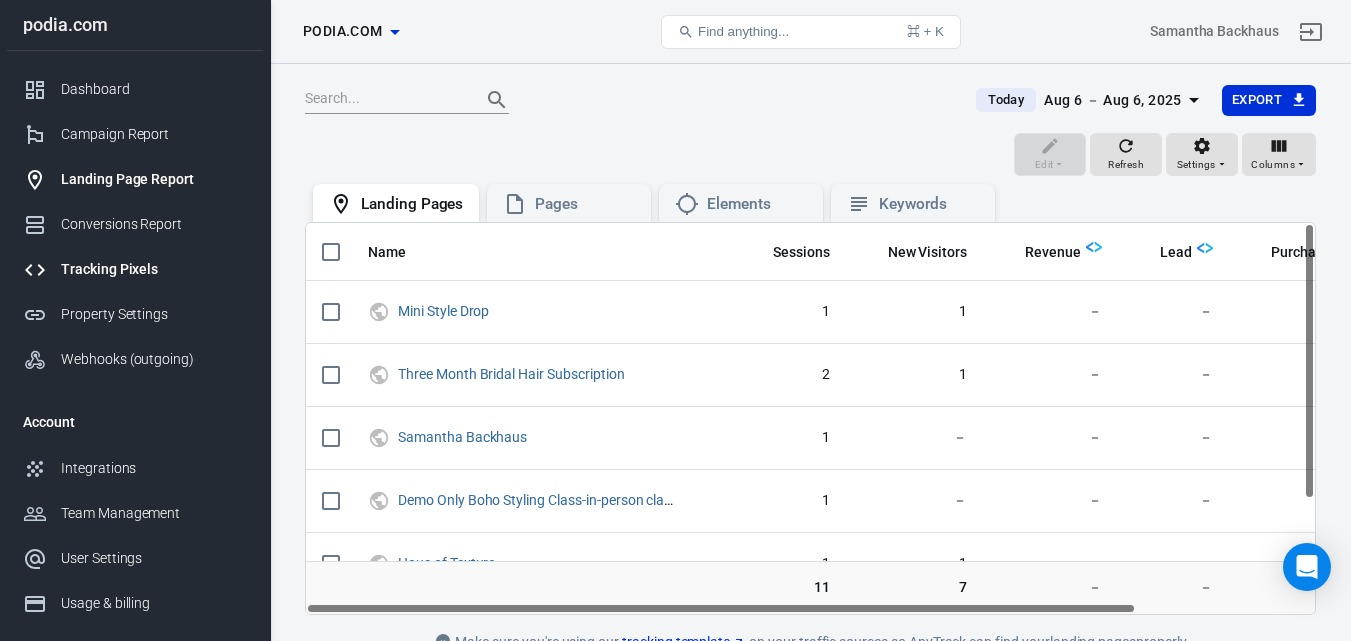 click on "Tracking Pixels" at bounding box center [154, 269] 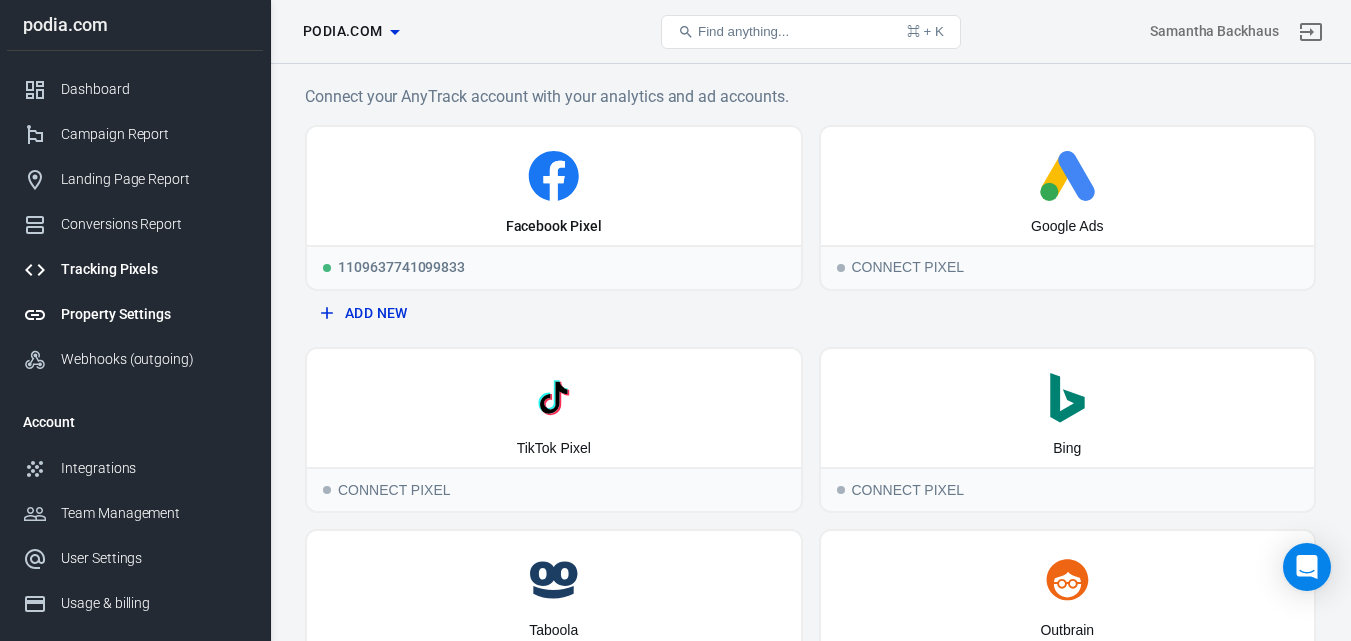 click on "Property Settings" at bounding box center [135, 314] 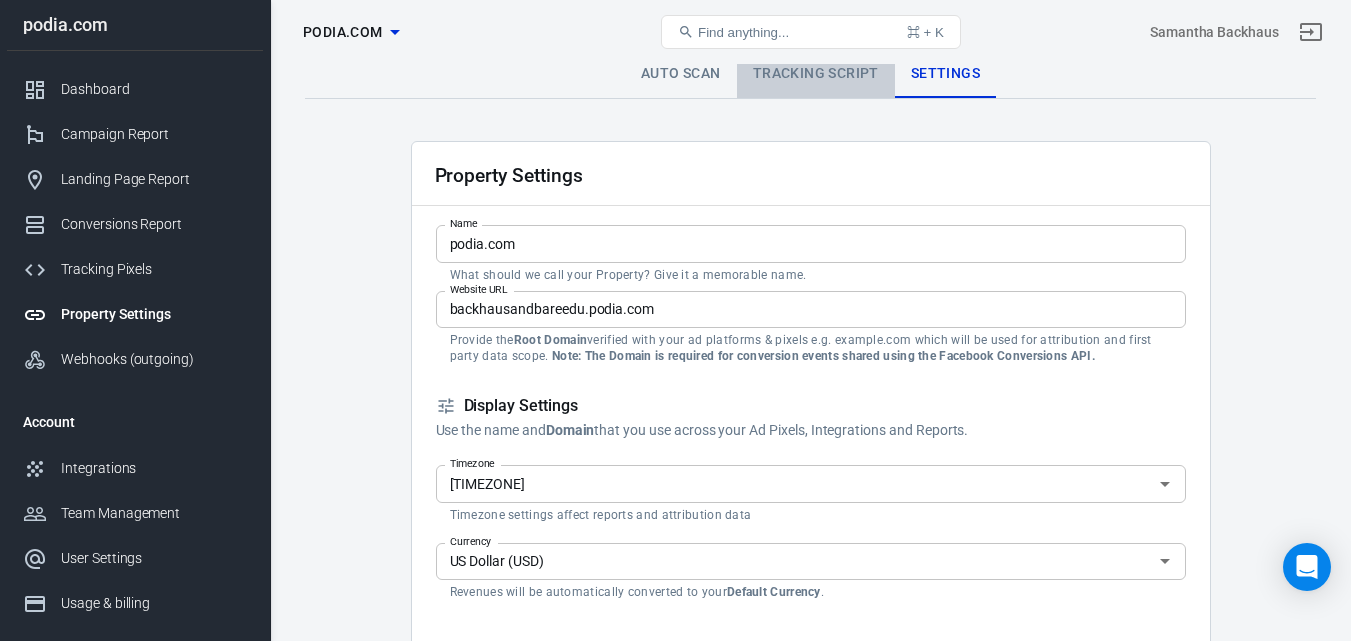 click on "Tracking Script" at bounding box center (816, 74) 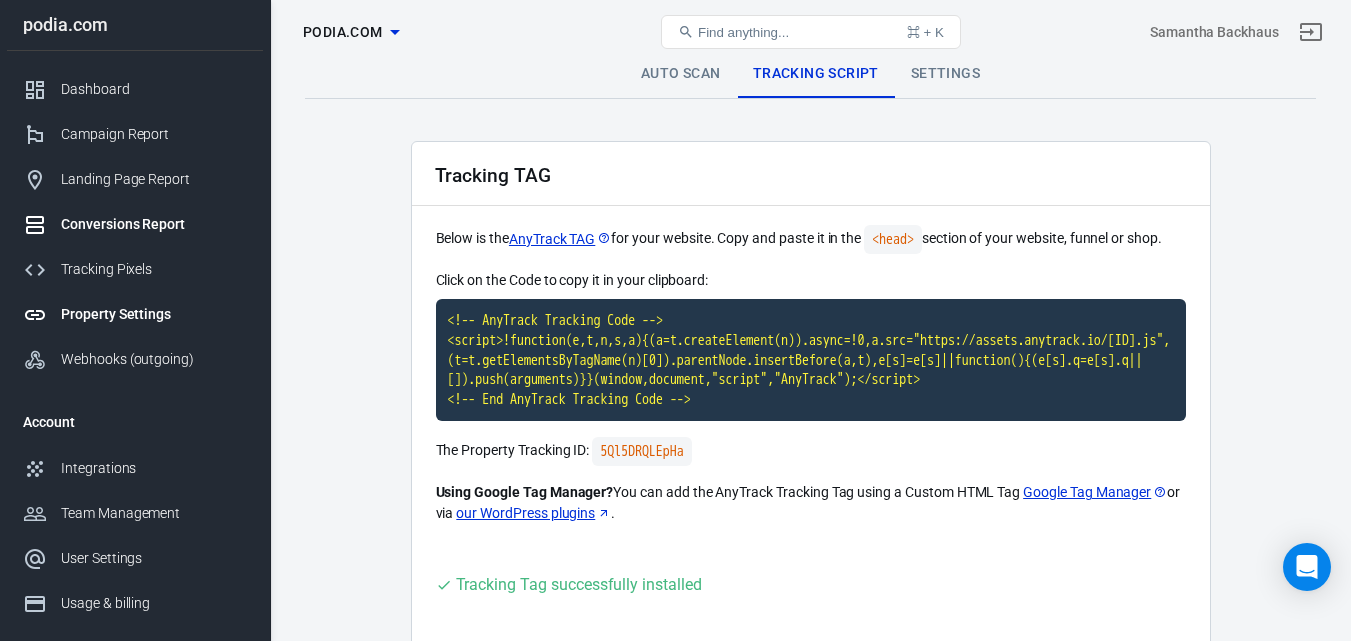 click on "Conversions Report" at bounding box center (154, 224) 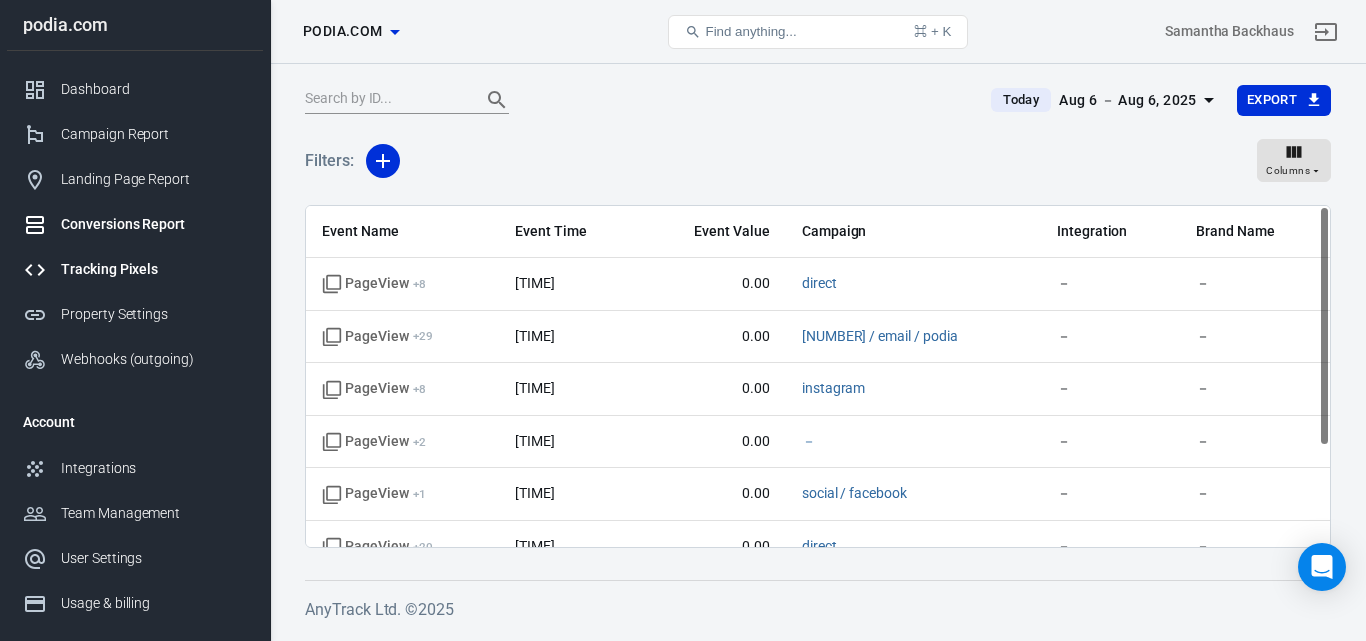 click on "Tracking Pixels" at bounding box center [154, 269] 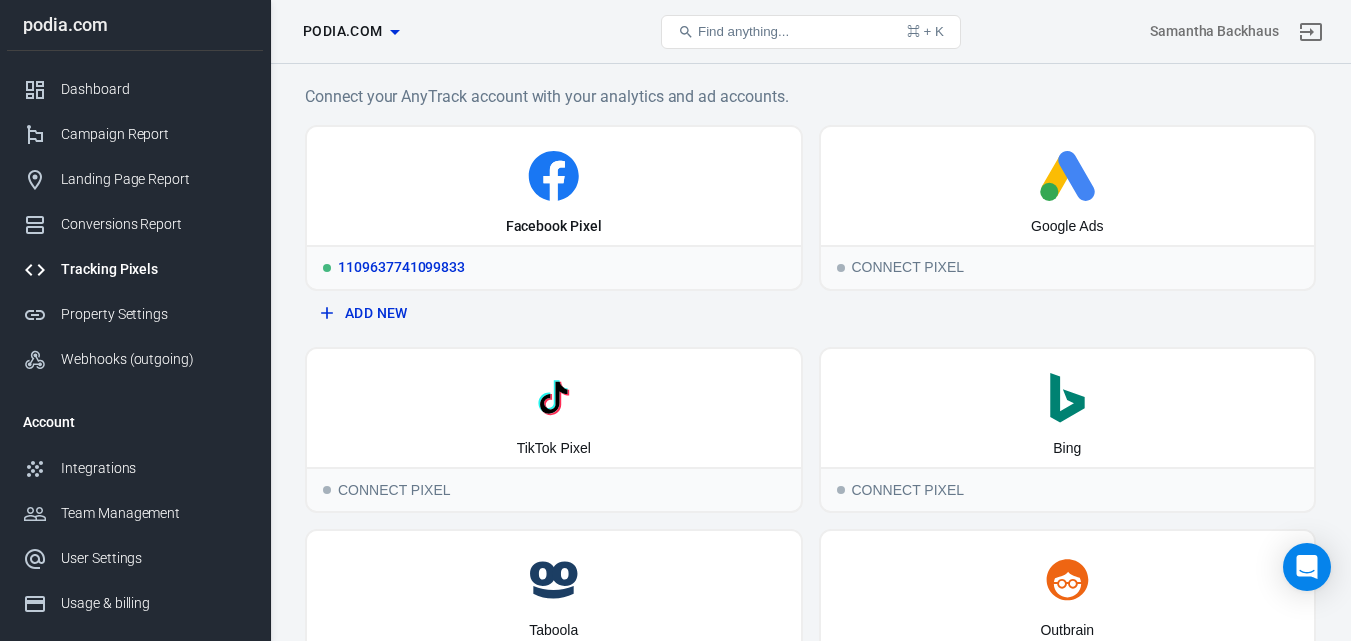click 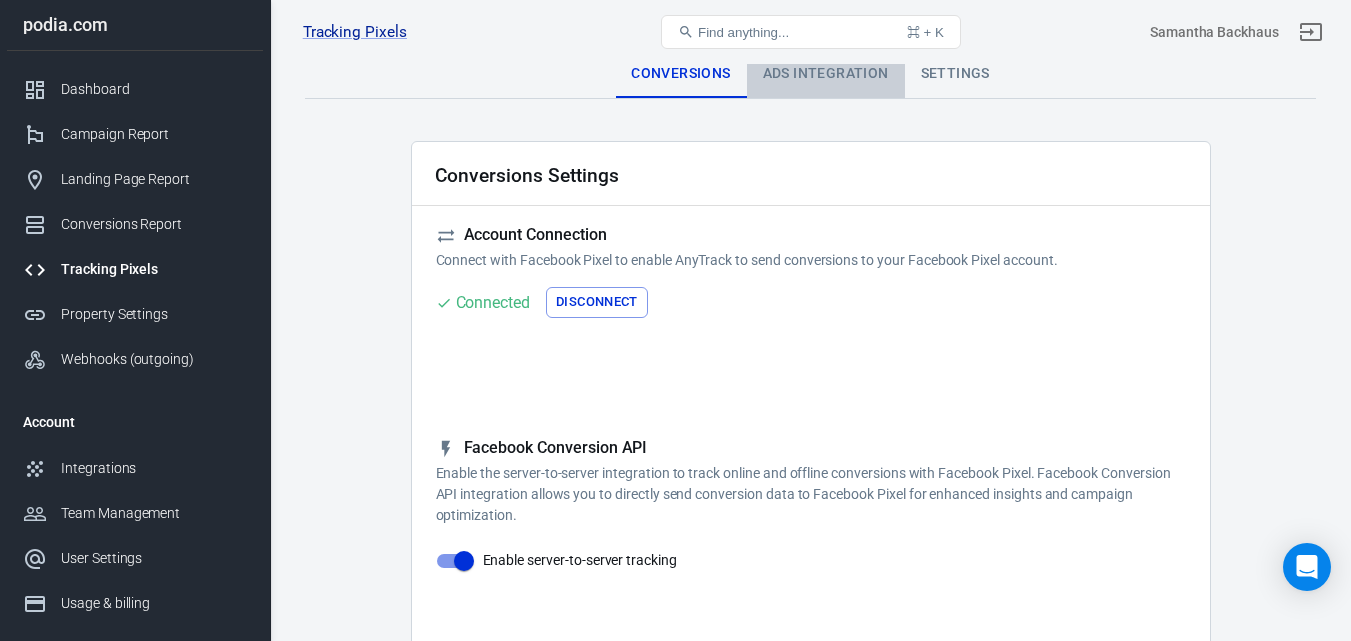 click on "Ads Integration" at bounding box center [826, 74] 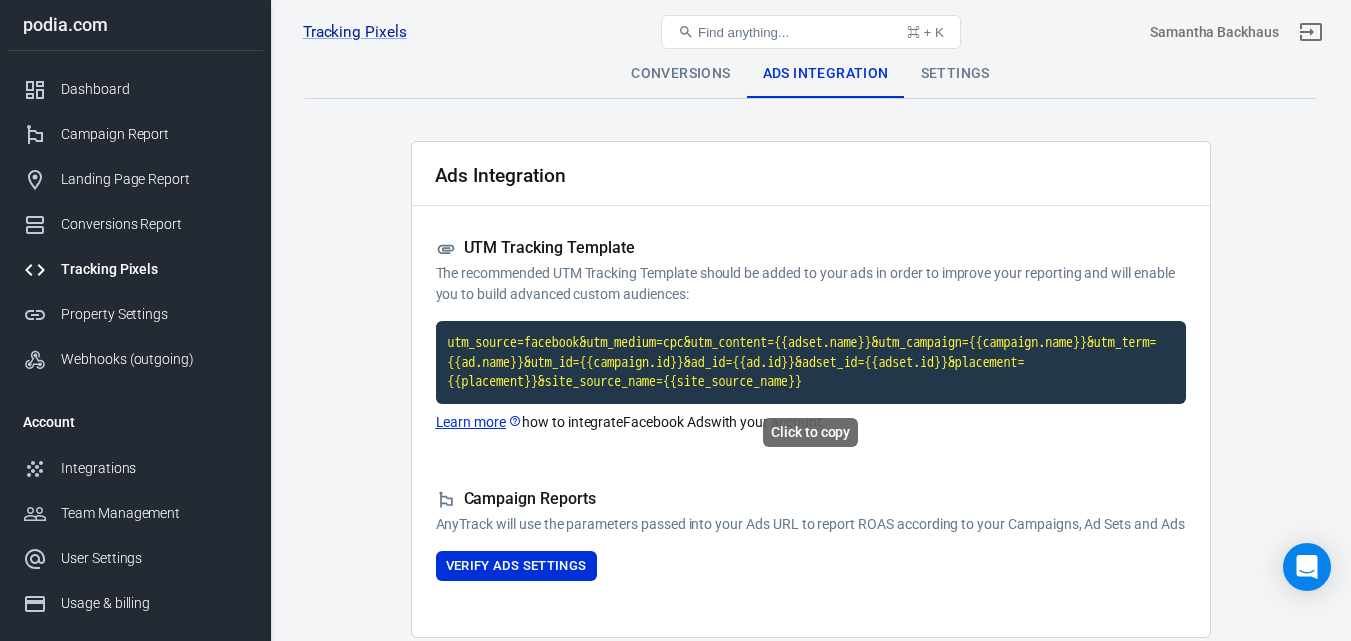 click on "utm_source=facebook&utm_medium=cpc&utm_content={{adset.name}}&utm_campaign={{campaign.name}}&utm_term={{ad.name}}&utm_id={{campaign.id}}&ad_id={{ad.id}}&adset_id={{adset.id}}&placement={{placement}}&site_source_name={{site_source_name}}" at bounding box center (811, 362) 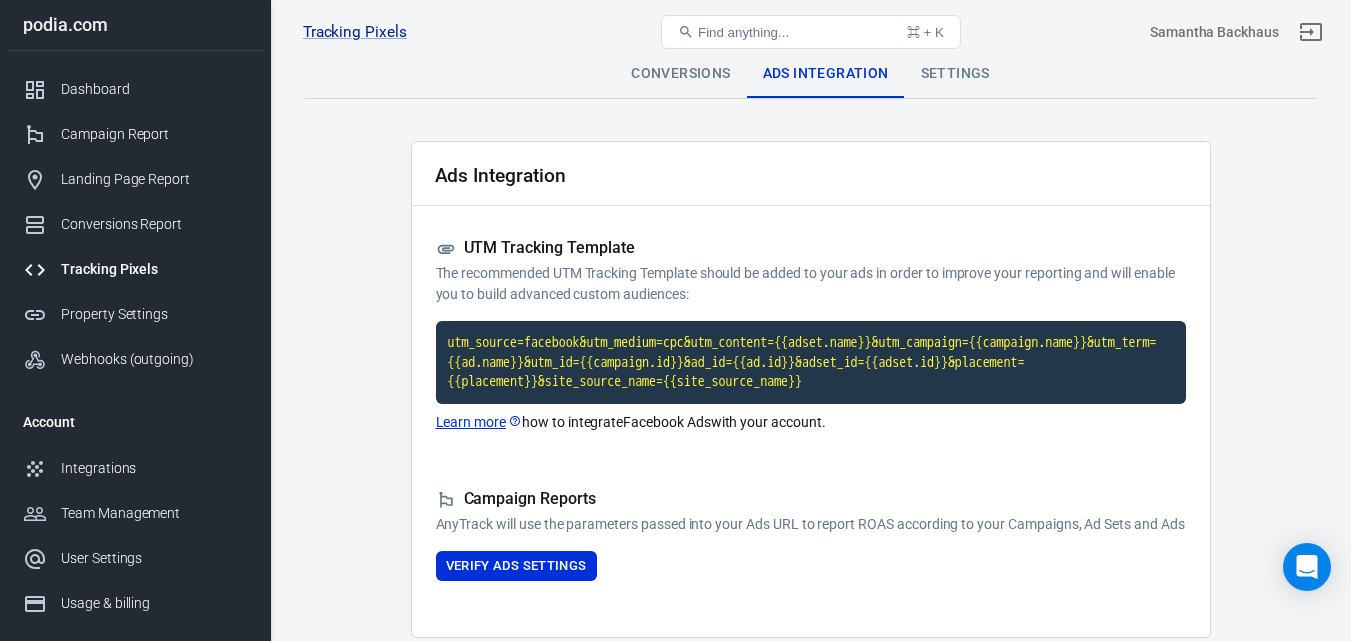 click 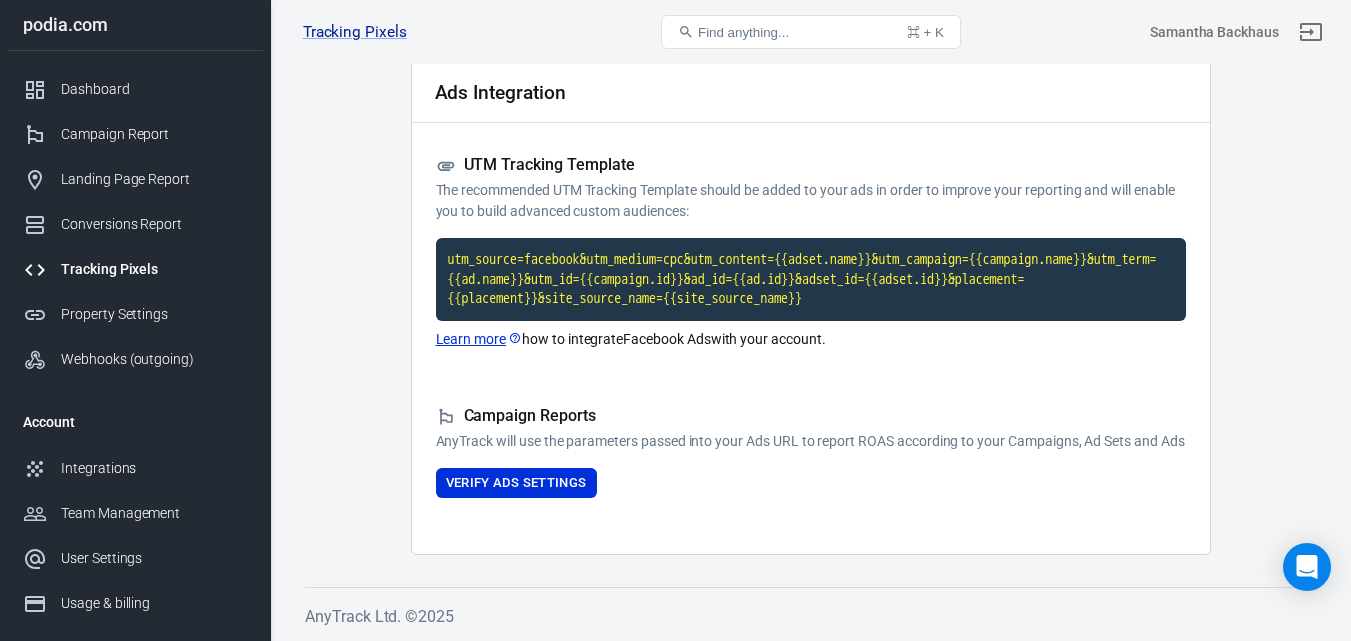 scroll, scrollTop: 103, scrollLeft: 0, axis: vertical 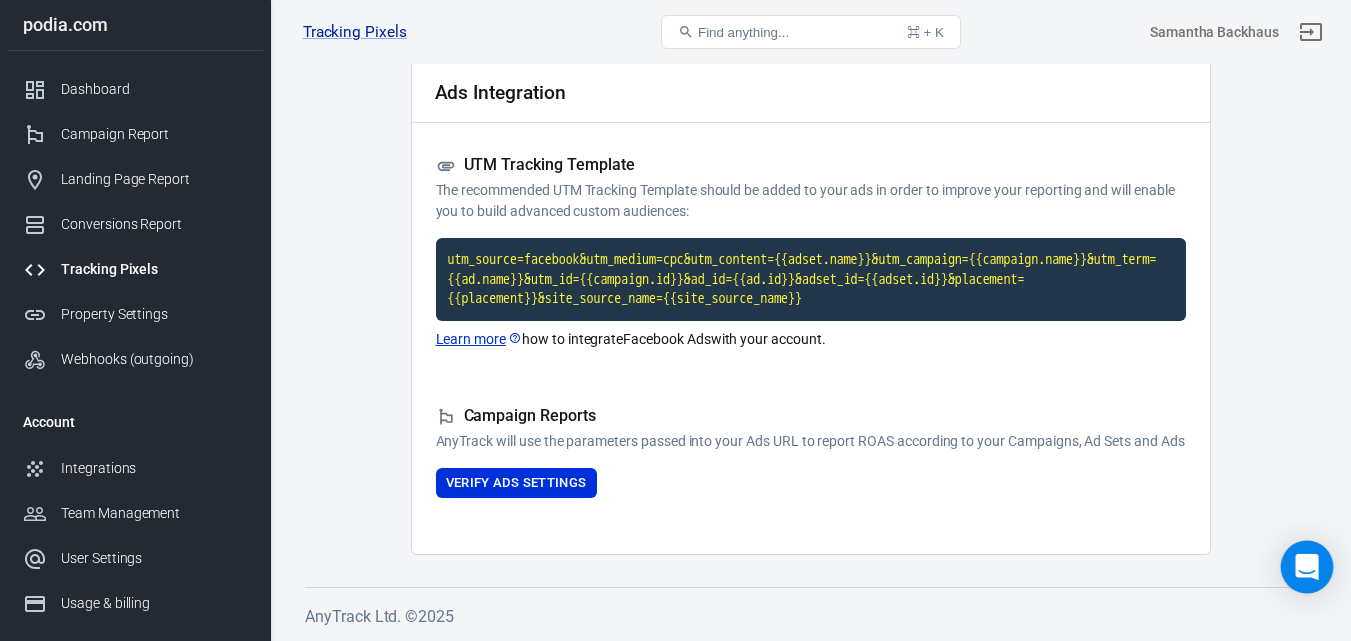 click at bounding box center (1307, 567) 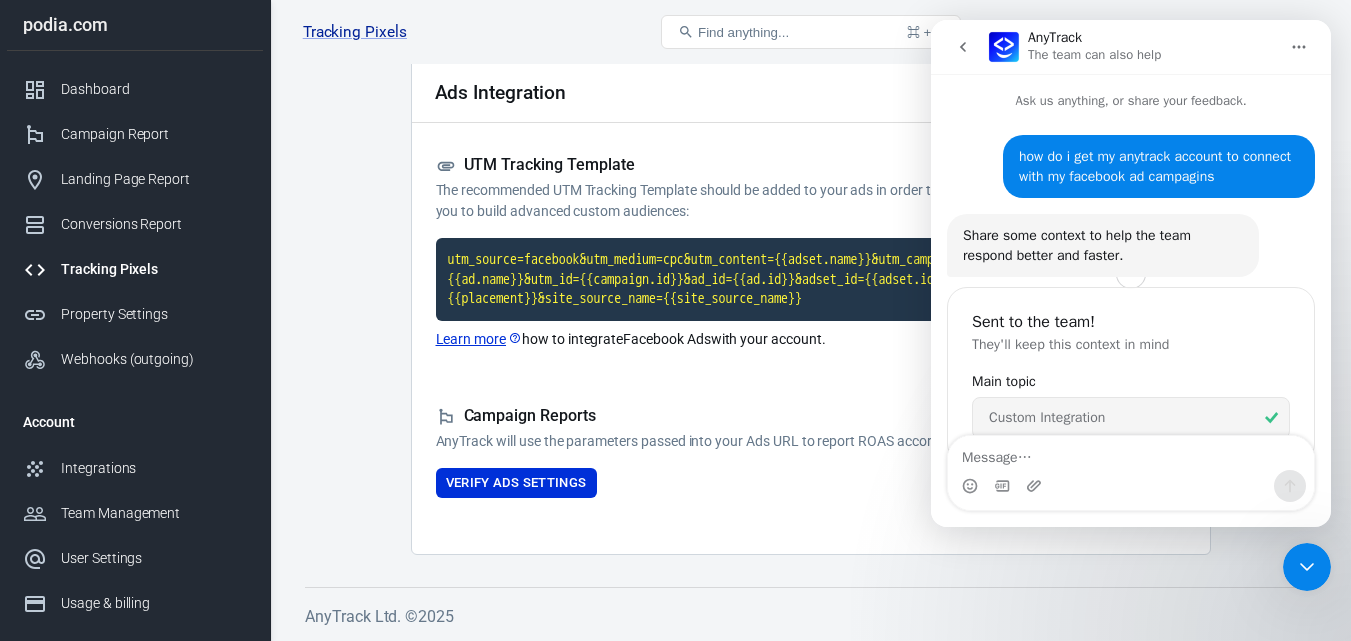 scroll, scrollTop: 0, scrollLeft: 0, axis: both 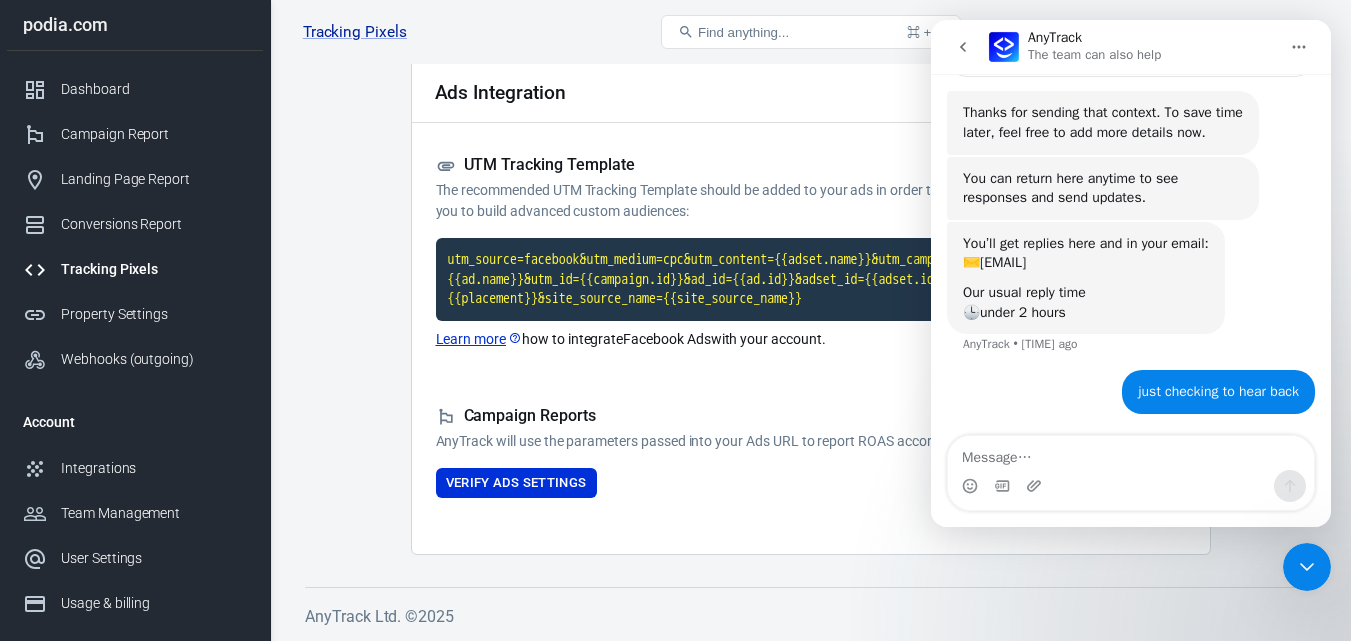 click on "Tracking Pixels Online Bridal Hair Education Platfrom 1109637741099833, podia.com" at bounding box center (464, 32) 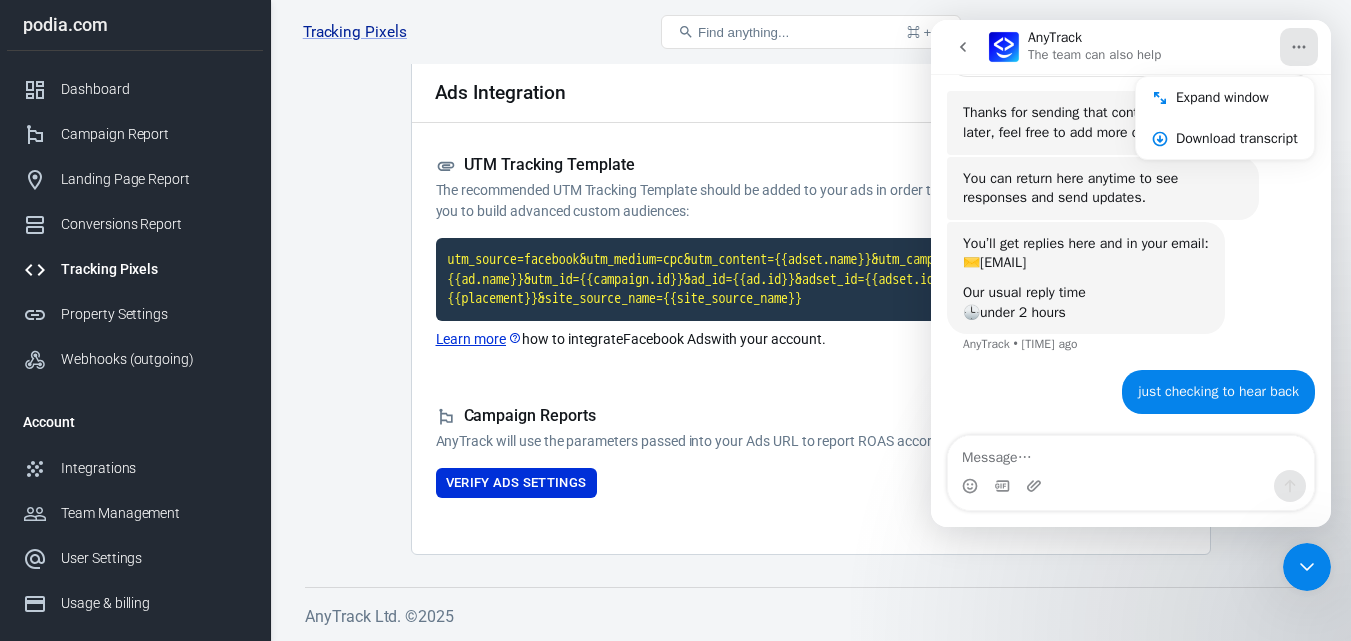 click on "Conversions Ads Integration Settings Ads Integration UTM Tracking Template The recommended UTM Tracking Template should be added to your ads in order to improve your reporting and will enable you to build advanced custom audiences: utm_source=facebook&utm_medium=cpc&utm_content={{adset.name}}&utm_campaign={{campaign.name}}&utm_term={{ad.name}}&utm_id={{campaign.id}}&ad_id={{ad.id}}&adset_id={{adset.id}}&placement={{placement}}&site_source_name={{site_source_name}} Learn more    how to integrate  Facebook Ads  with your account. Campaign Reports AnyTrack will use the parameters passed into your Ads URL to report ROAS according to your Campaigns, Ad Sets and Ads Verify Ads Settings" at bounding box center [810, 261] 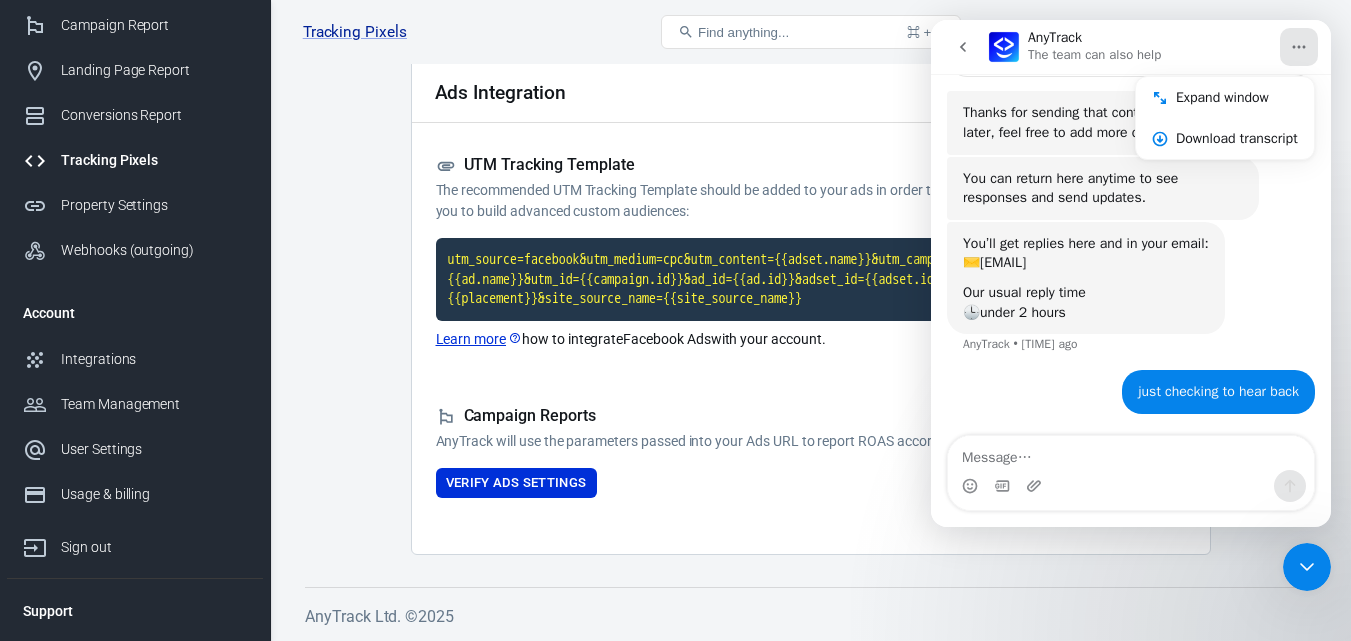 scroll, scrollTop: 132, scrollLeft: 0, axis: vertical 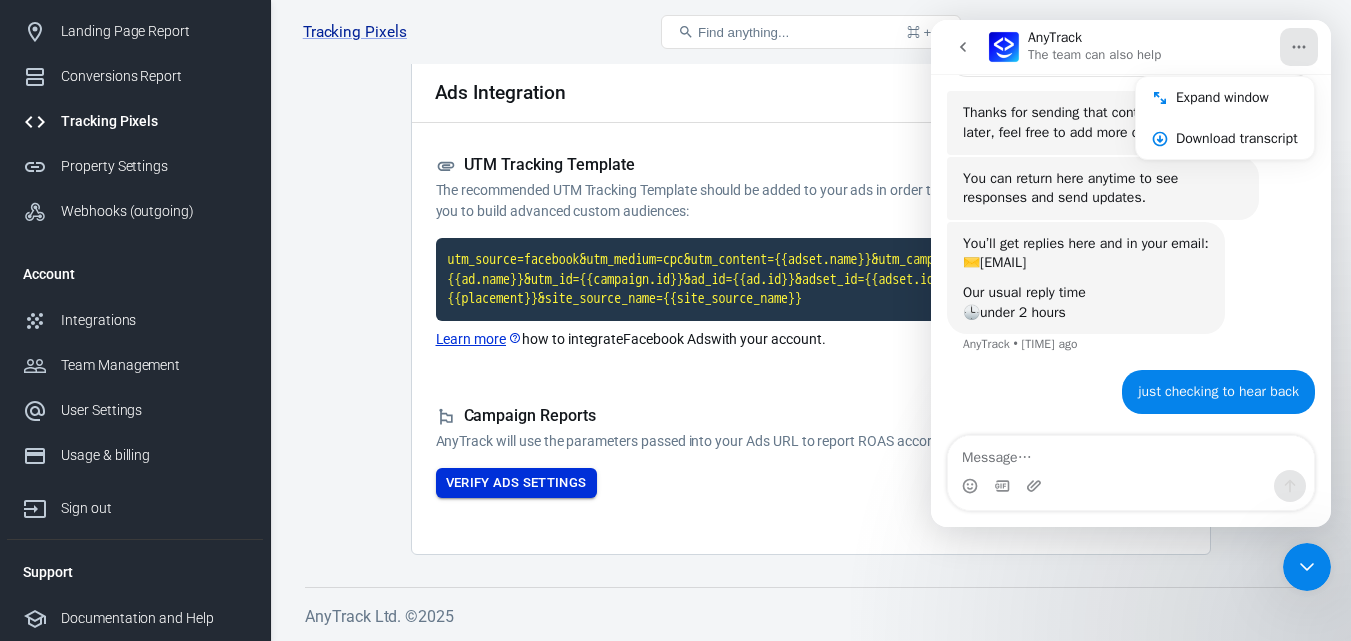 click on "Verify Ads Settings" at bounding box center [516, 483] 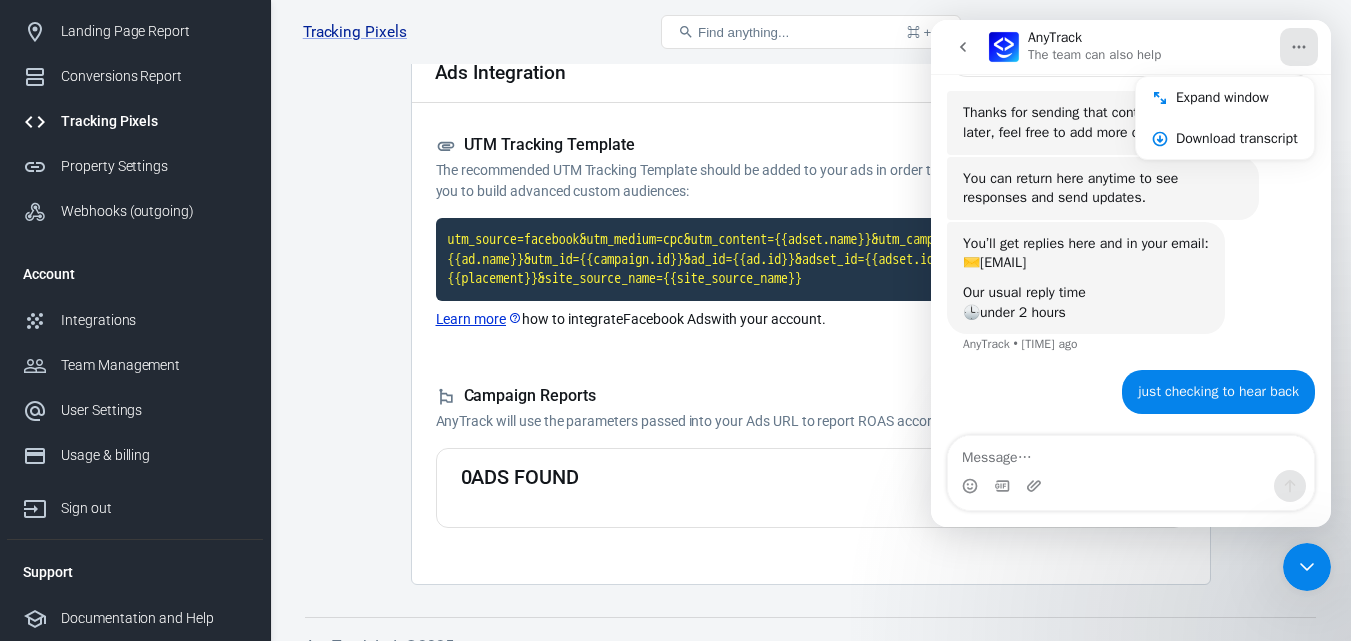 click on "AnyTrack will use the parameters passed into your Ads URL to report ROAS according to your Campaigns, Ad Sets and Ads" at bounding box center [811, 421] 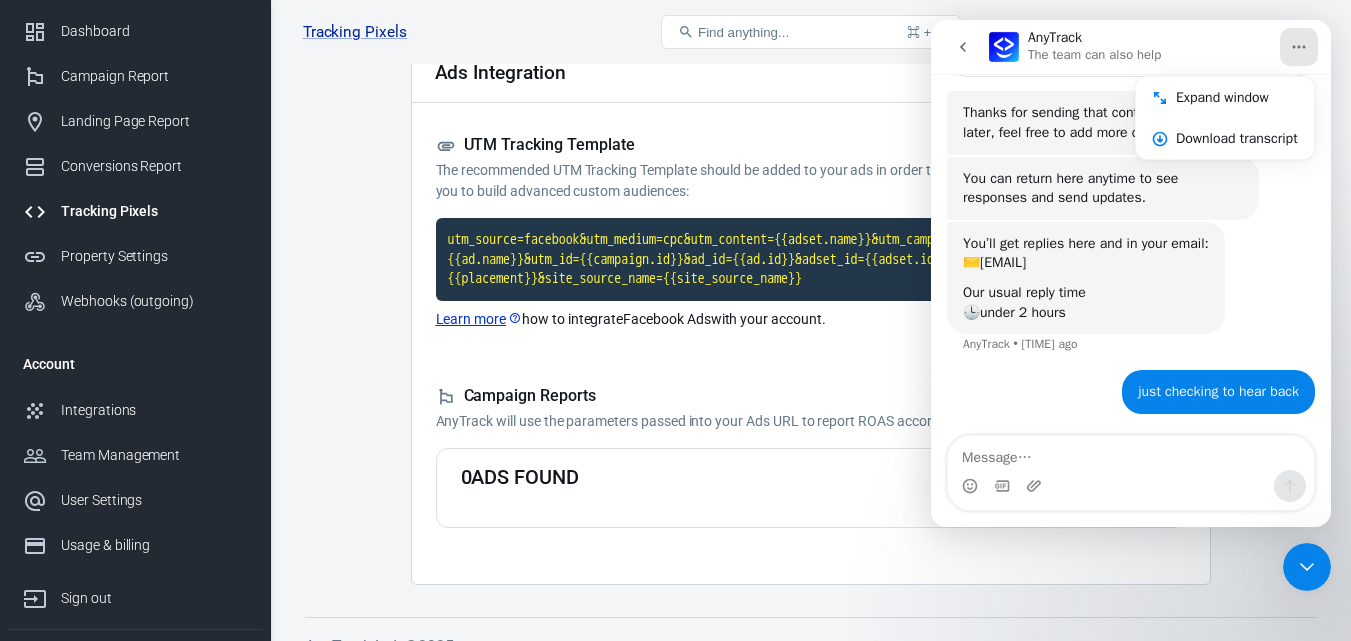 scroll, scrollTop: 0, scrollLeft: 0, axis: both 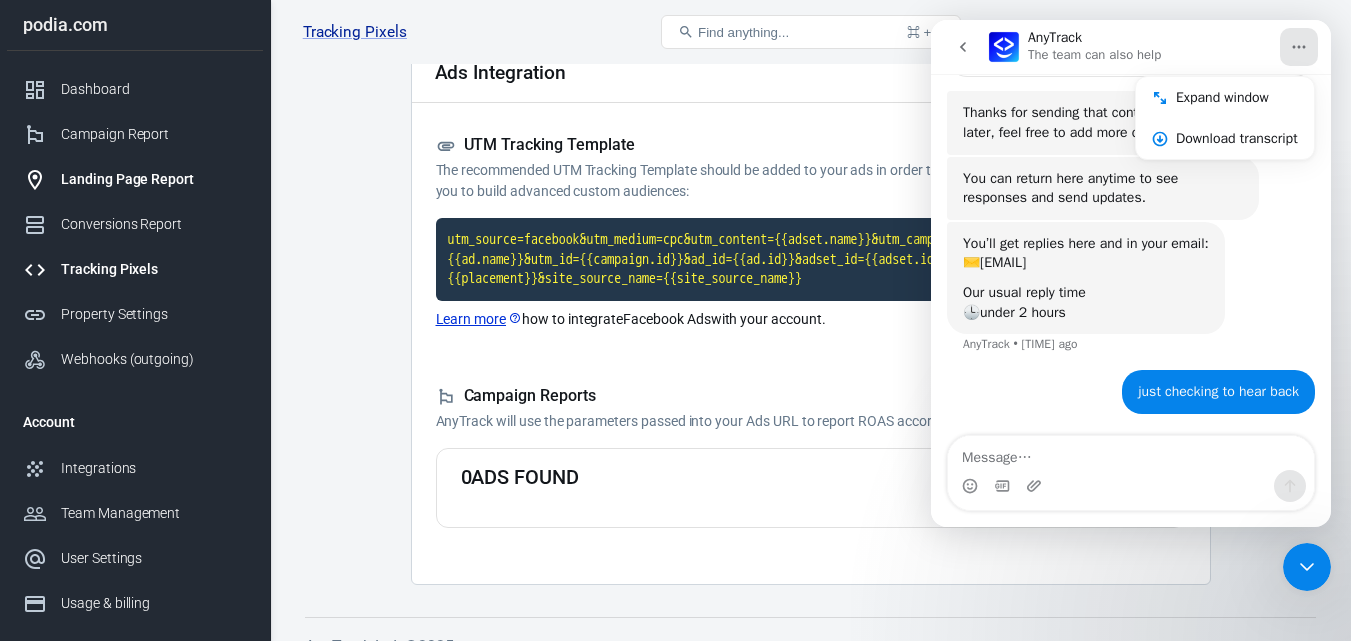 click on "Landing Page Report" at bounding box center [154, 179] 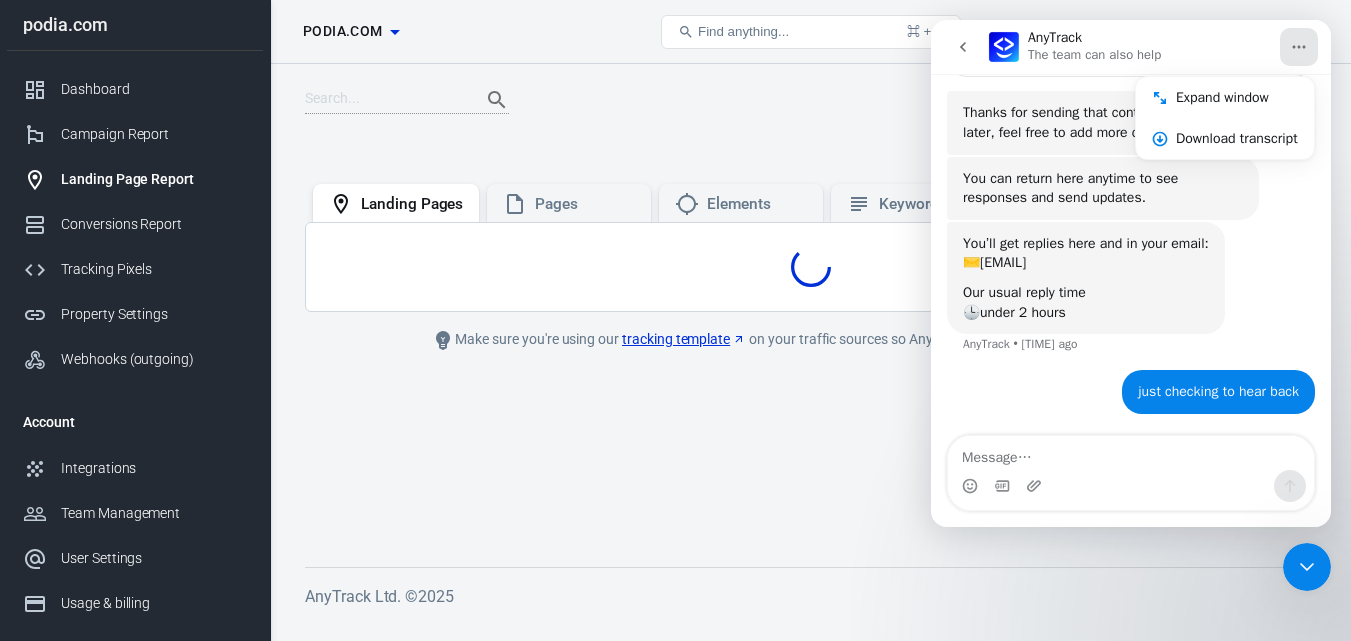 scroll, scrollTop: 0, scrollLeft: 0, axis: both 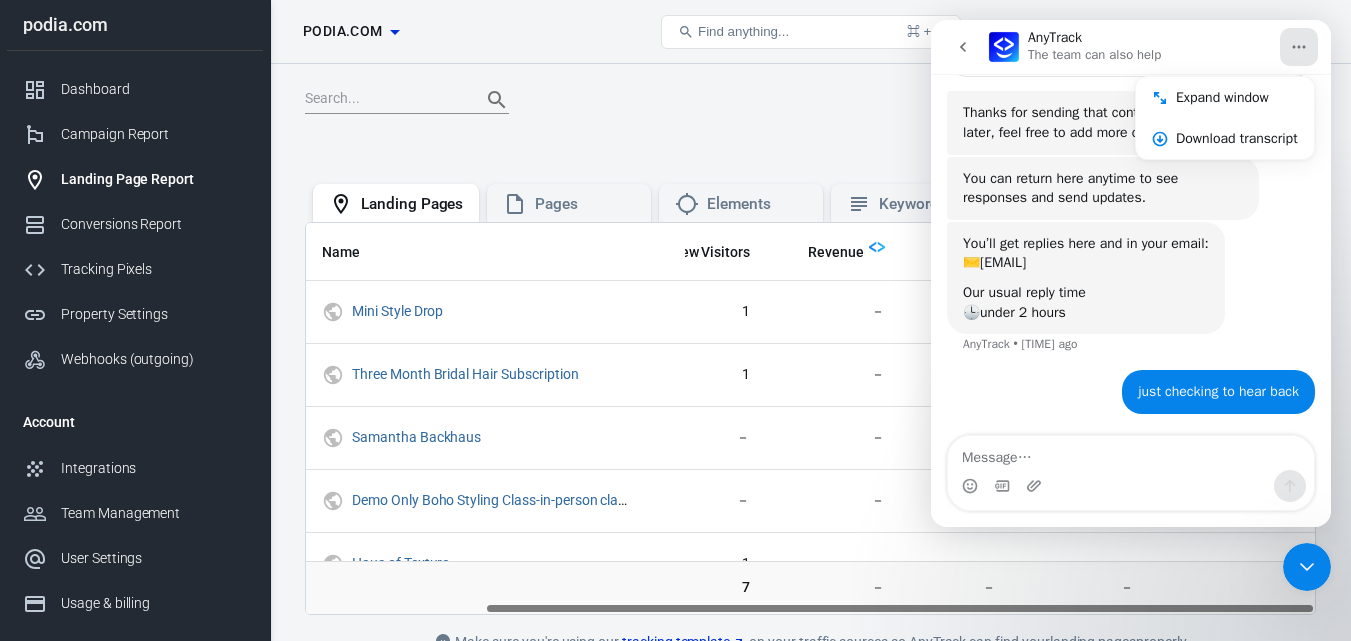 drag, startPoint x: 641, startPoint y: 609, endPoint x: 1009, endPoint y: 560, distance: 371.2479 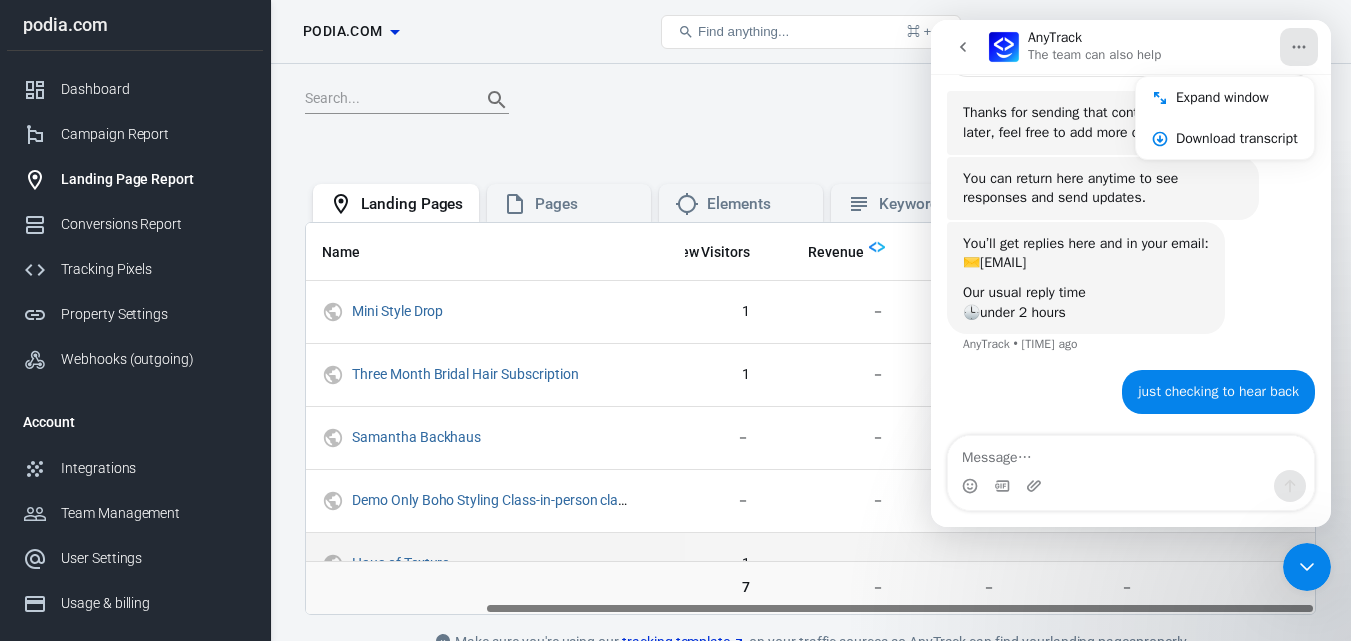 click on "－" at bounding box center [1081, 564] 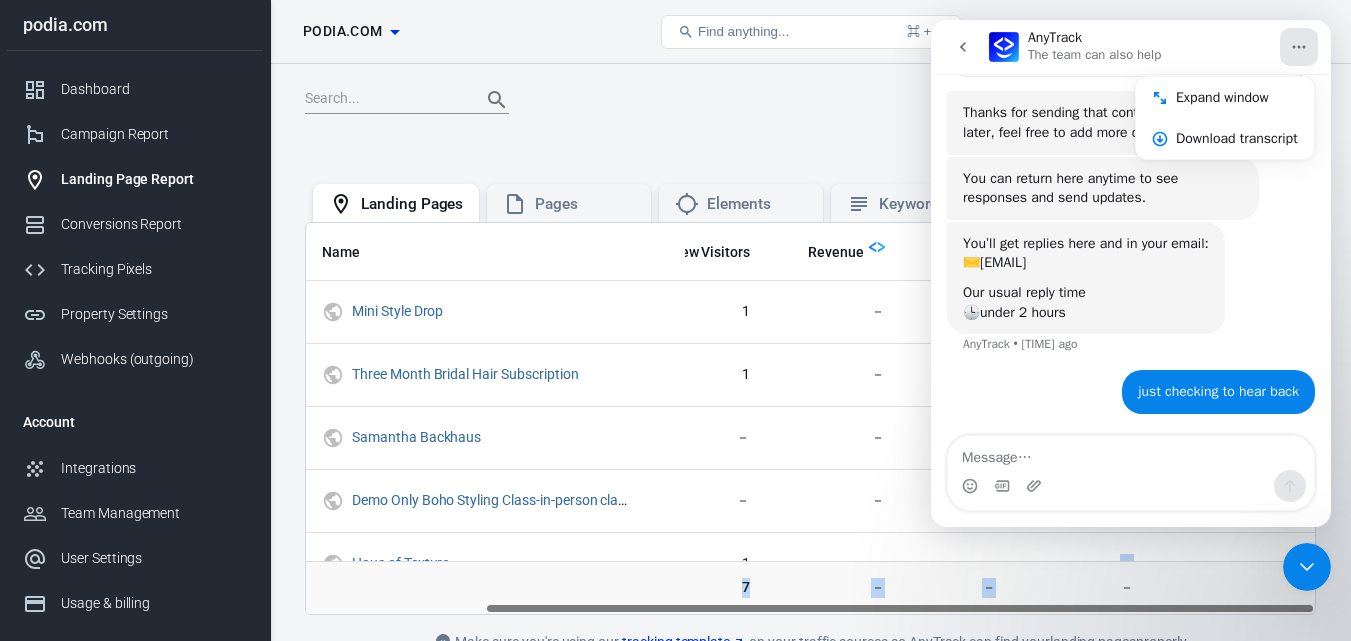 drag, startPoint x: 1081, startPoint y: 546, endPoint x: 923, endPoint y: 566, distance: 159.26079 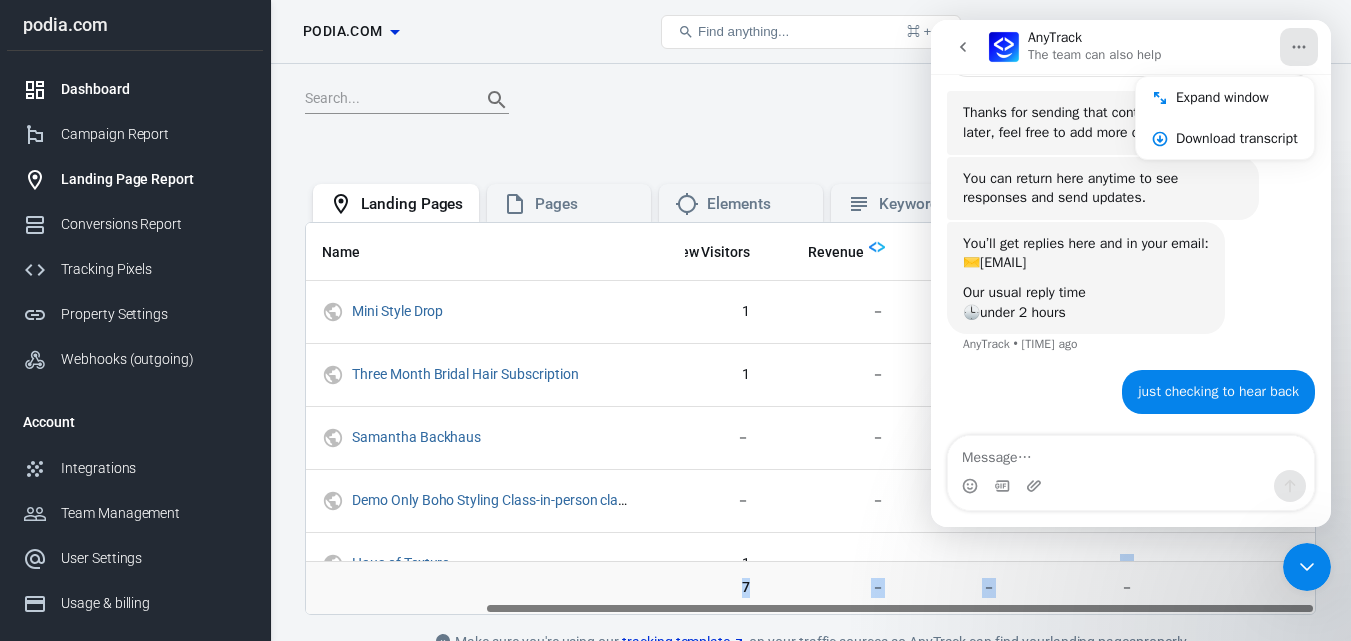 click on "Dashboard" at bounding box center (135, 89) 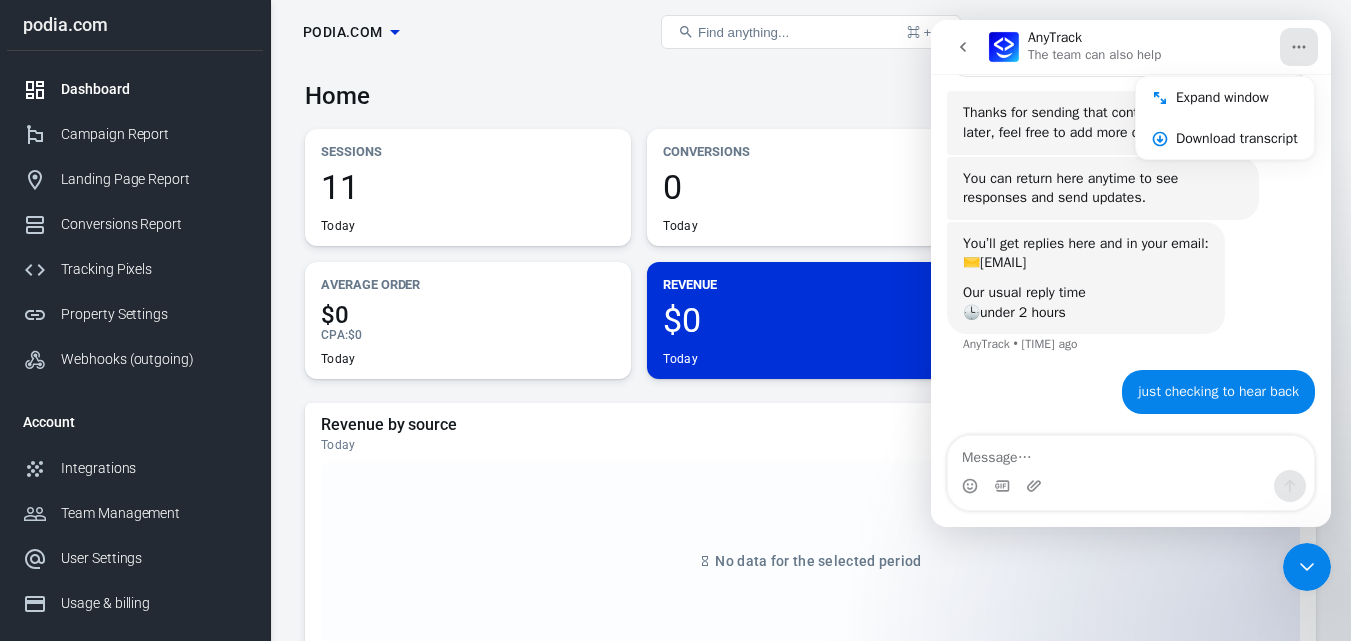 click 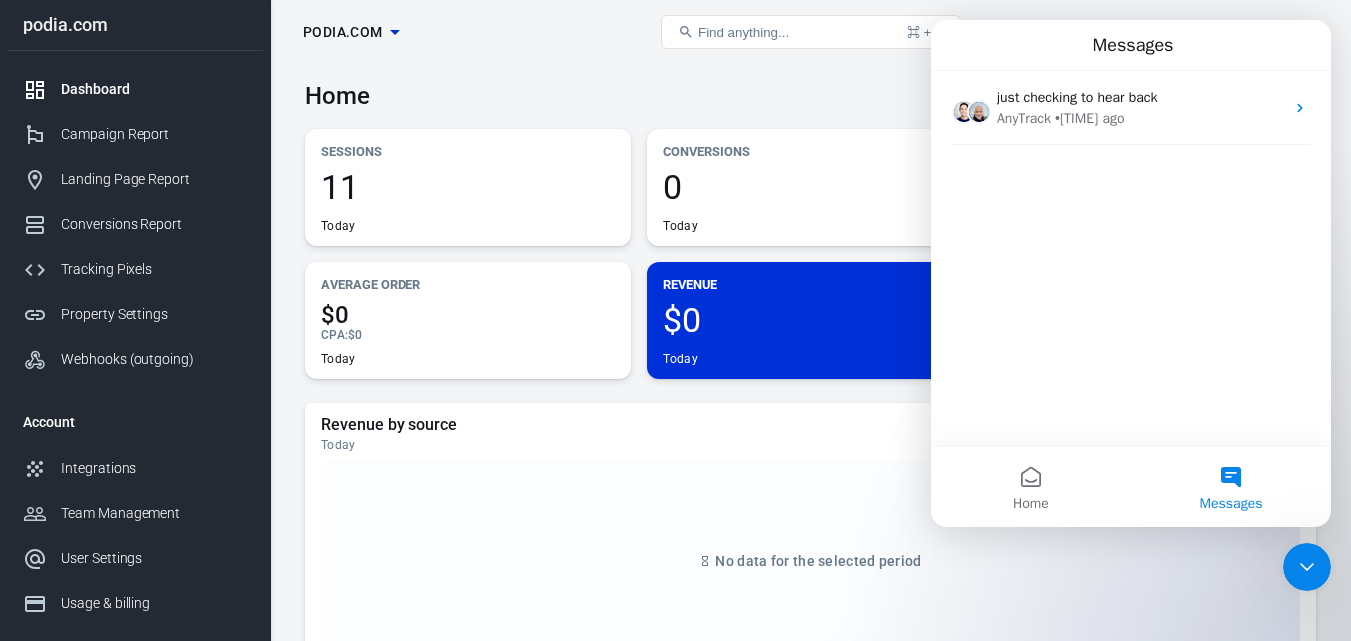 scroll, scrollTop: 0, scrollLeft: 0, axis: both 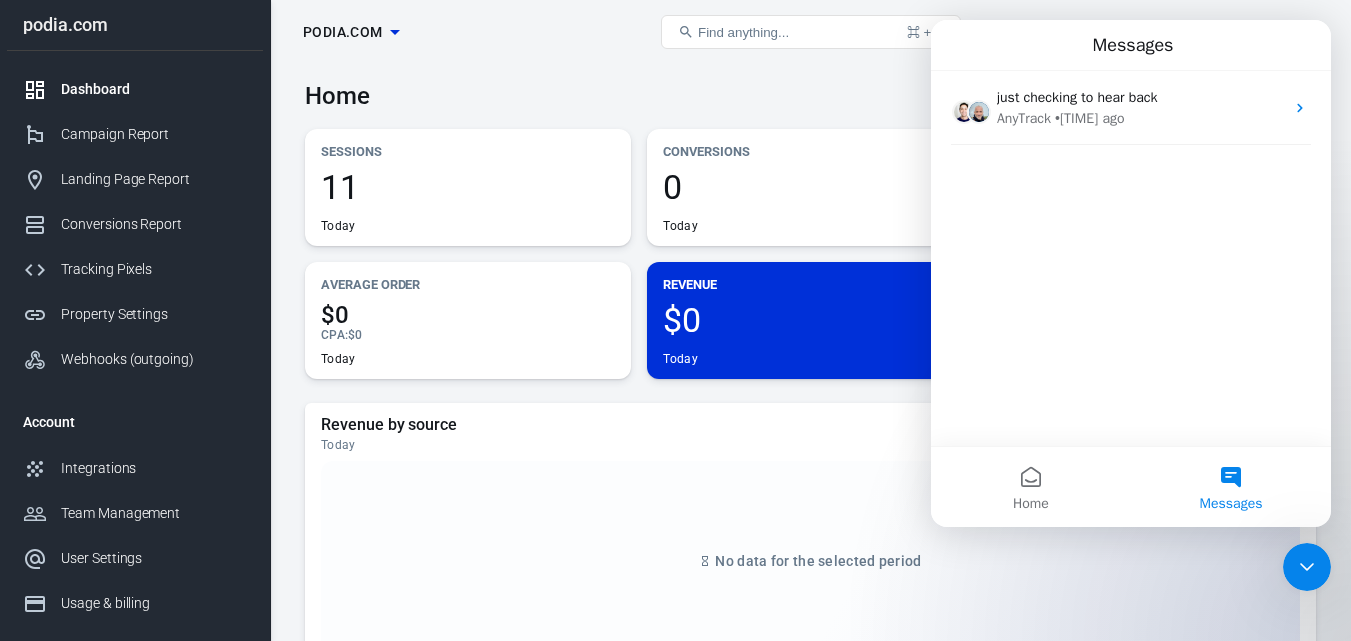 click on "Messages" at bounding box center (1131, 45) 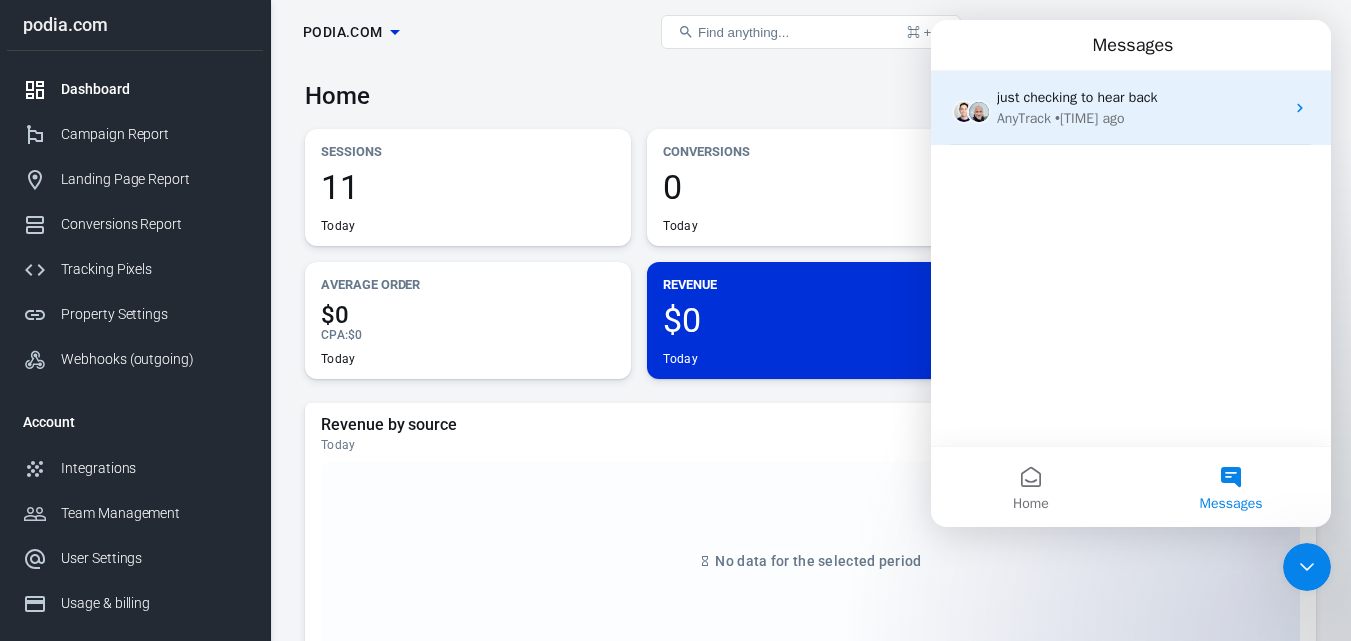 click on "just checking to hear back AnyTrack •  2h ago" at bounding box center (1131, 108) 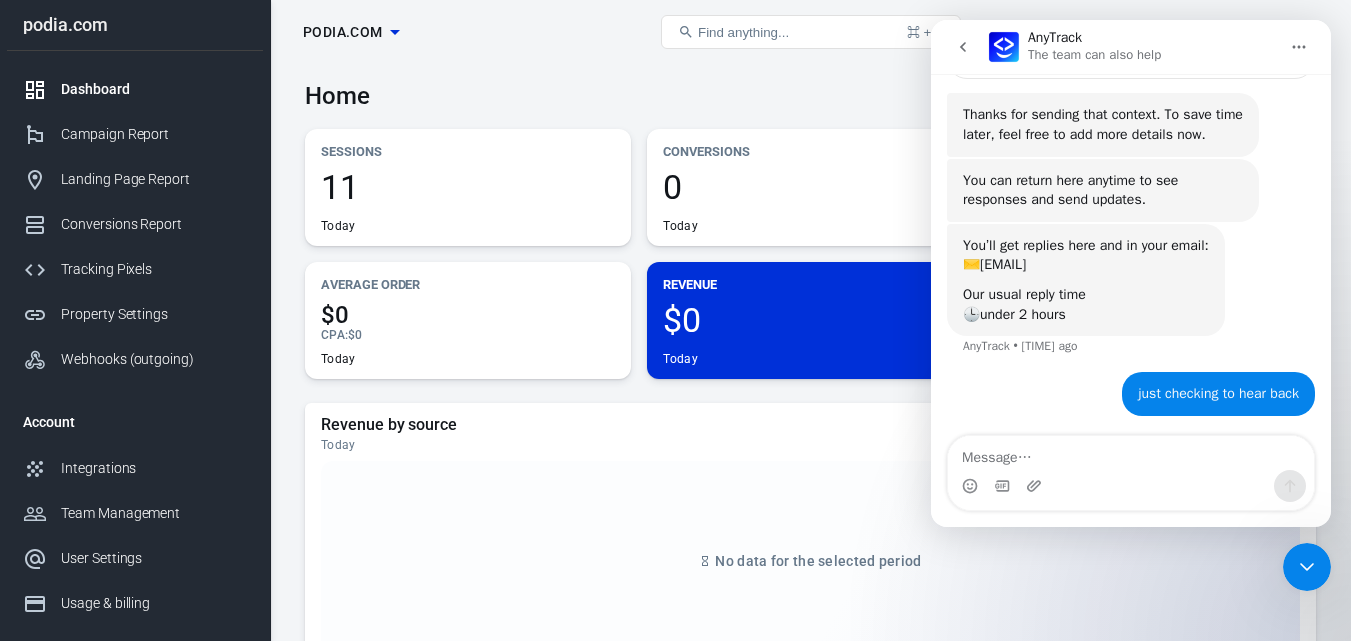 scroll, scrollTop: 387, scrollLeft: 0, axis: vertical 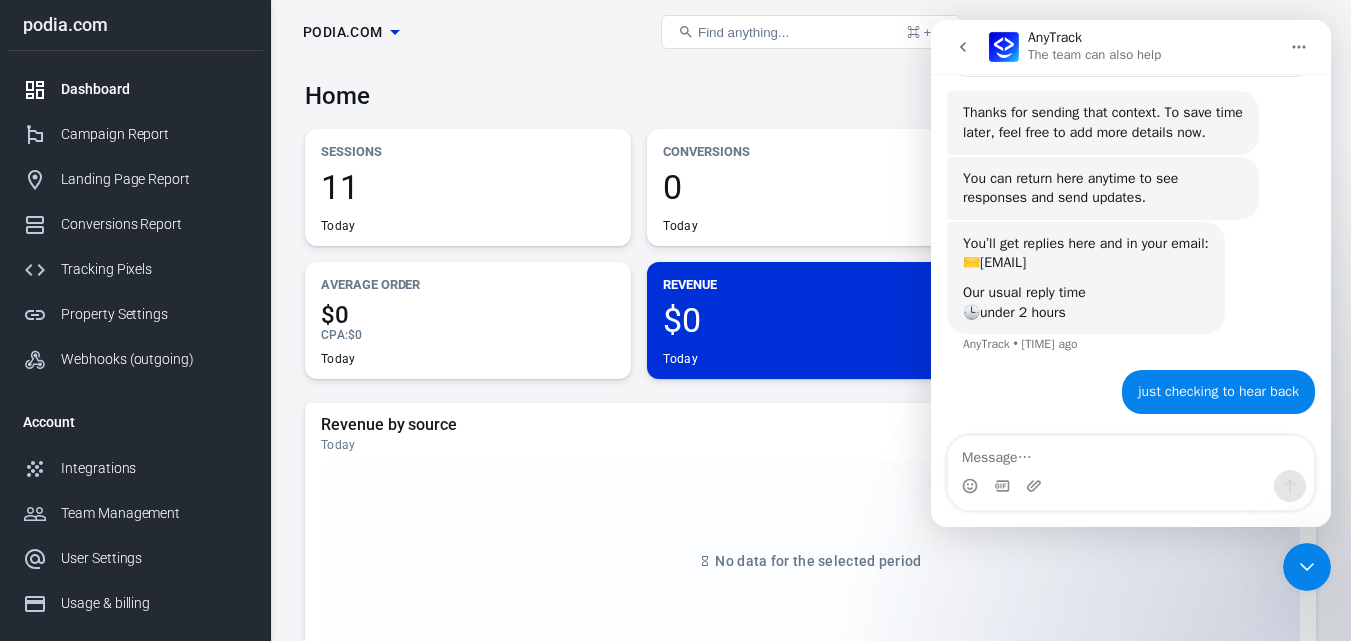 click on "Home Today Aug 6 － Aug 6, 2025   Sessions 11 Today Conversions 0 Today Total Spend $0 Today Average Order $0 CPA :  $0 Today Revenue $0 Today Revenue by source Today No data for the selected period Revenue Today 6 Sessions Today 6 Conversions Rate Today 6 Conversions Today 6 Ad Networks Summary Today No data for the selected period Conversions Sources Today No data for the selected period" at bounding box center [810, 1306] 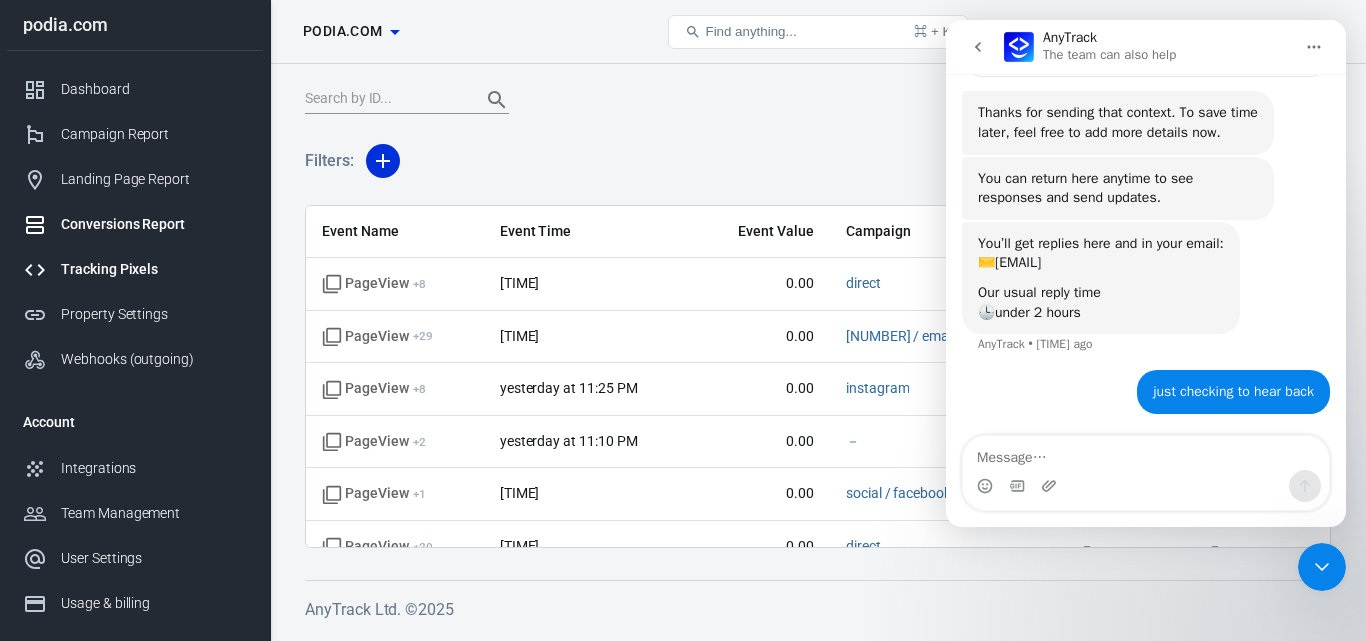 click on "Tracking Pixels" at bounding box center (154, 269) 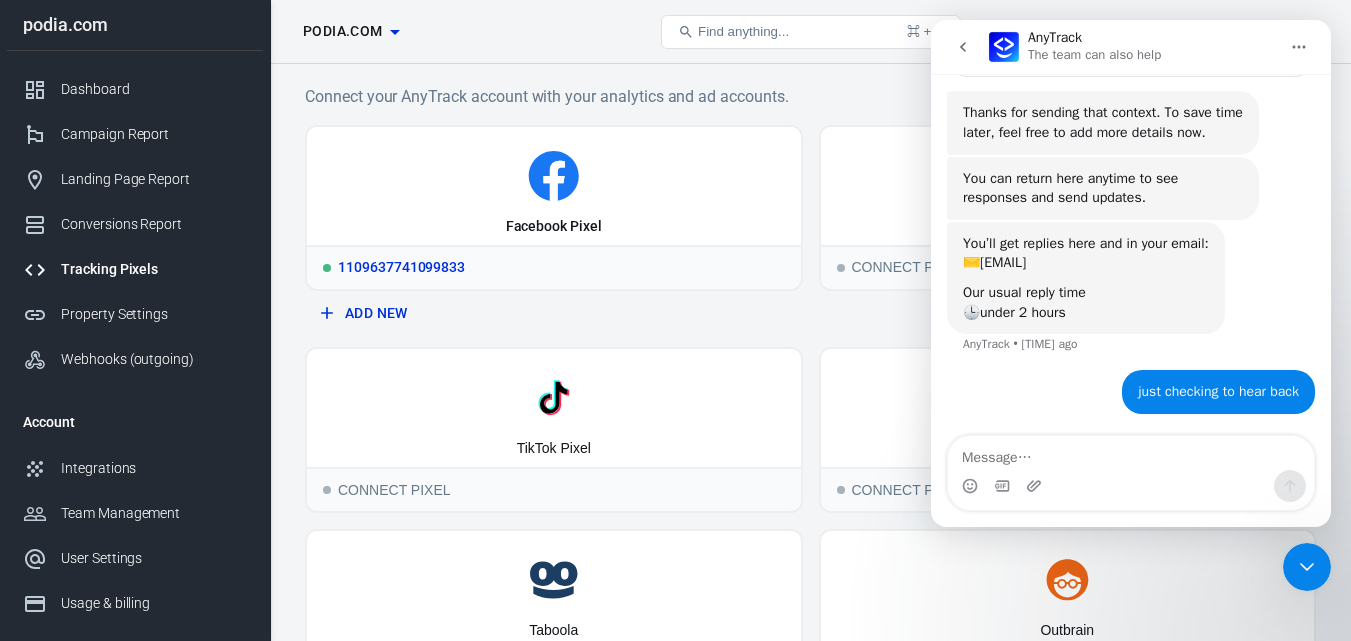 click on "Facebook Pixel" at bounding box center [554, 186] 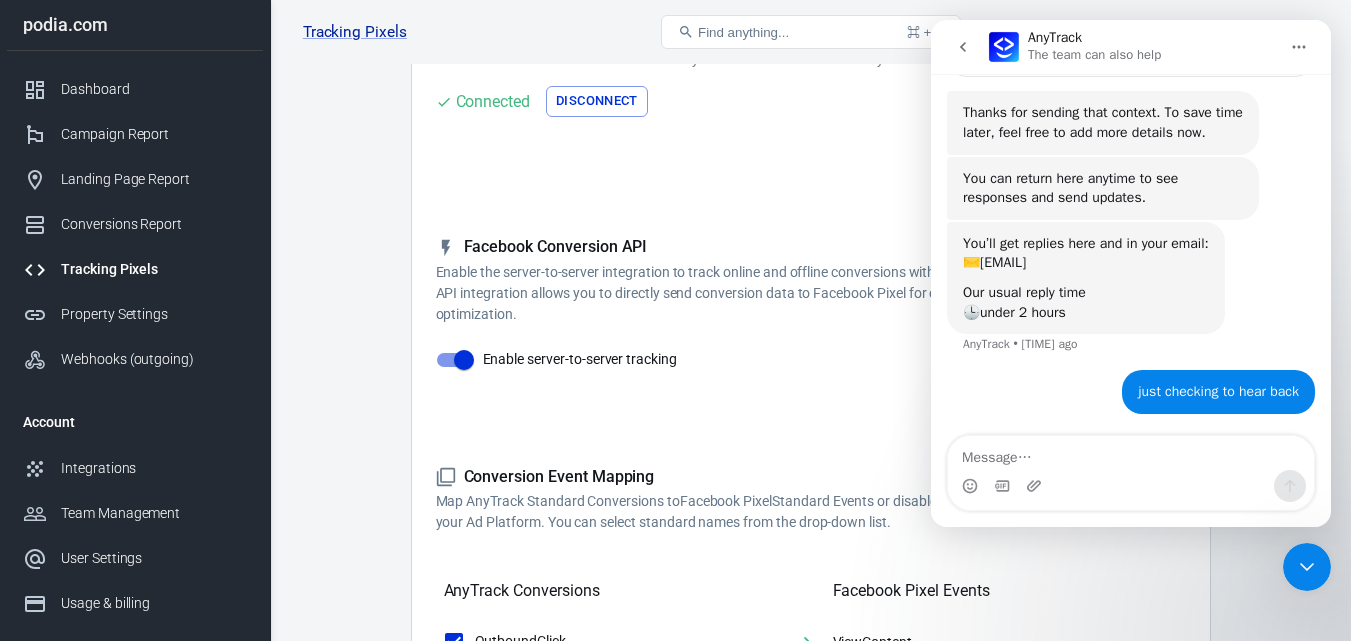 scroll, scrollTop: 761, scrollLeft: 0, axis: vertical 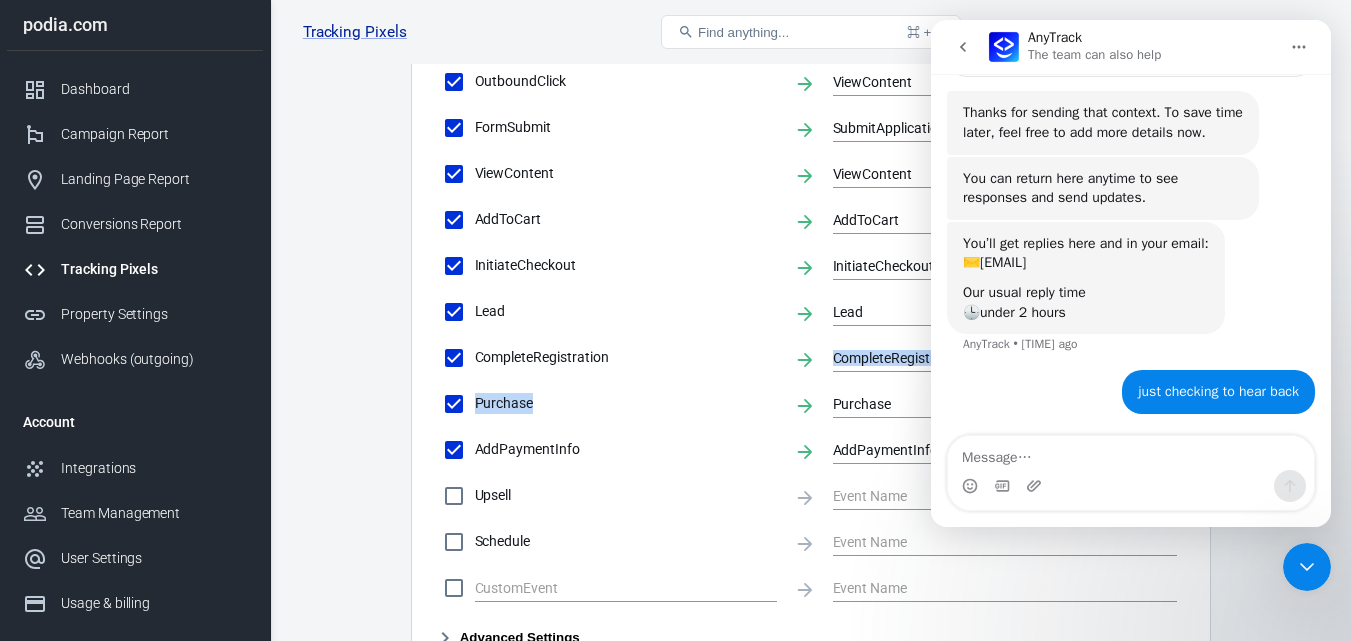 drag, startPoint x: 1347, startPoint y: 338, endPoint x: 1355, endPoint y: 386, distance: 48.6621 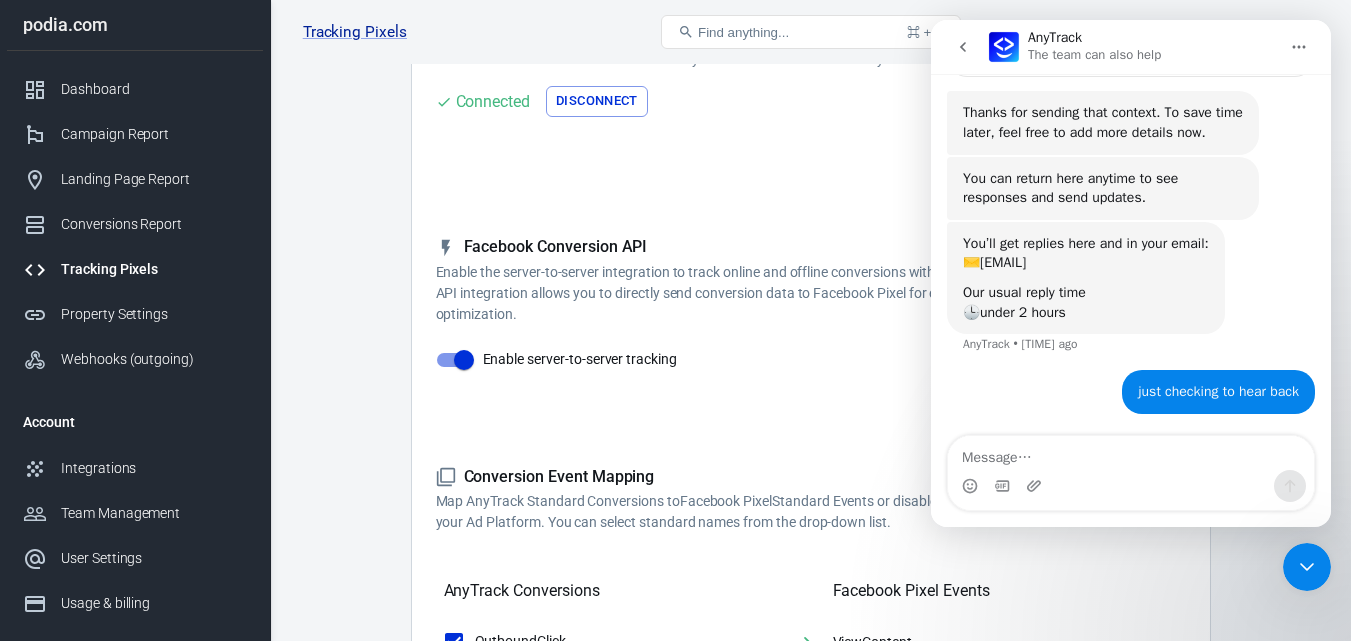 click on "Facebook Conversion API Enable the server-to-server integration to track online and offline conversions with Facebook Pixel. Facebook Conversion API integration allows you to directly send conversion data to Facebook Pixel for enhanced insights and campaign optimization. Enable server-to-server tracking Please Note: All conversions are sent to your Ad Pixels & Conversion API in Real Time, however the attribution is processed and affected by each ad platform attribution windows, limitations and data privacy restrictions.   Learn more »" at bounding box center [811, 324] 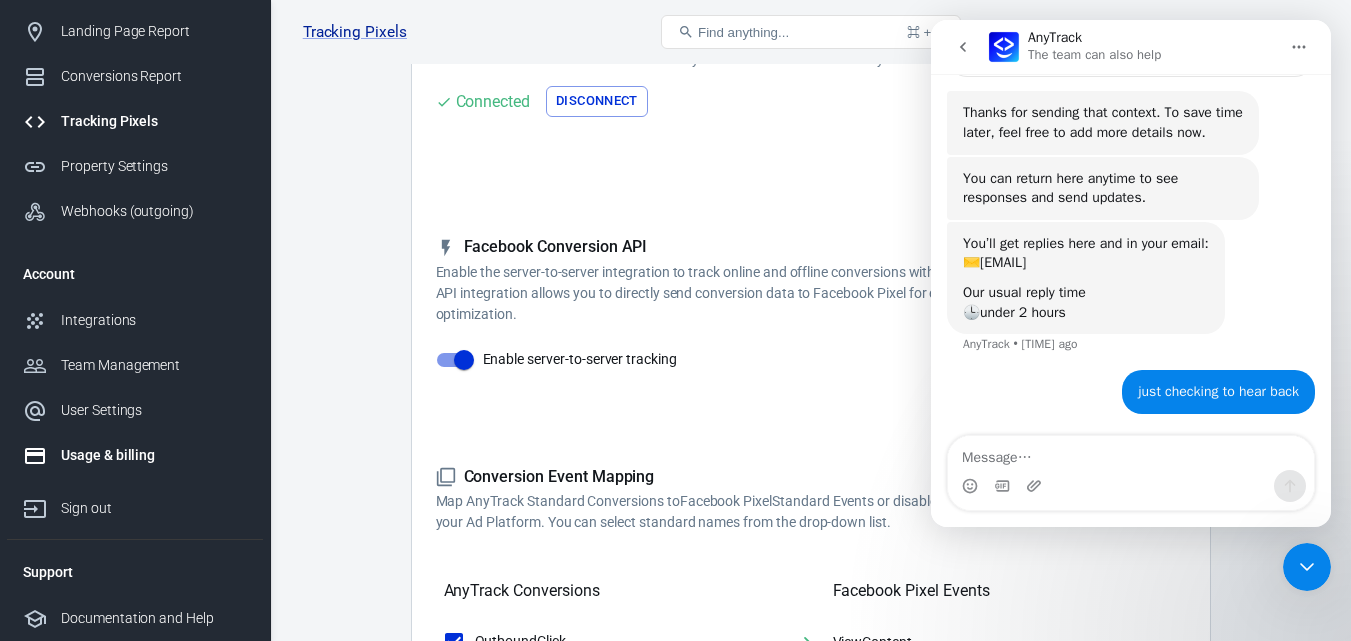 click on "Usage & billing" at bounding box center [154, 455] 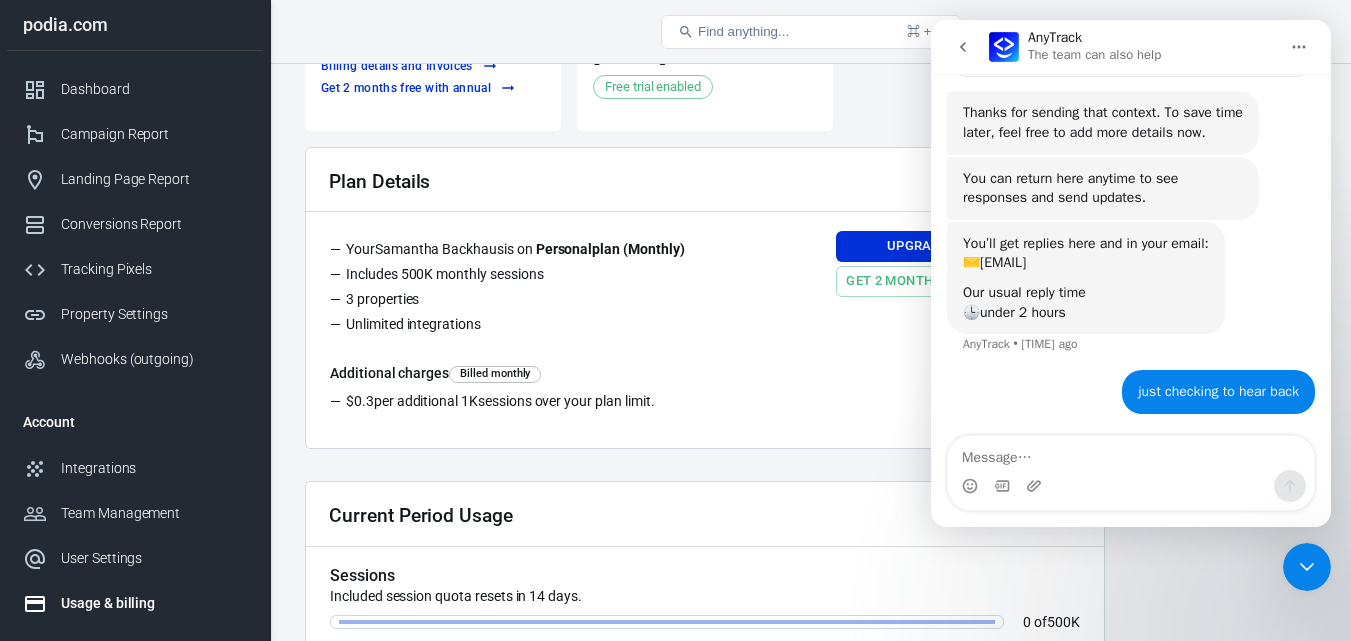 scroll, scrollTop: 201, scrollLeft: 0, axis: vertical 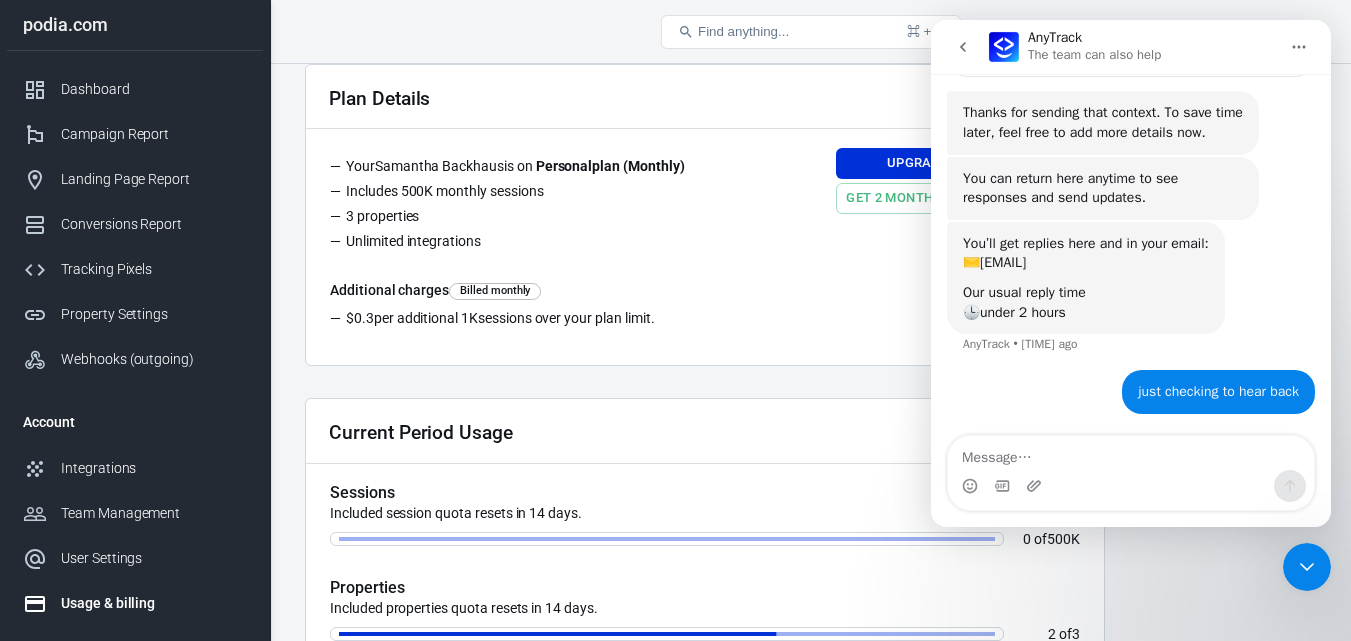 click at bounding box center [963, 47] 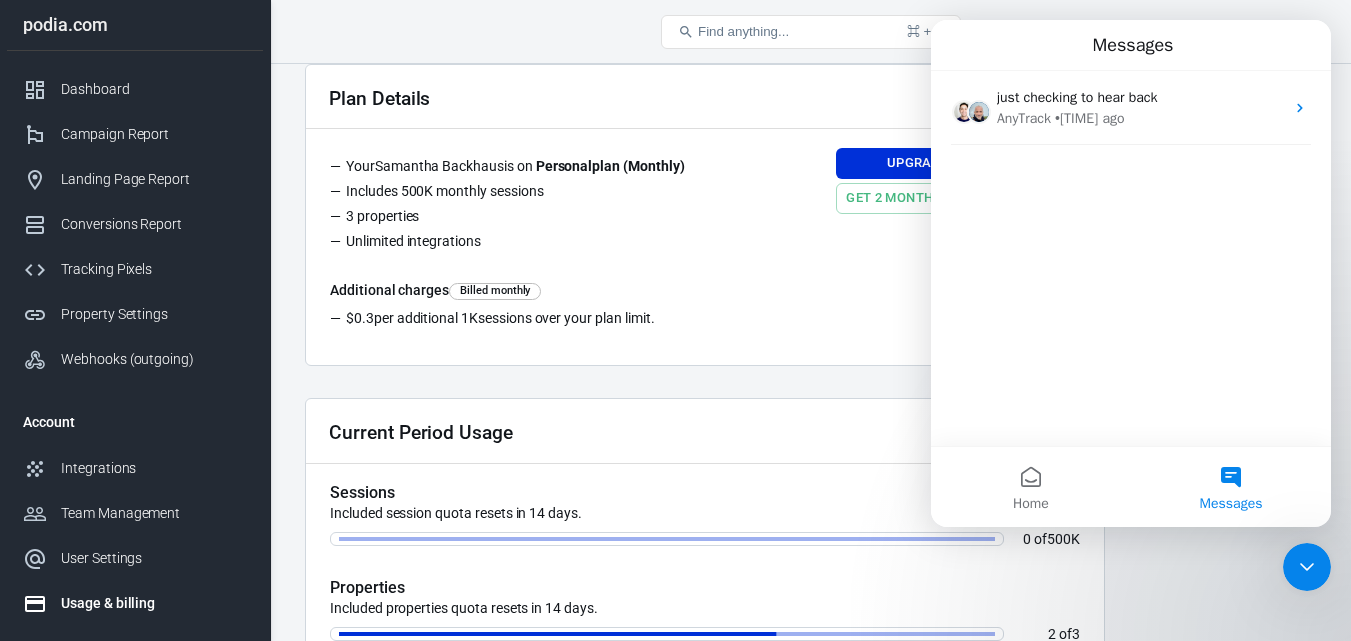 click on "Messages" at bounding box center [1131, 45] 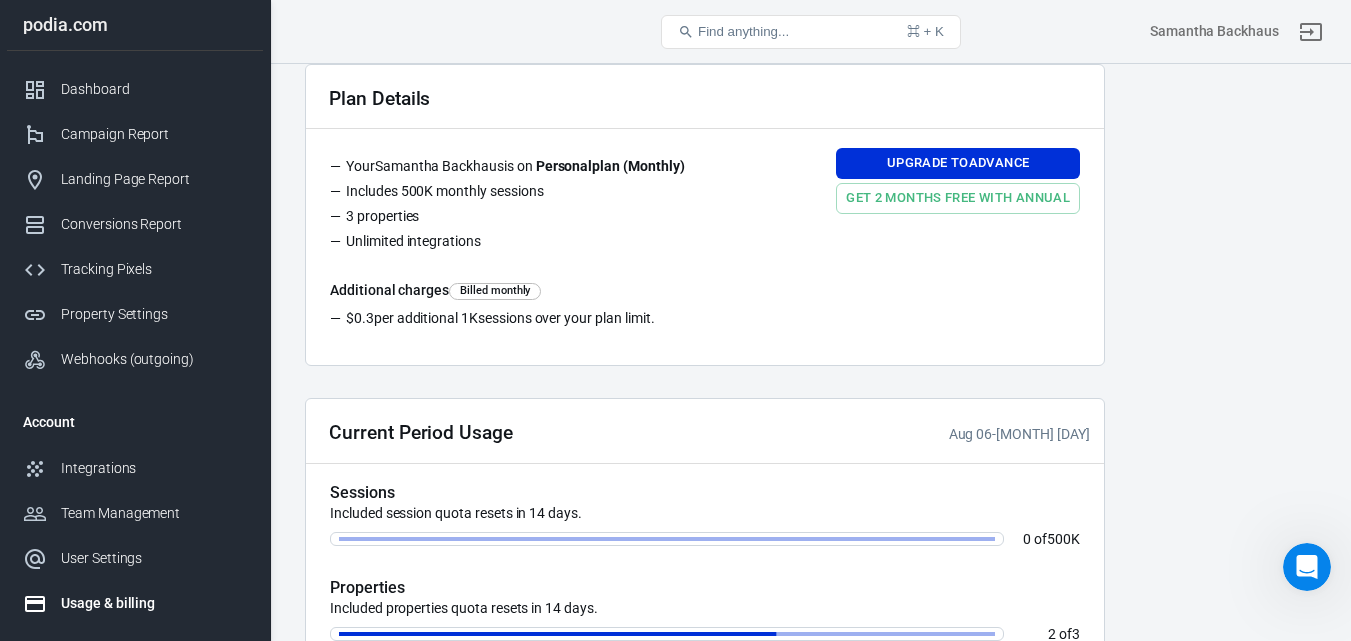 scroll, scrollTop: 0, scrollLeft: 0, axis: both 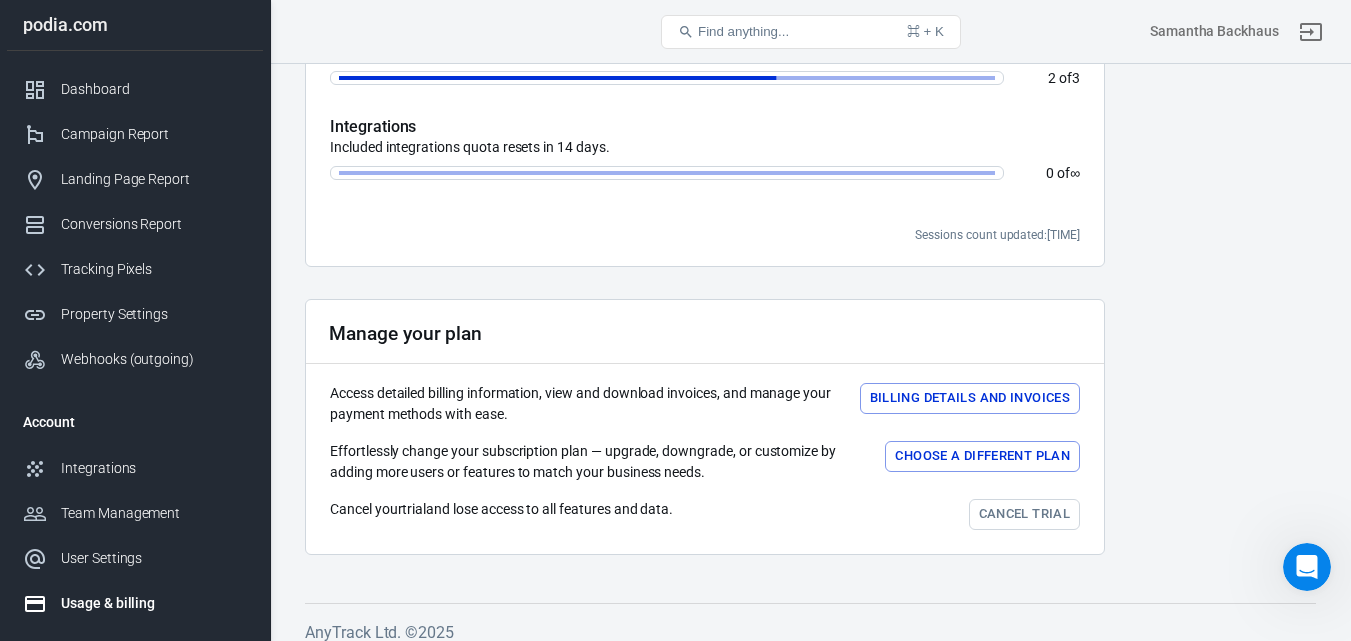 drag, startPoint x: 1350, startPoint y: 457, endPoint x: 1341, endPoint y: 260, distance: 197.20547 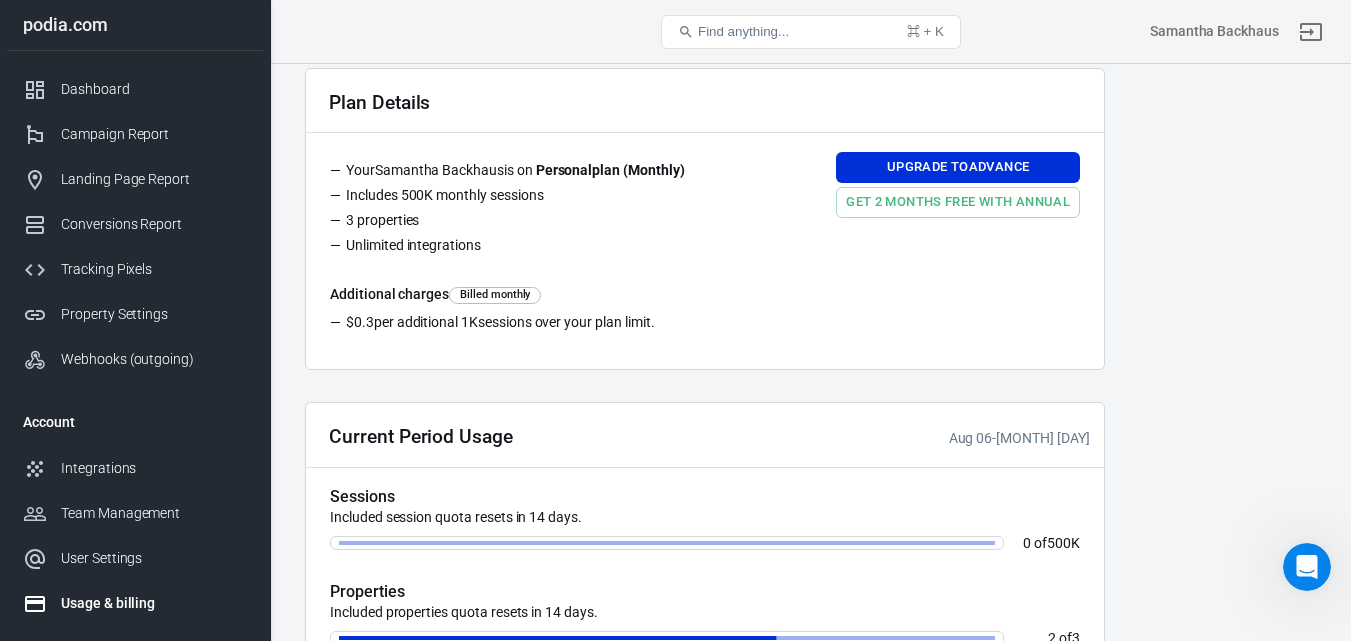 scroll, scrollTop: 10, scrollLeft: 0, axis: vertical 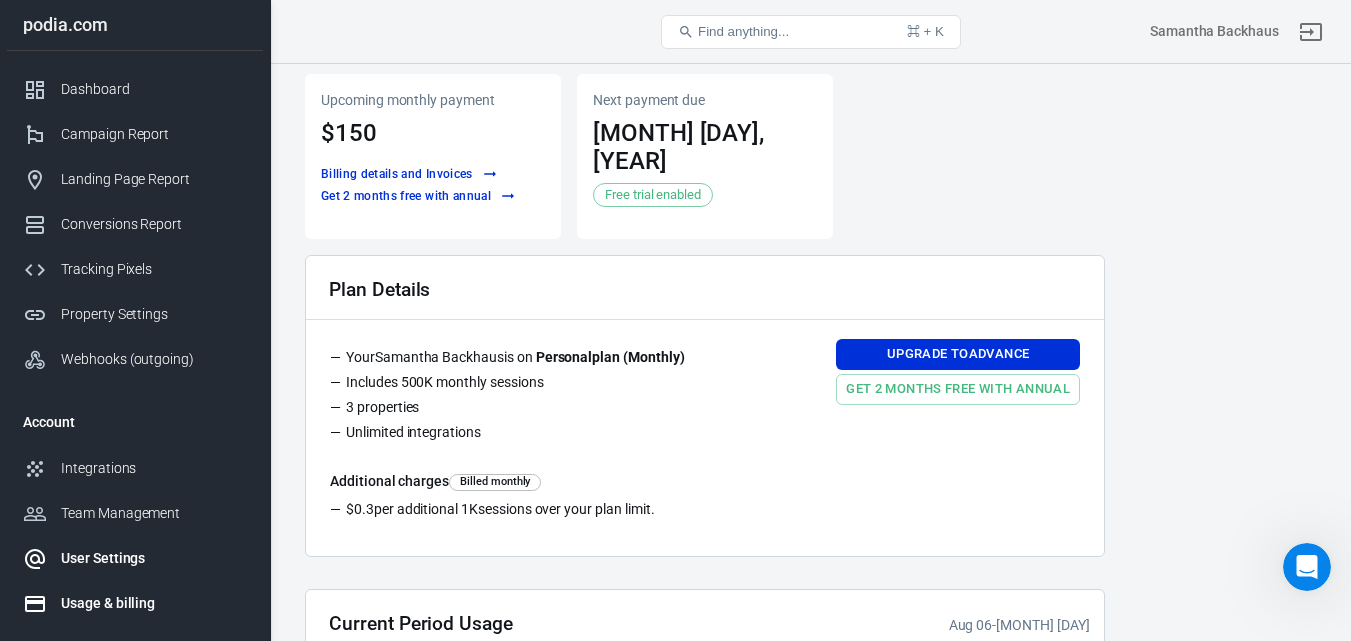 click on "User Settings" at bounding box center [154, 558] 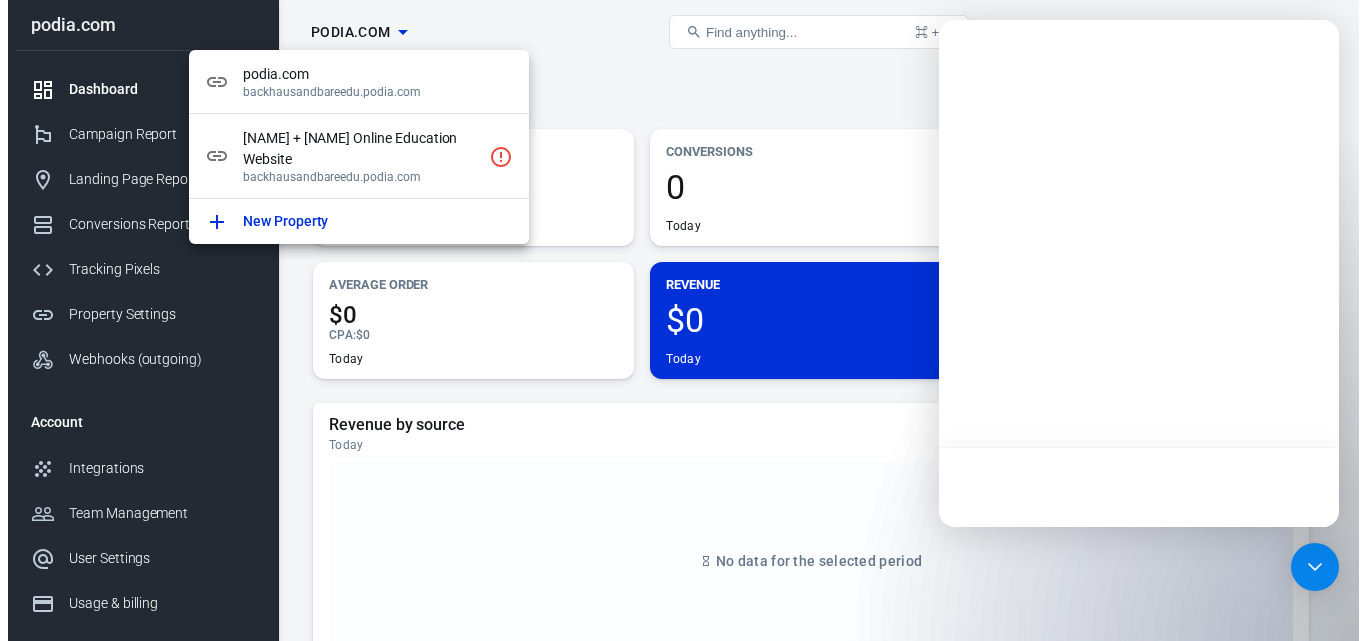 scroll, scrollTop: 0, scrollLeft: 0, axis: both 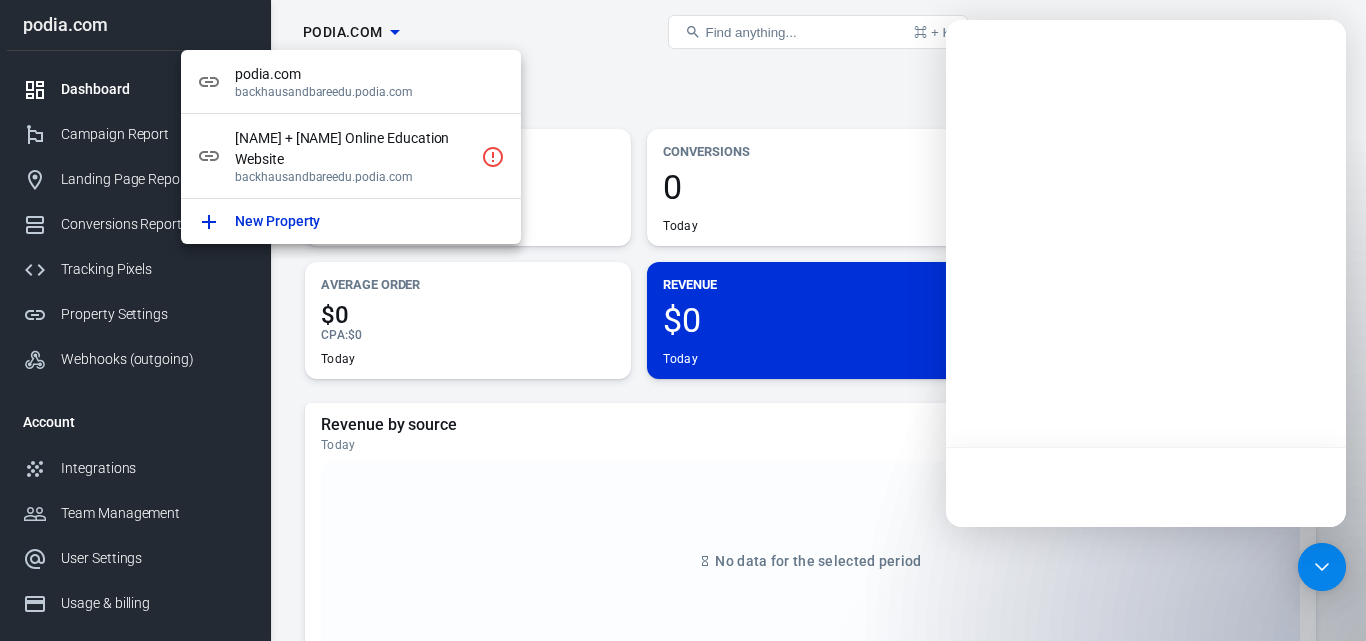 click at bounding box center [493, 157] 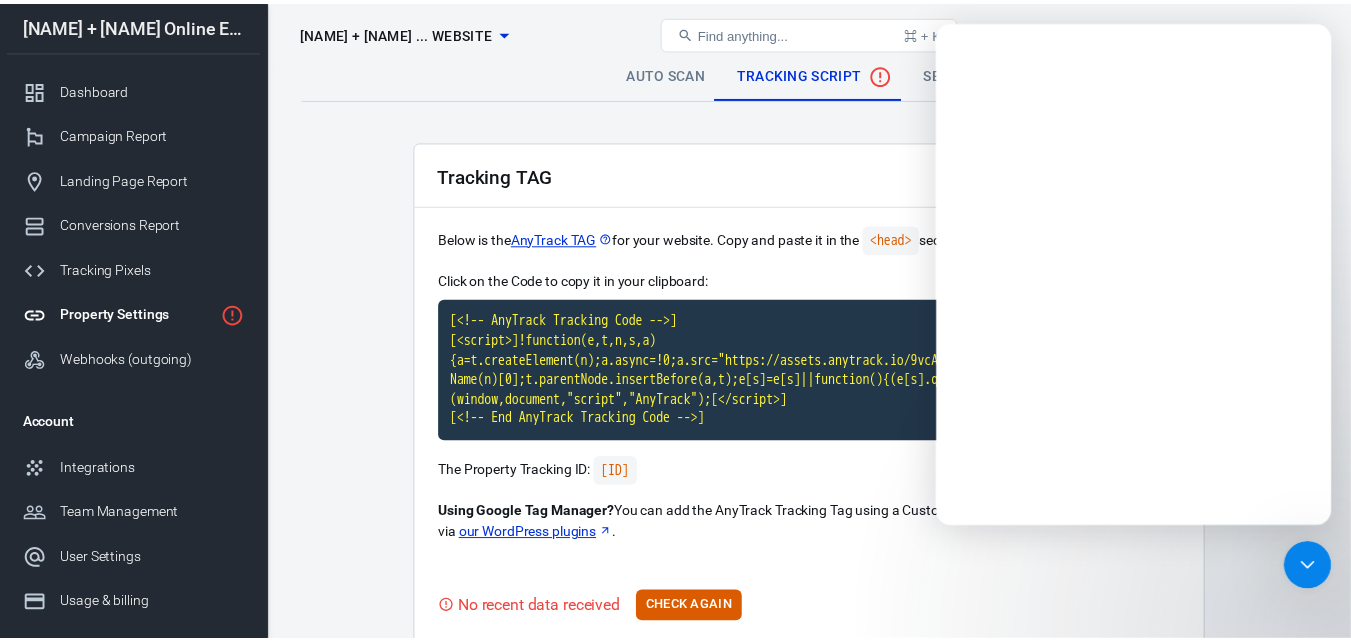 scroll, scrollTop: 0, scrollLeft: 0, axis: both 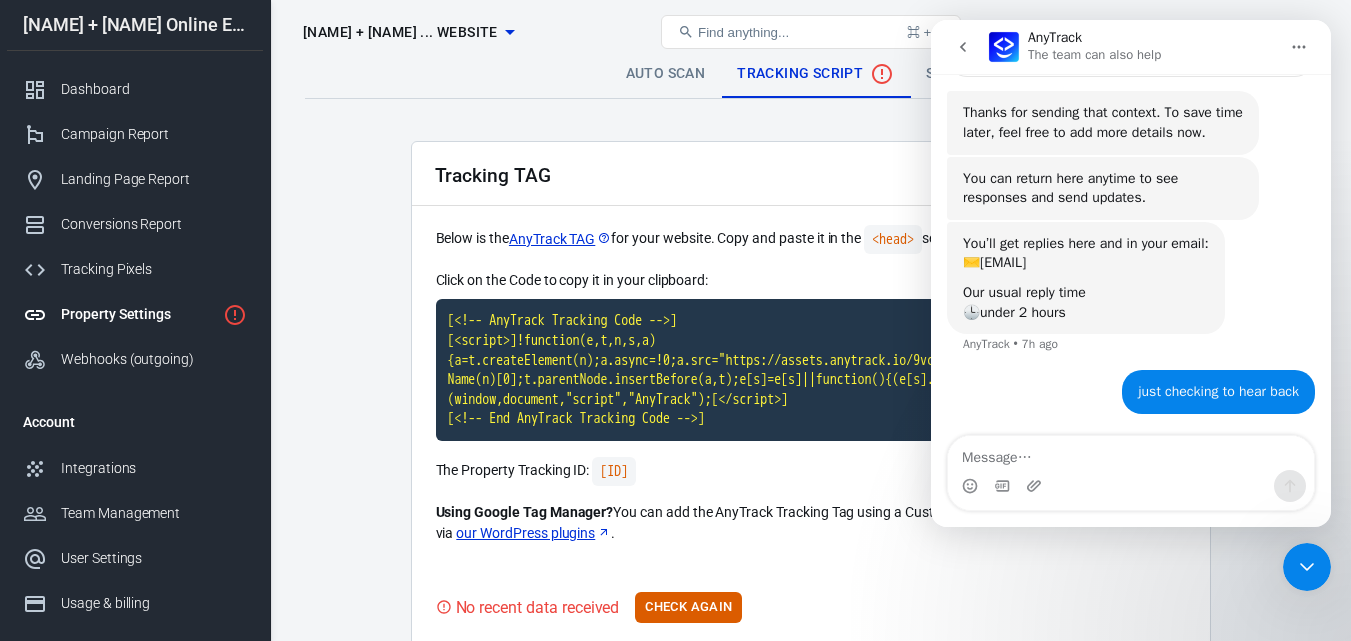 click at bounding box center [963, 47] 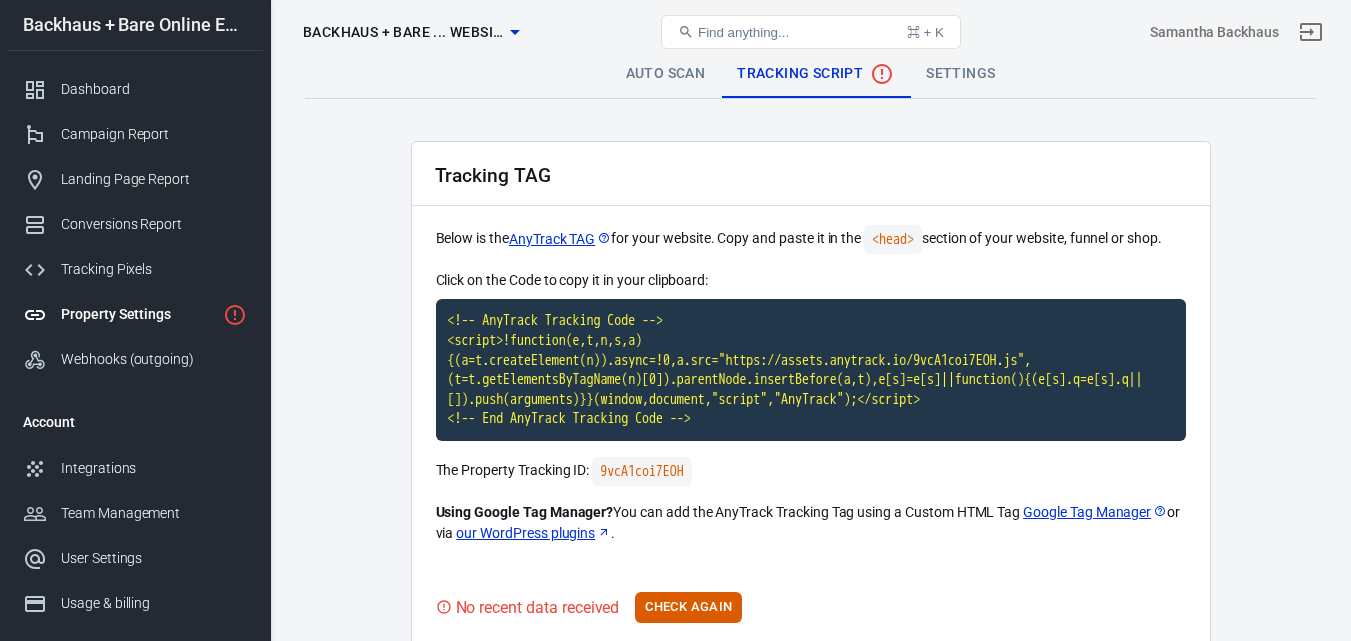 scroll, scrollTop: 0, scrollLeft: 0, axis: both 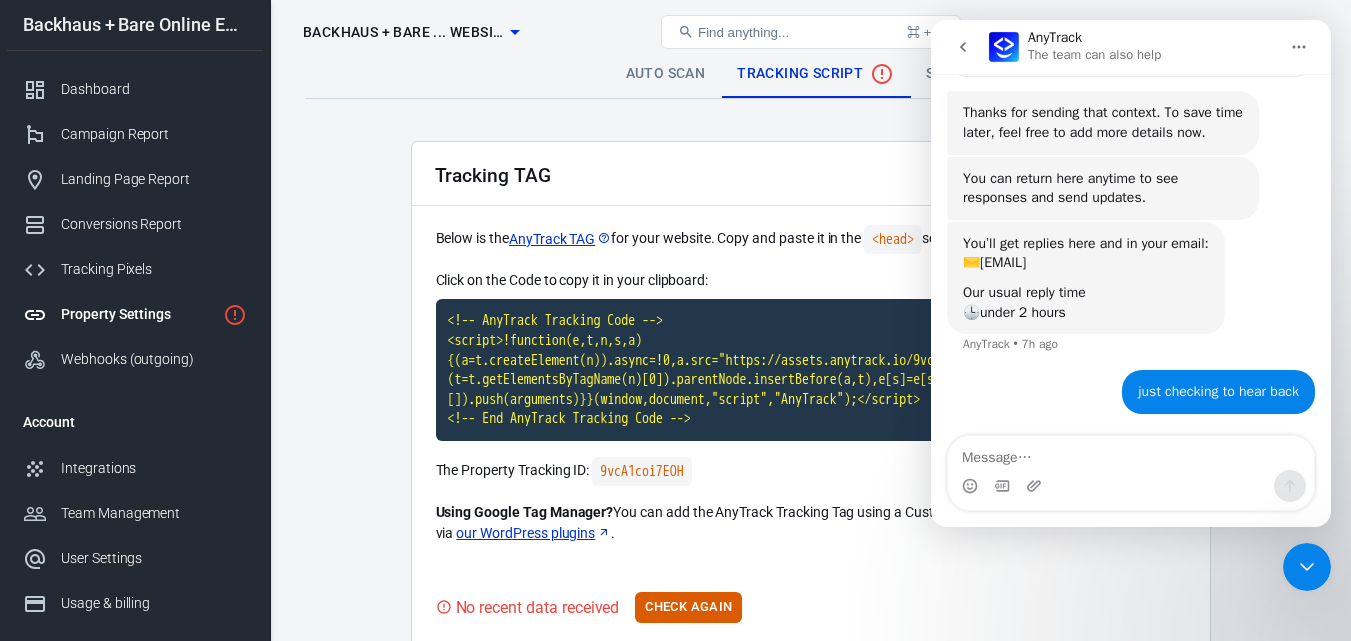 click at bounding box center (1307, 567) 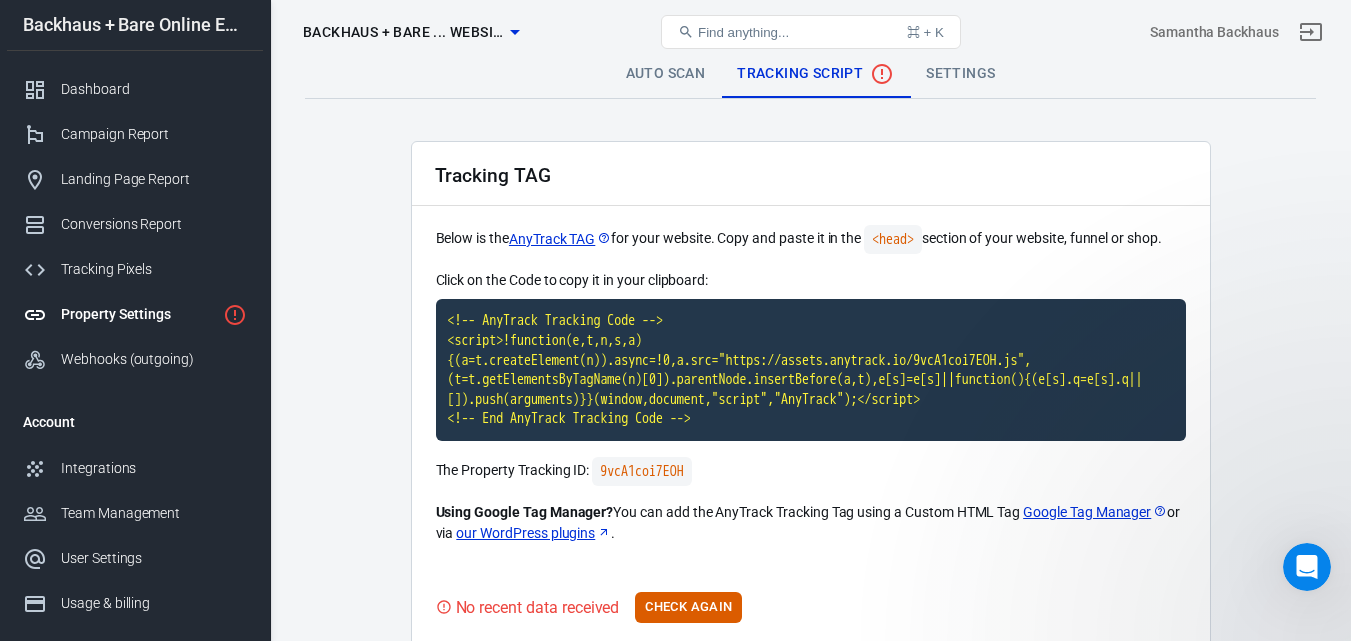 scroll, scrollTop: 0, scrollLeft: 0, axis: both 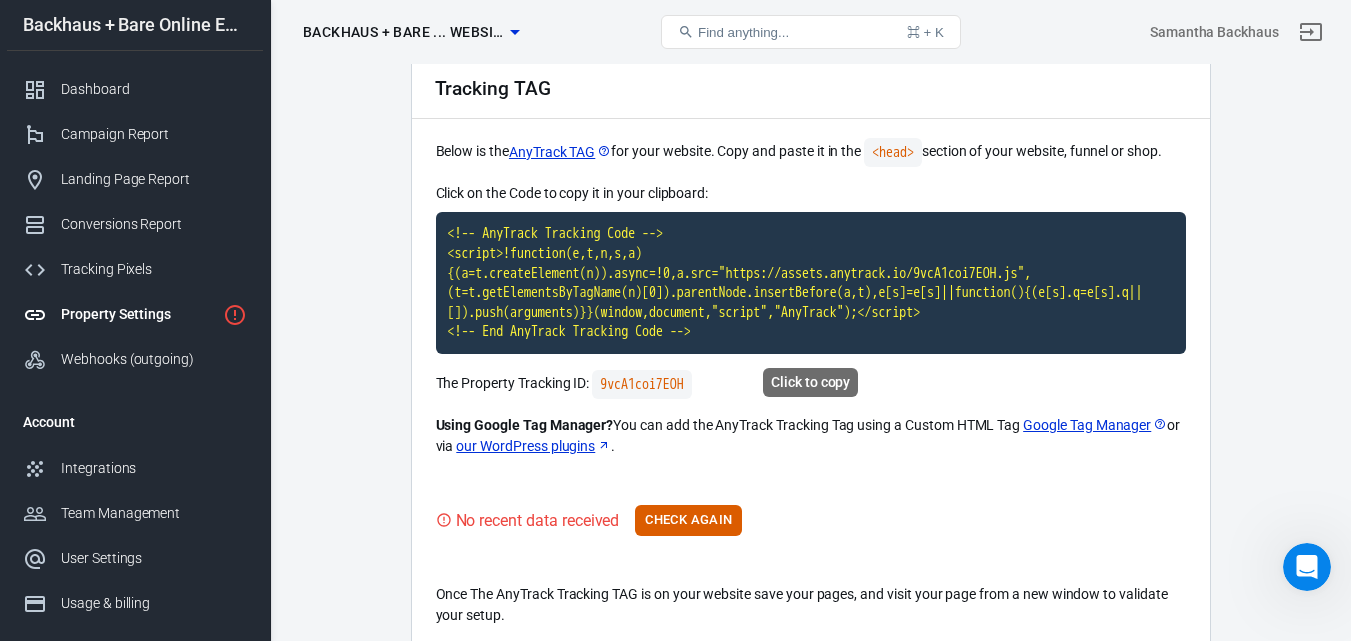 click on "<!-- AnyTrack Tracking Code -->
<script>!function(e,t,n,s,a){(a=t.createElement(n)).async=!0,a.src="https://assets.anytrack.io/9vcA1coi7EOH.js",(t=t.getElementsByTagName(n)[0]).parentNode.insertBefore(a,t),e[s]=e[s]||function(){(e[s].q=e[s].q||[]).push(arguments)}}(window,document,"script","AnyTrack");</script>
<!-- End AnyTrack Tracking Code -->" at bounding box center [811, 283] 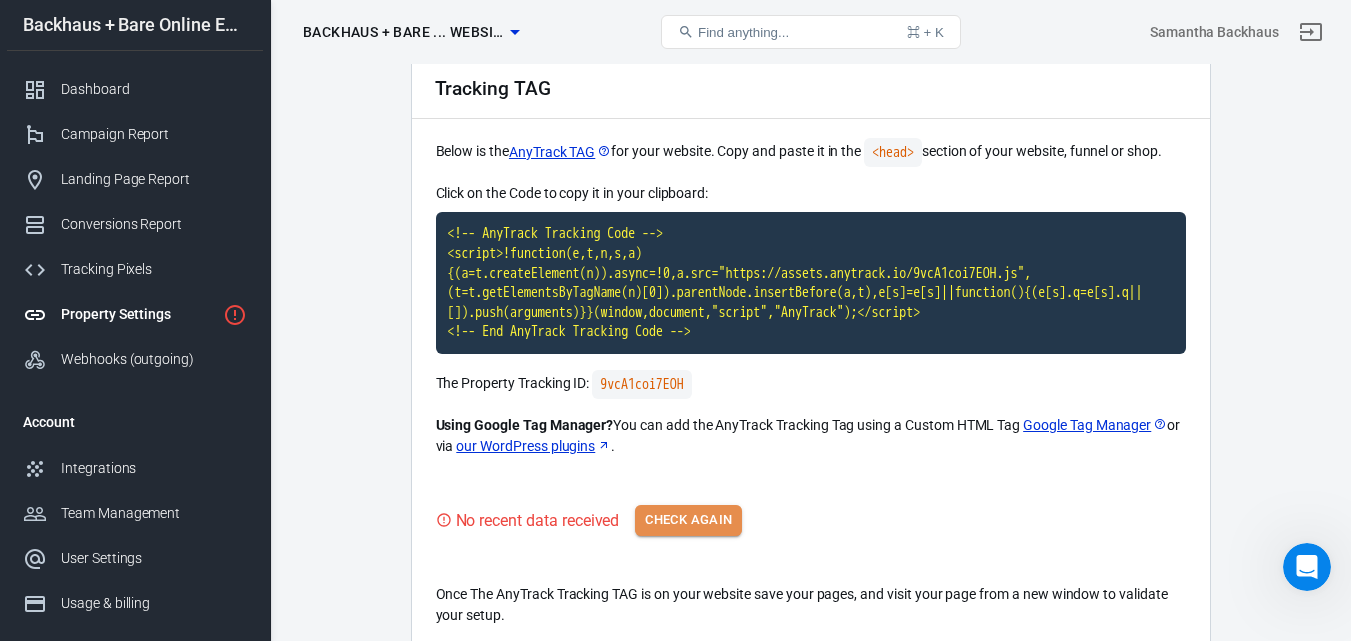 click on "Check Again" at bounding box center (688, 520) 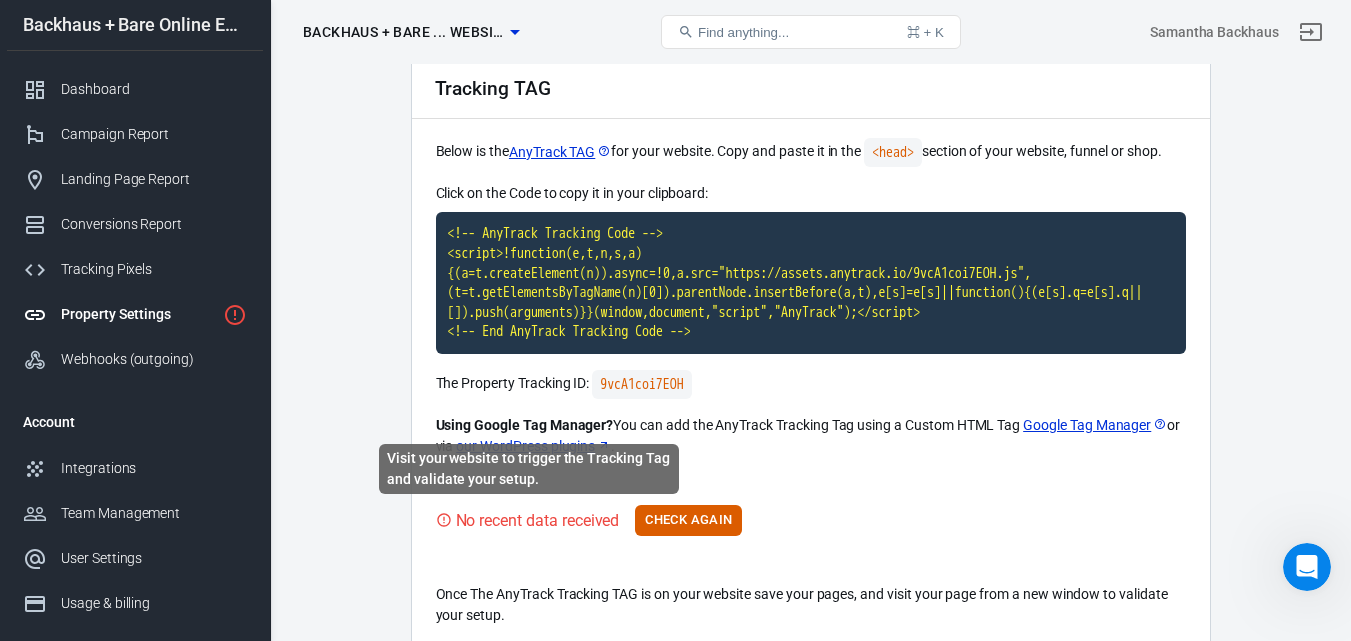 click on "Visit your website to trigger the Tracking Tag and validate your setup." at bounding box center [529, 475] 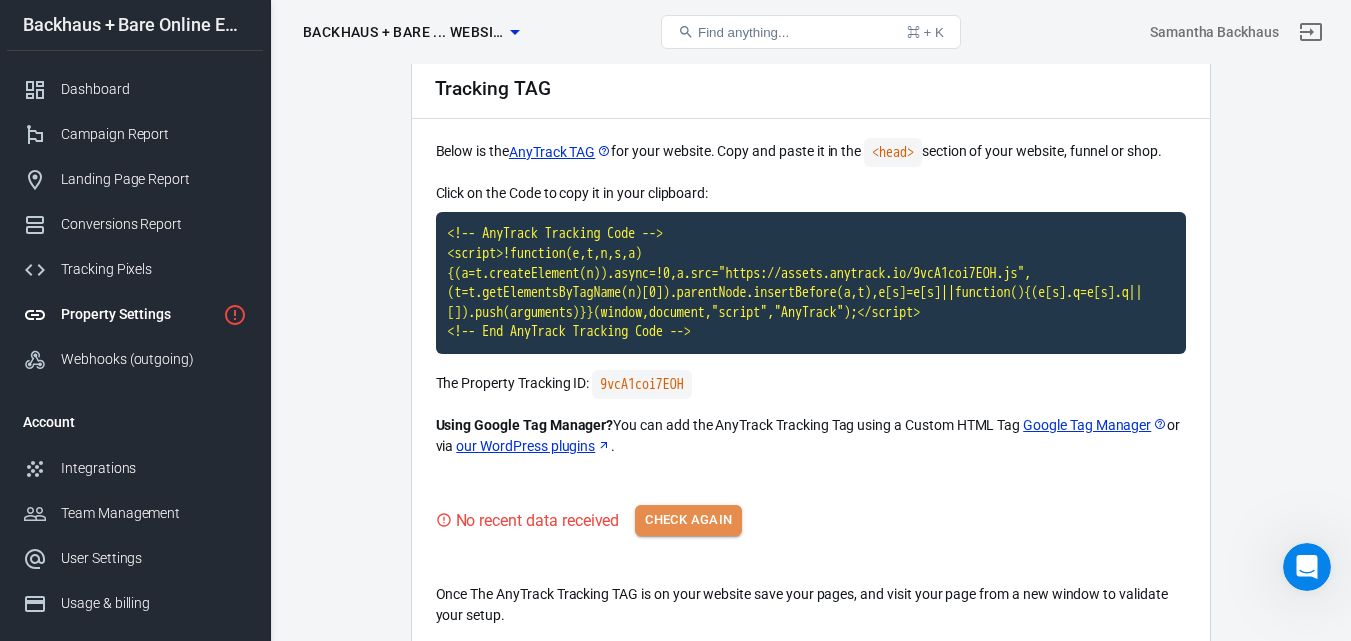 click on "Check Again" at bounding box center (688, 520) 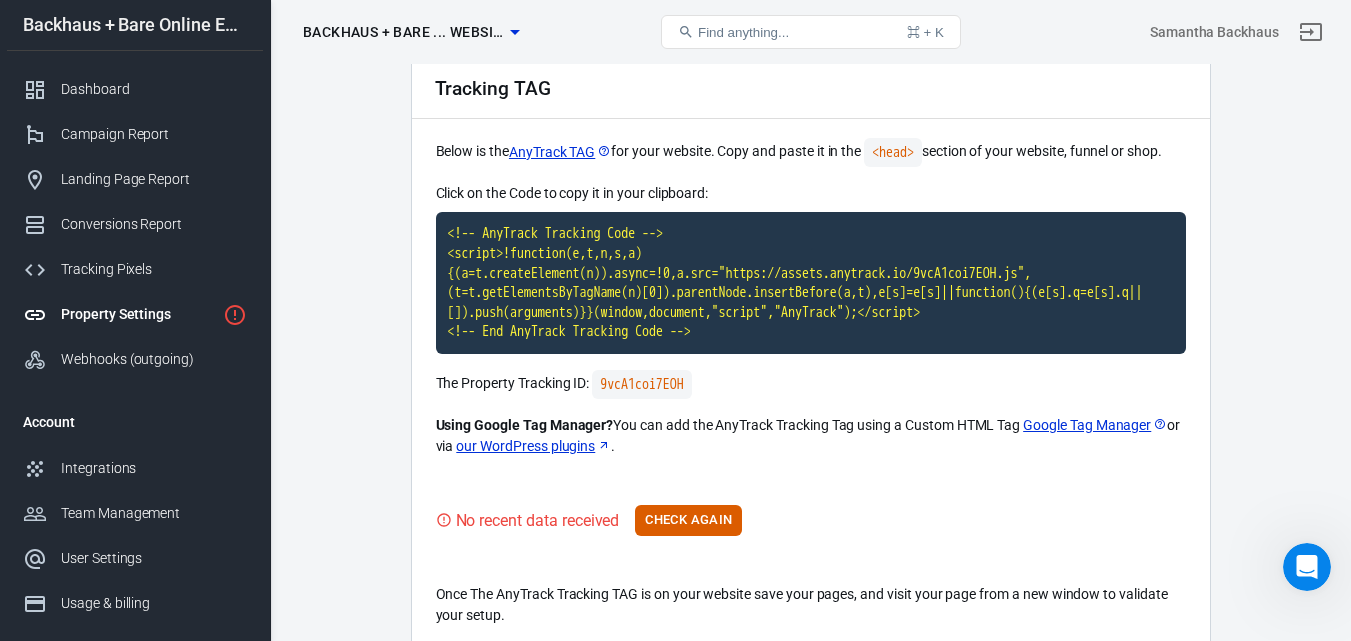 click on "No recent data received" at bounding box center (538, 520) 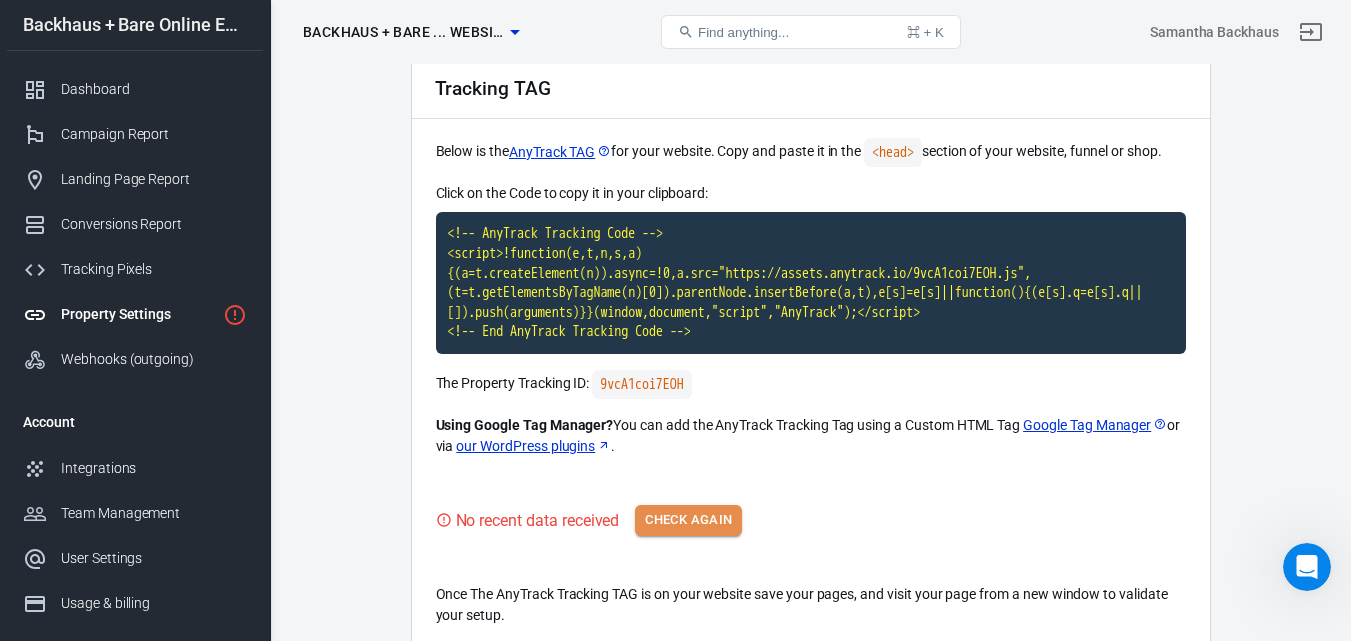 click on "Check Again" at bounding box center (688, 520) 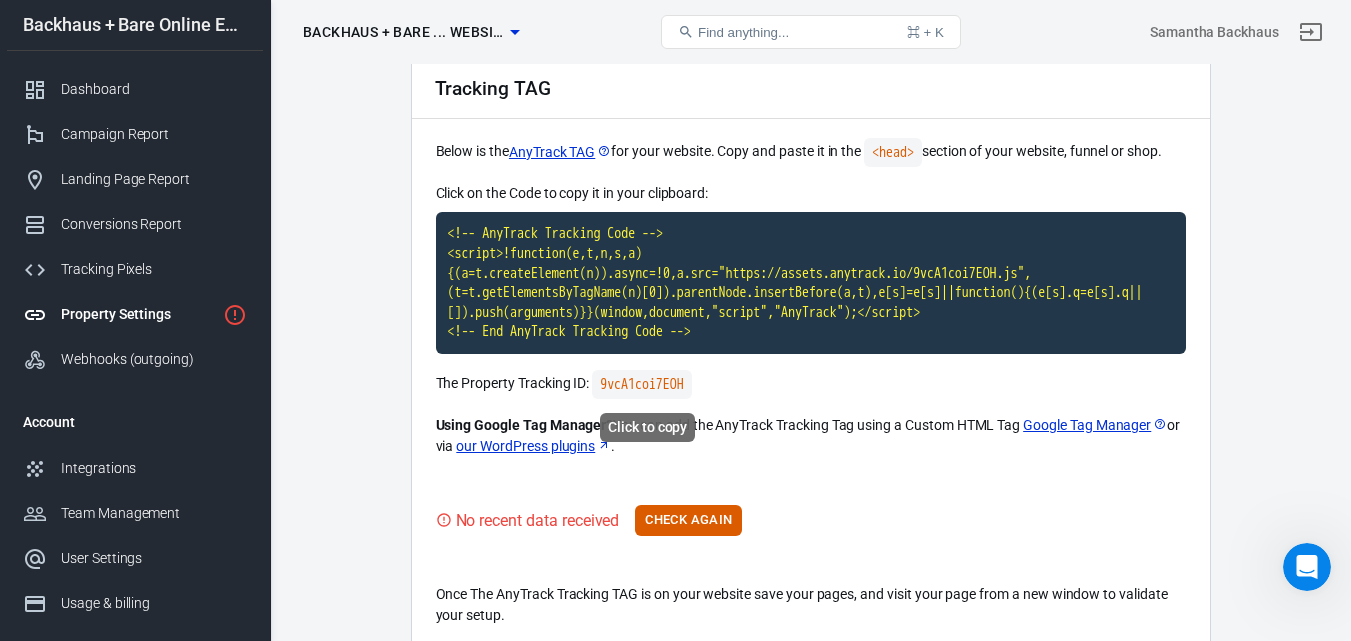 click on "9vcA1coi7EOH" at bounding box center (641, 384) 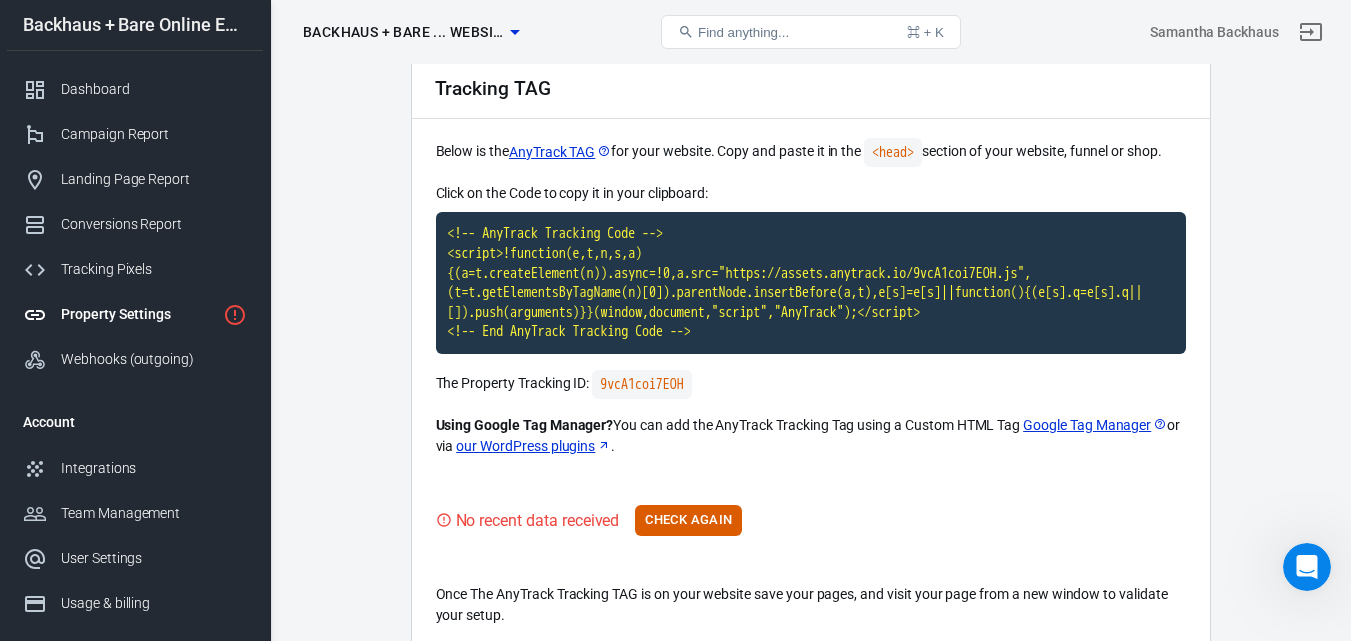 click on "Using Google Tag Manager?  You can add the AnyTrack Tracking Tag using a Custom HTML Tag   Google Tag Manager    or via   our WordPress plugins   ." at bounding box center [811, 436] 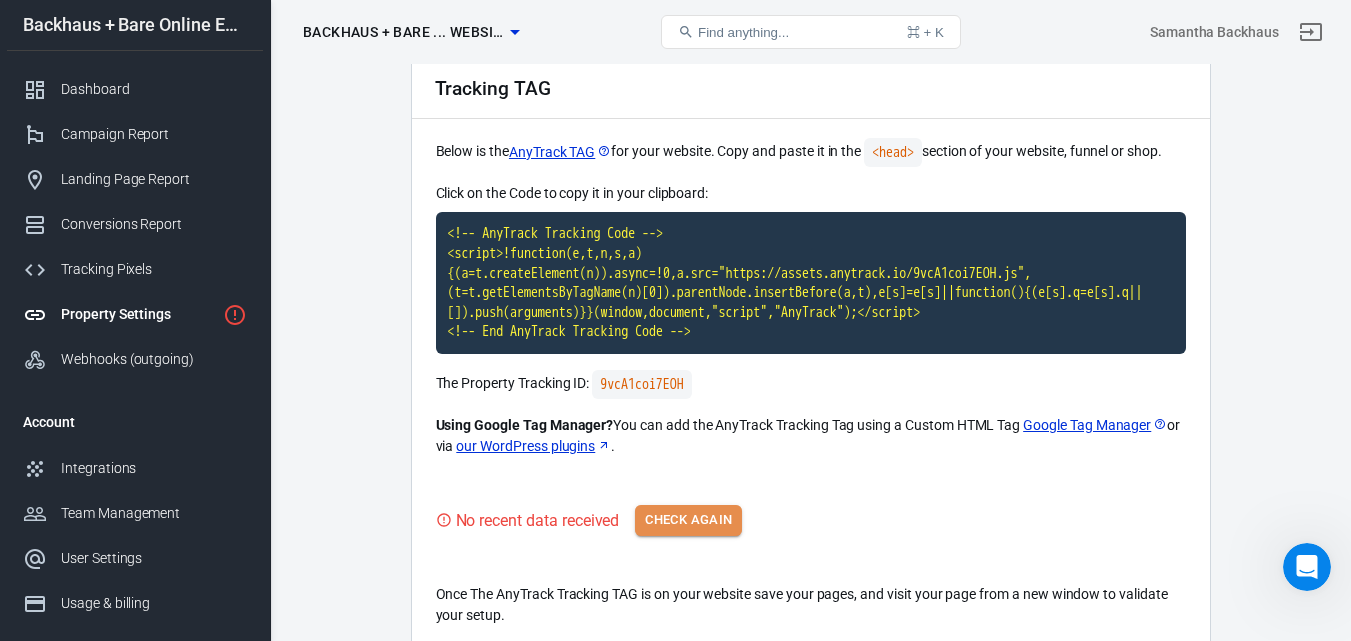 click on "Check Again" at bounding box center (688, 520) 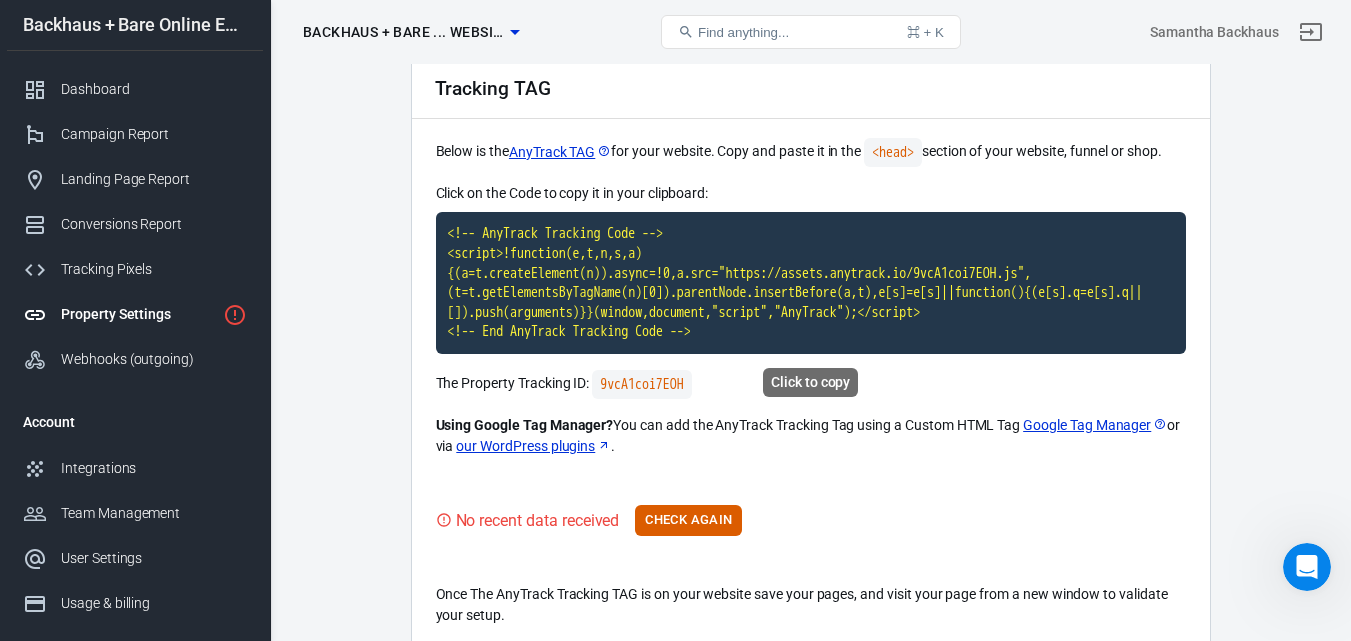 click on "<!-- AnyTrack Tracking Code -->
<script>!function(e,t,n,s,a){(a=t.createElement(n)).async=!0,a.src="https://assets.anytrack.io/9vcA1coi7EOH.js",(t=t.getElementsByTagName(n)[0]).parentNode.insertBefore(a,t),e[s]=e[s]||function(){(e[s].q=e[s].q||[]).push(arguments)}}(window,document,"script","AnyTrack");</script>
<!-- End AnyTrack Tracking Code -->" at bounding box center (811, 283) 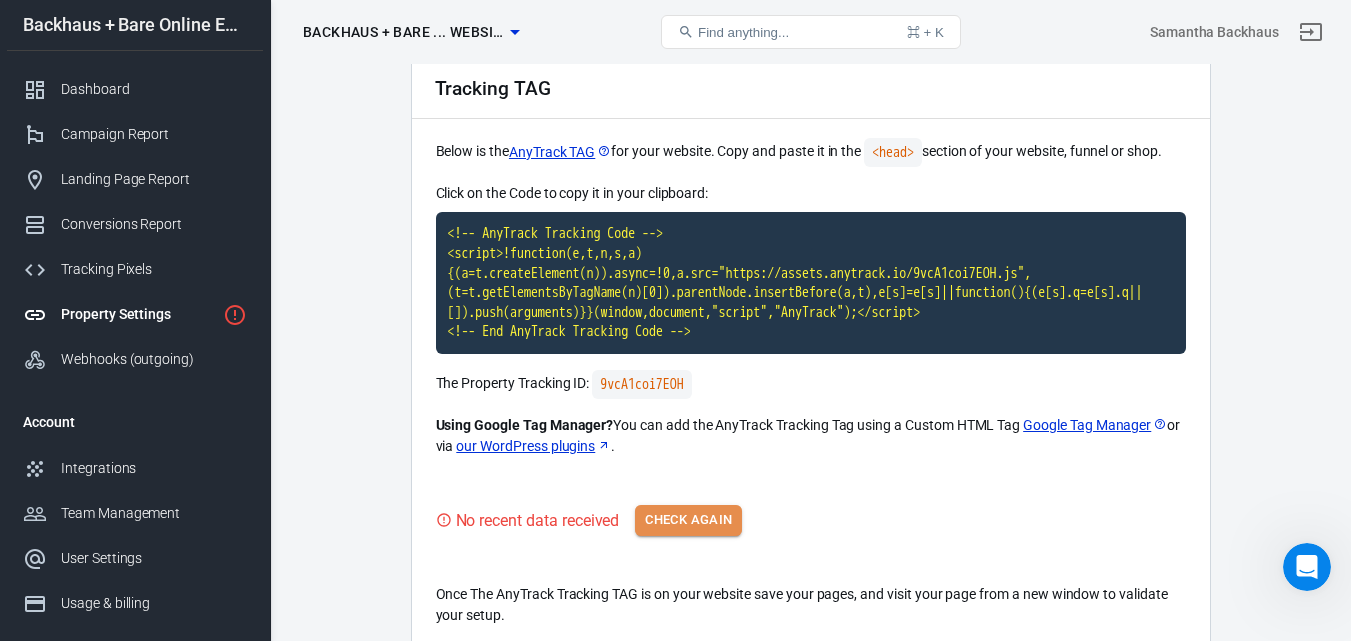 click on "Check Again" at bounding box center (688, 520) 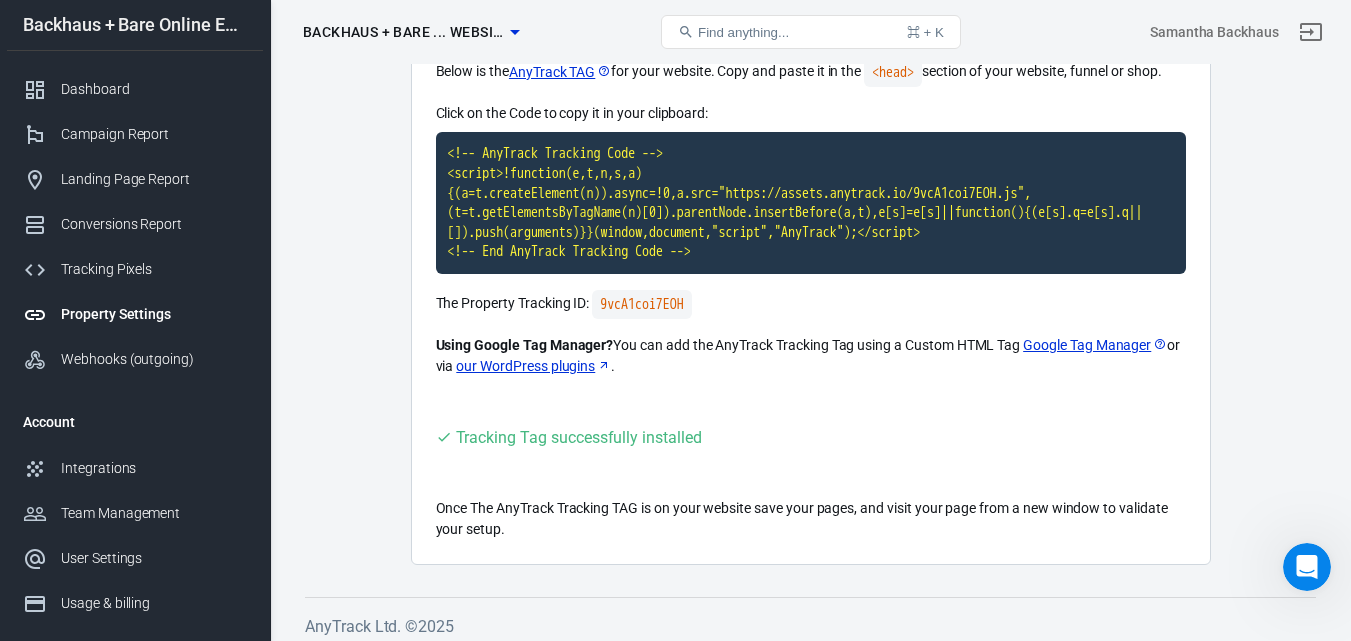 scroll, scrollTop: 177, scrollLeft: 0, axis: vertical 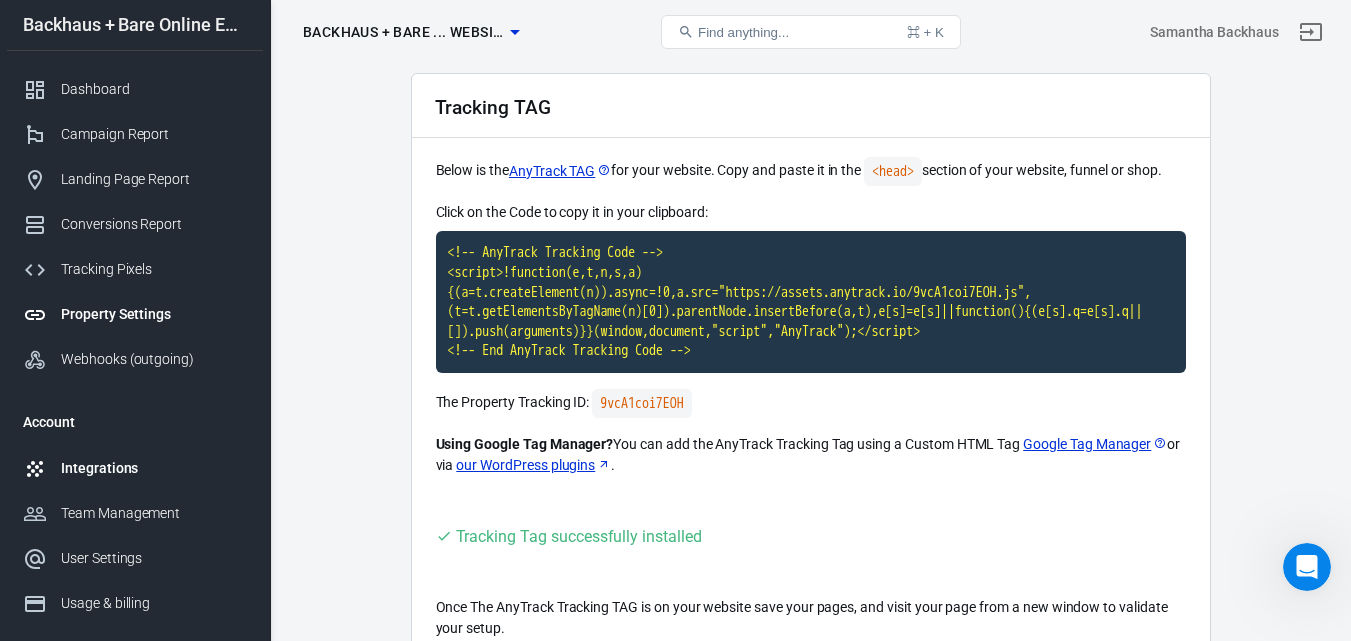 click on "Integrations" at bounding box center (135, 468) 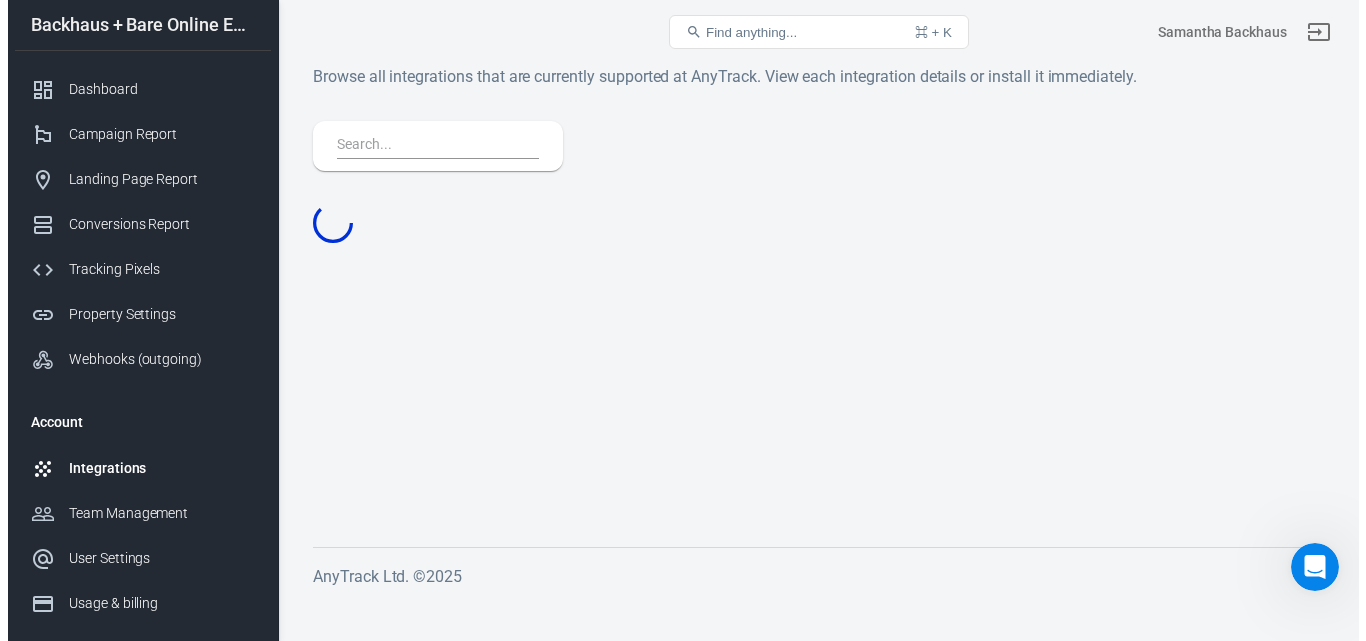 scroll, scrollTop: 0, scrollLeft: 0, axis: both 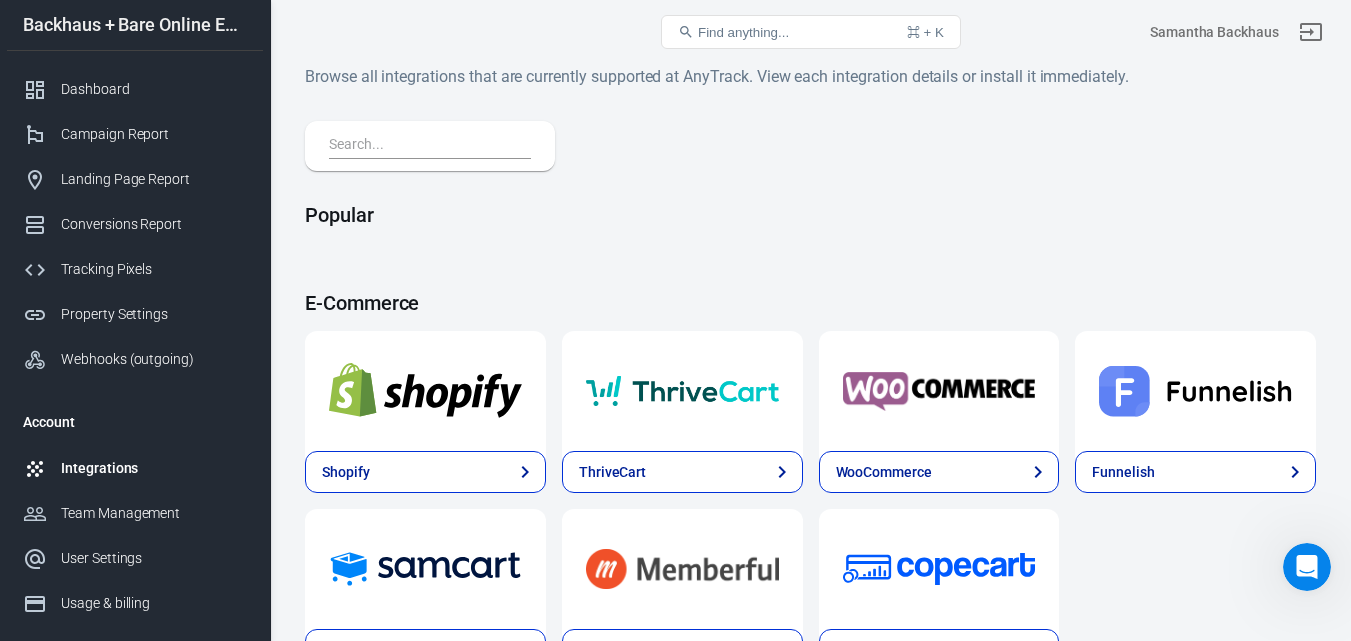 click at bounding box center (426, 146) 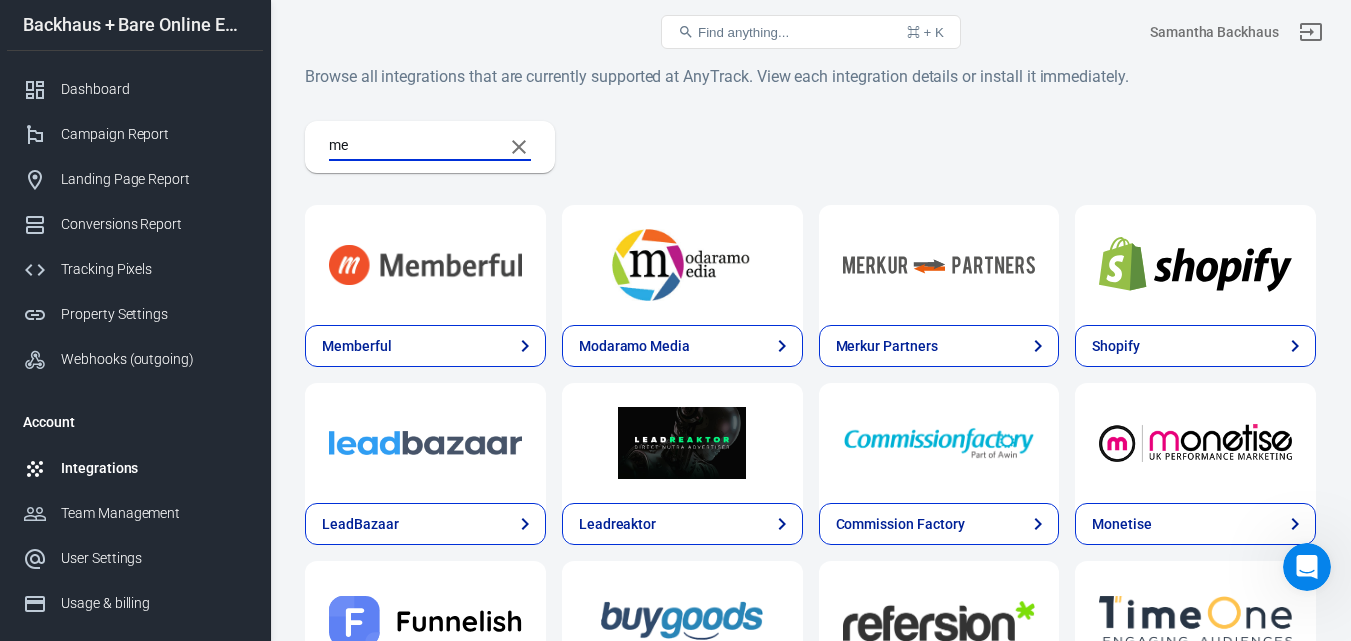 type on "m" 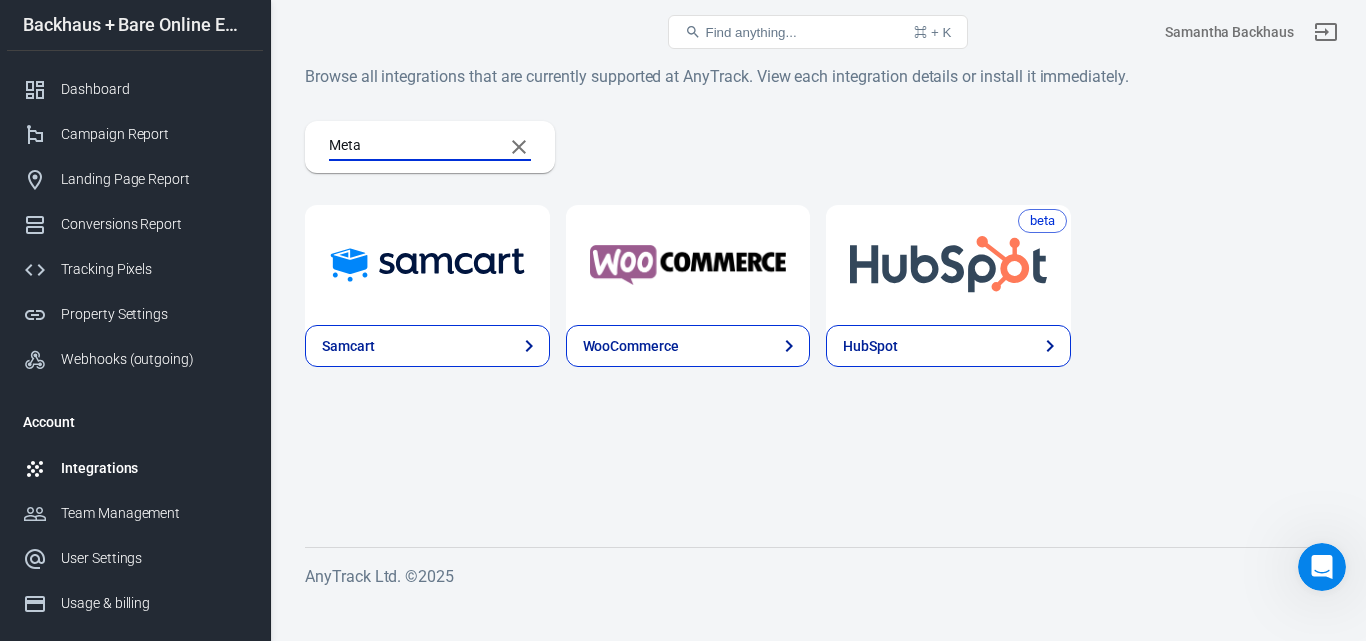 type on "Meta" 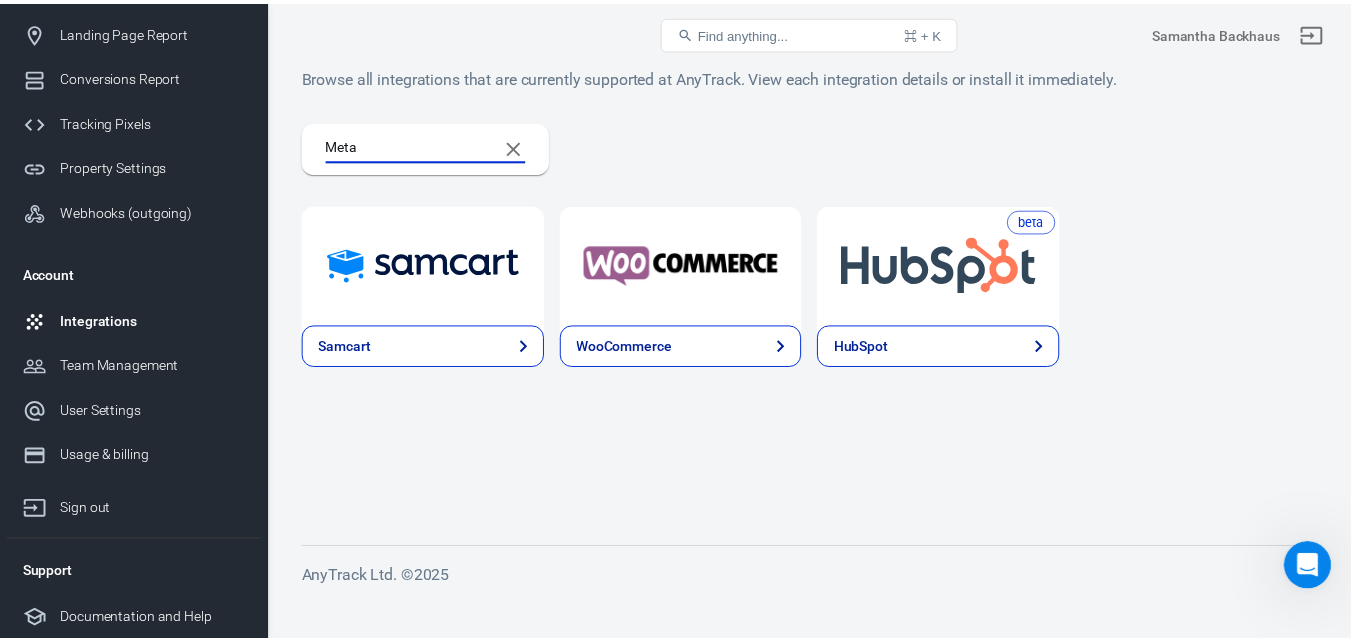 scroll, scrollTop: 81, scrollLeft: 0, axis: vertical 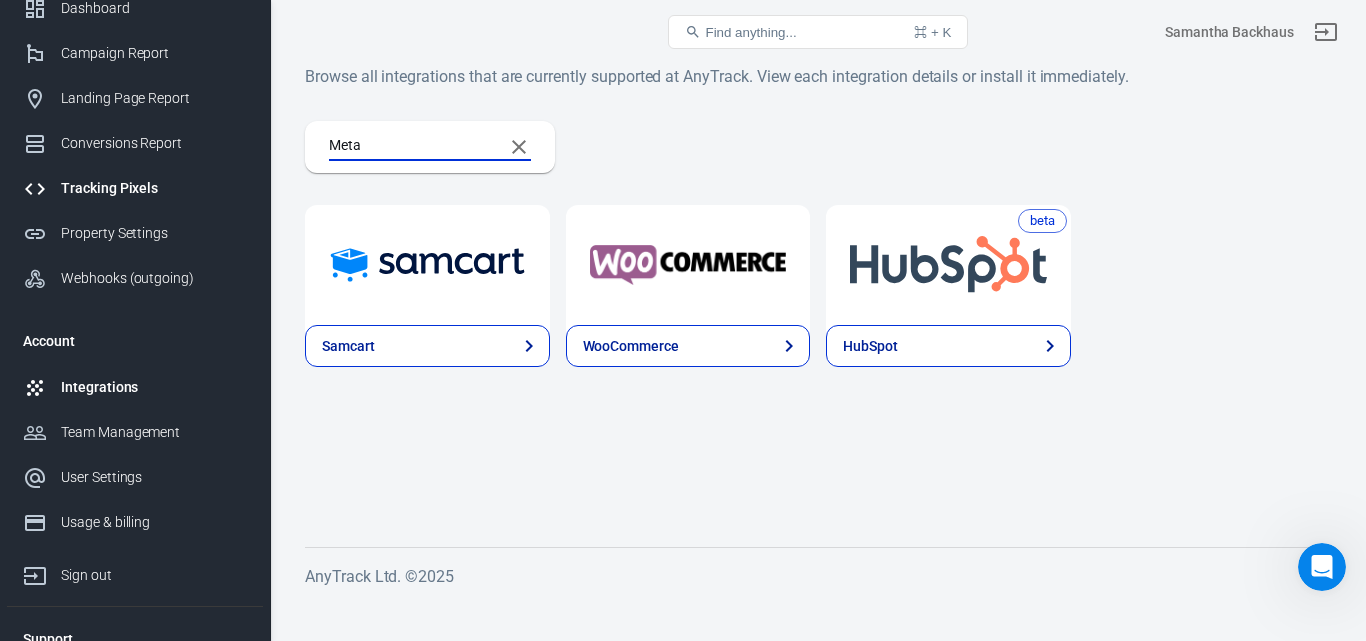 click on "Tracking Pixels" at bounding box center (135, 188) 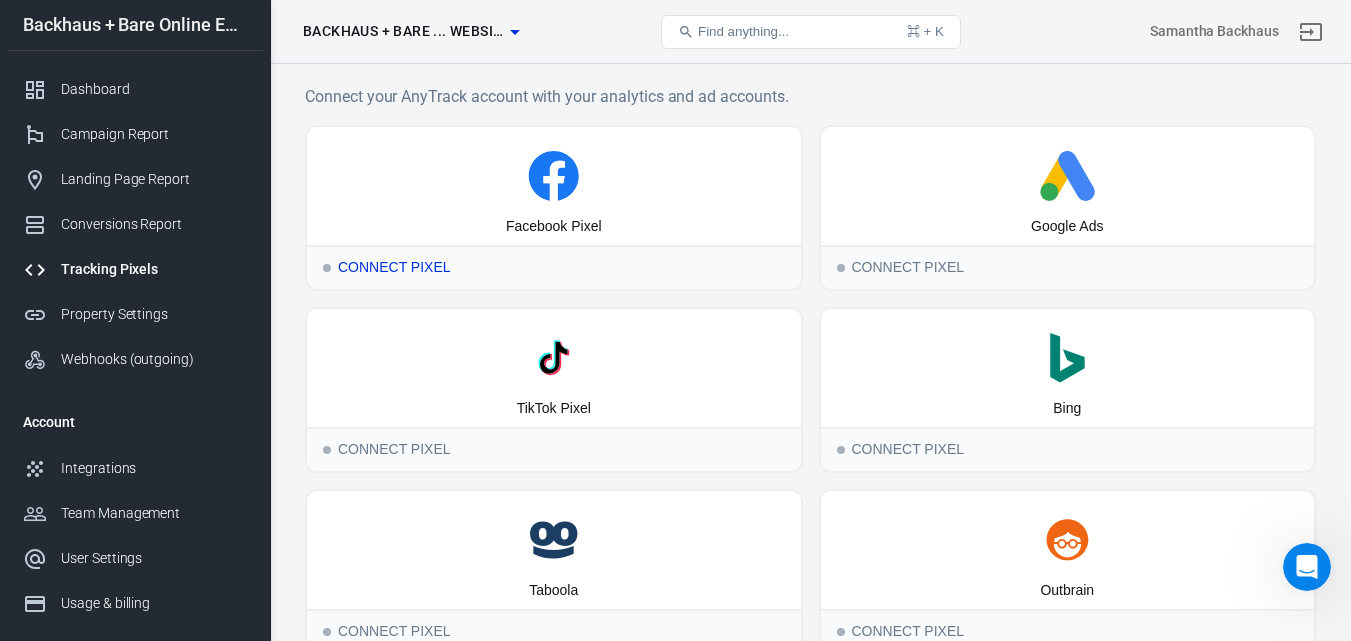 click on "Connect Pixel" at bounding box center (554, 267) 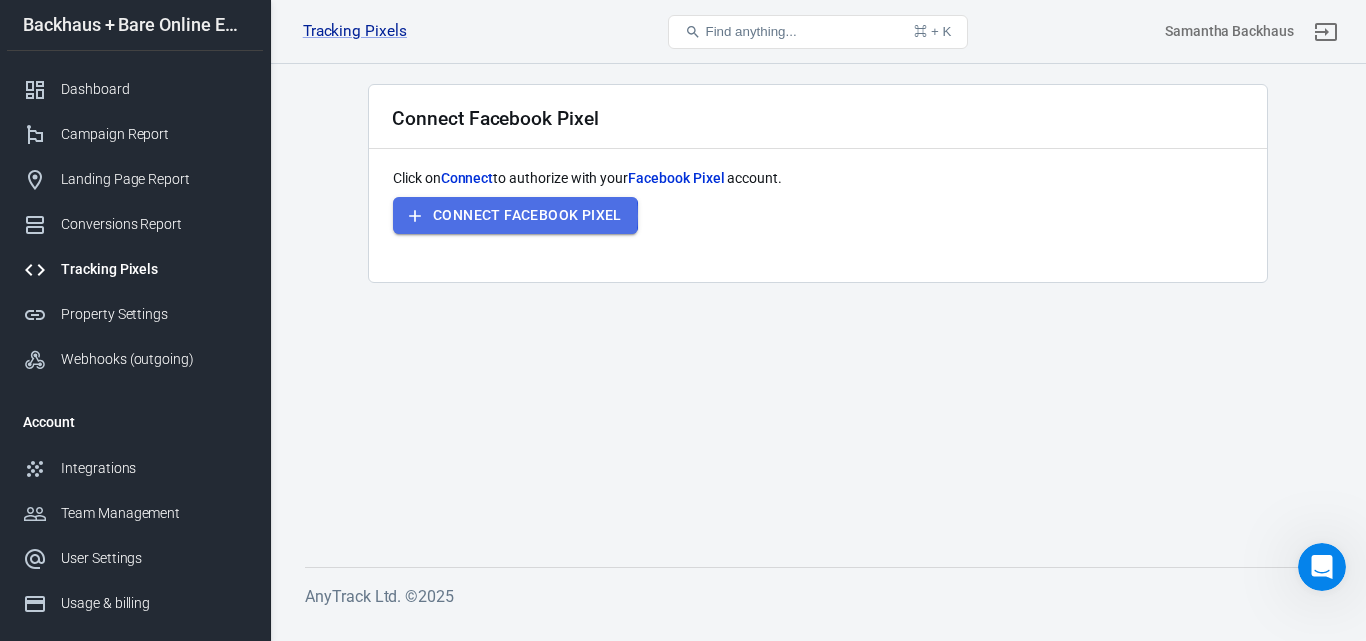 click on "Connect Facebook Pixel" at bounding box center [515, 215] 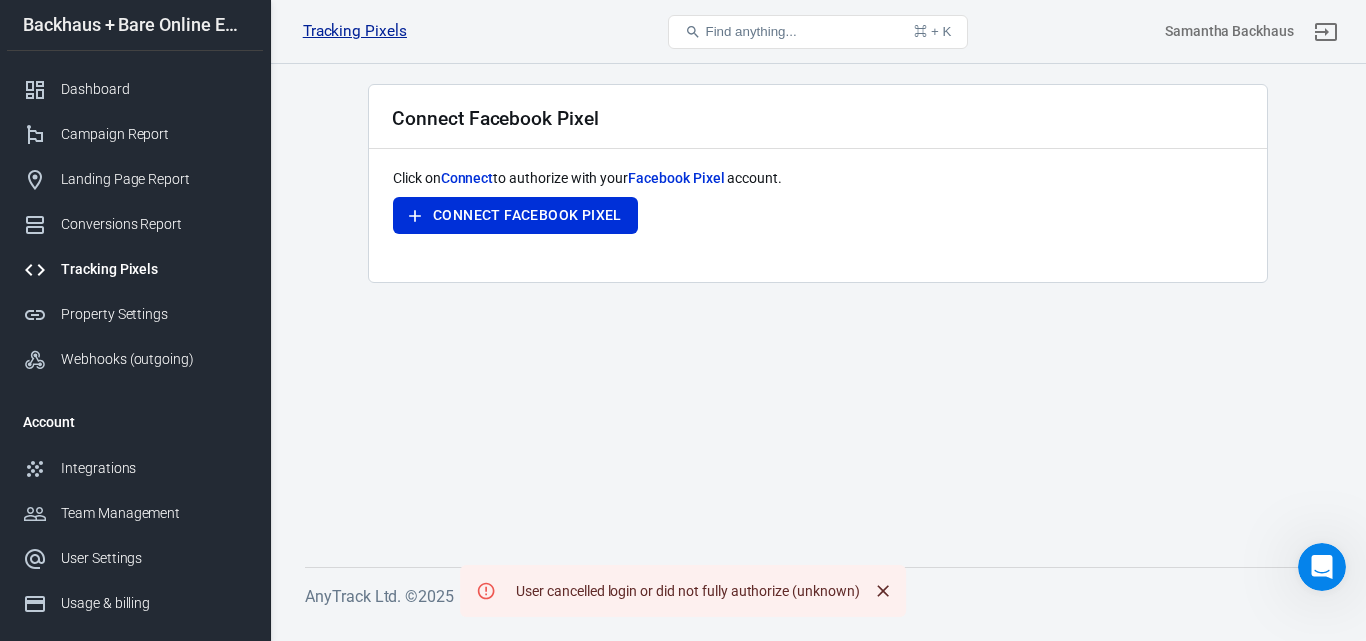 click on "Tracking Pixels" at bounding box center (355, 31) 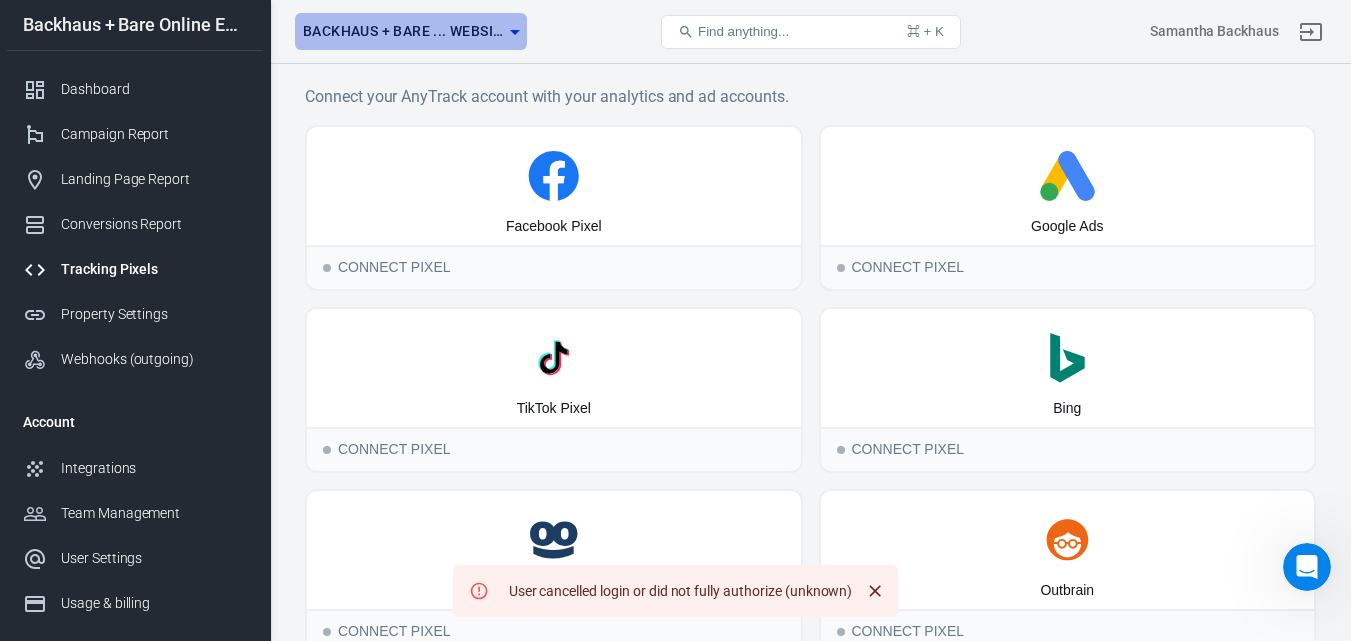 click on "Backhaus + Bare ... Website" at bounding box center [403, 31] 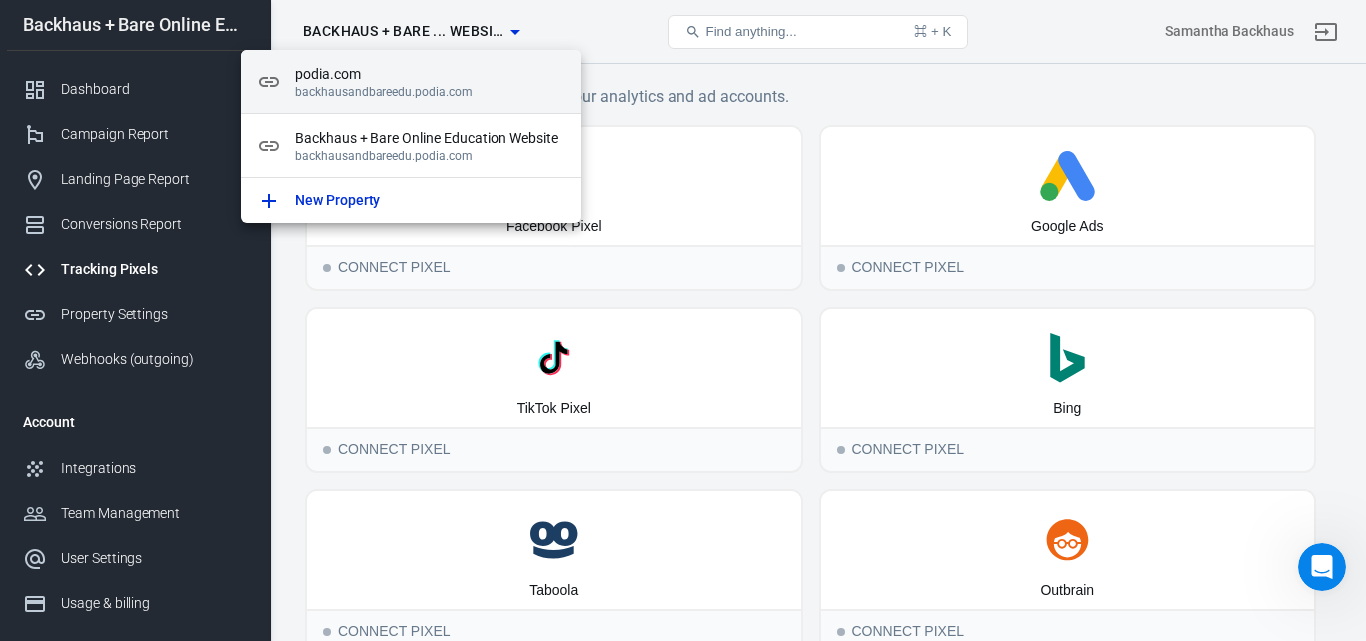 click on "podia.com" at bounding box center [430, 74] 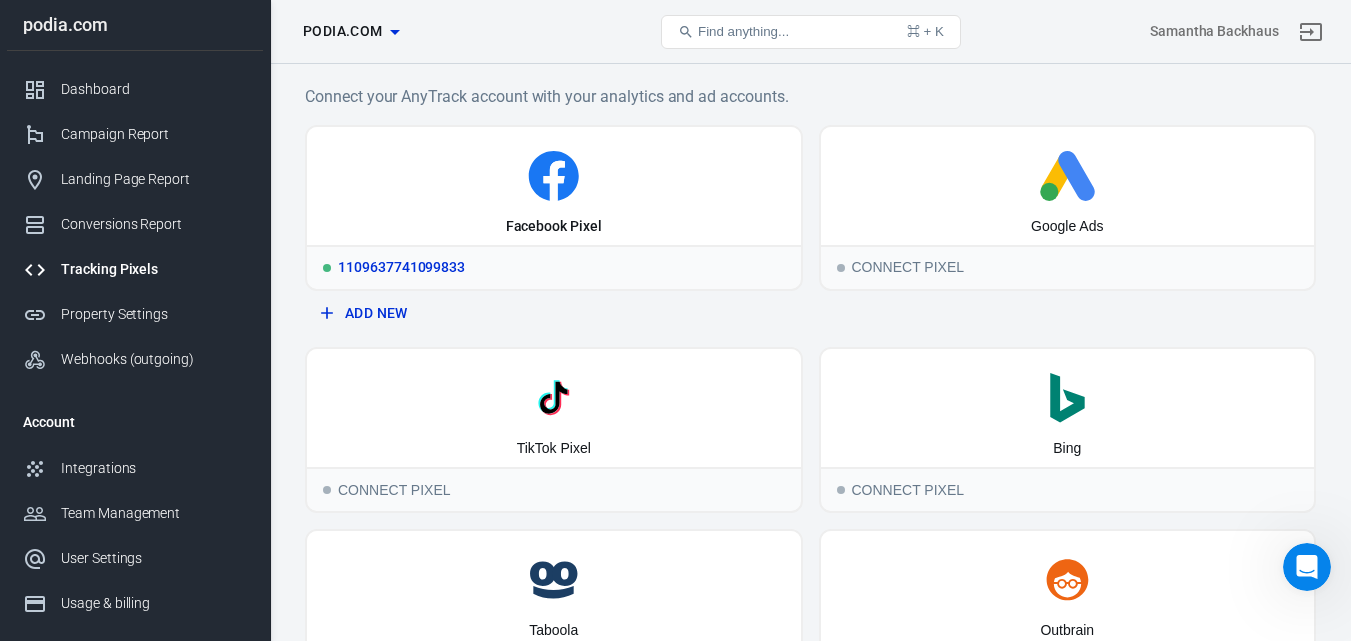 click 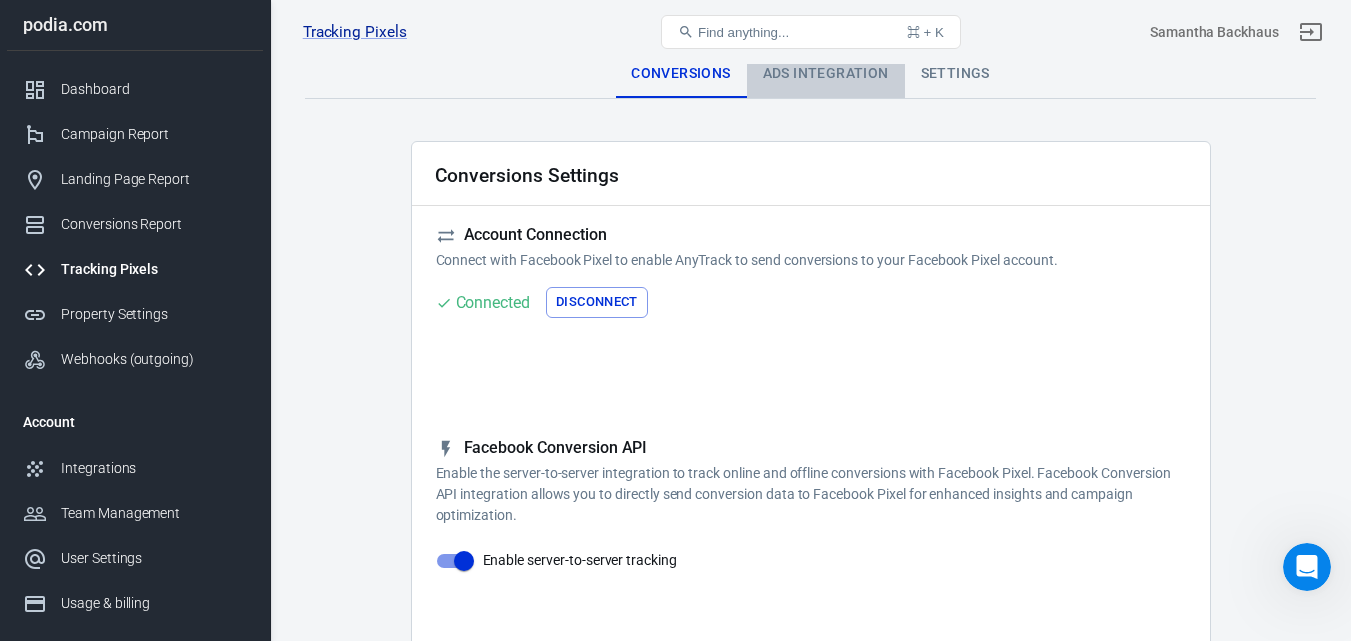 click on "Ads Integration" at bounding box center (826, 74) 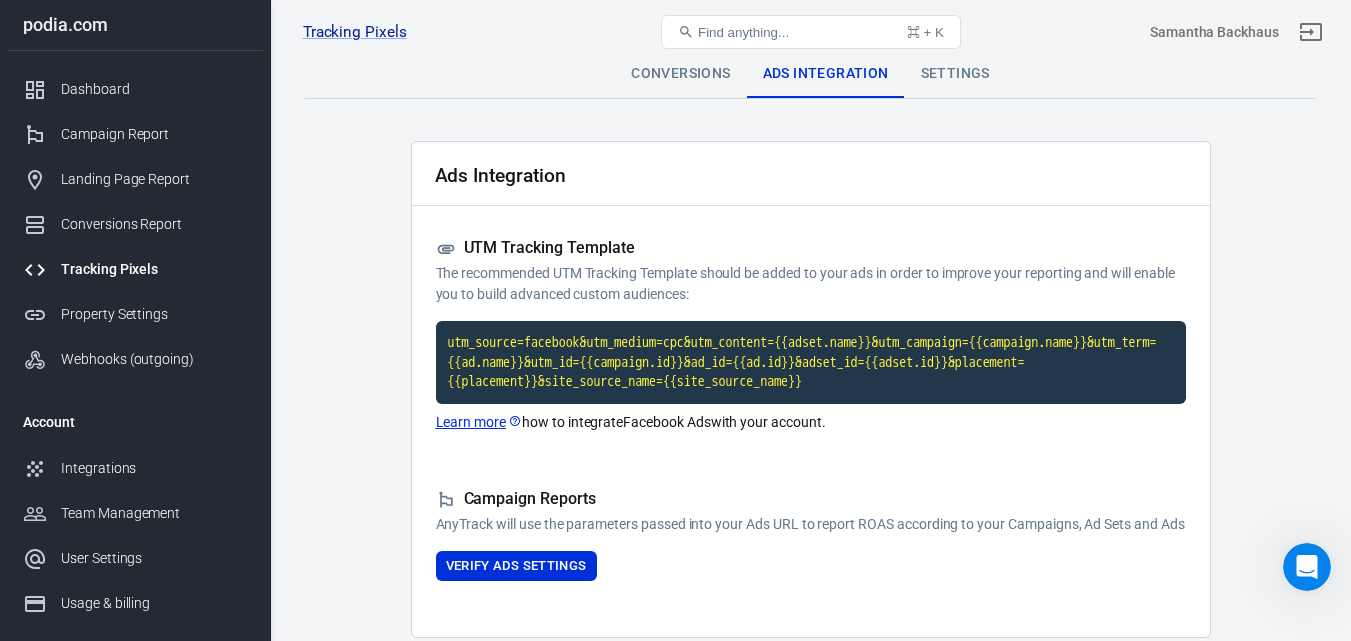 click on "Settings" at bounding box center (955, 74) 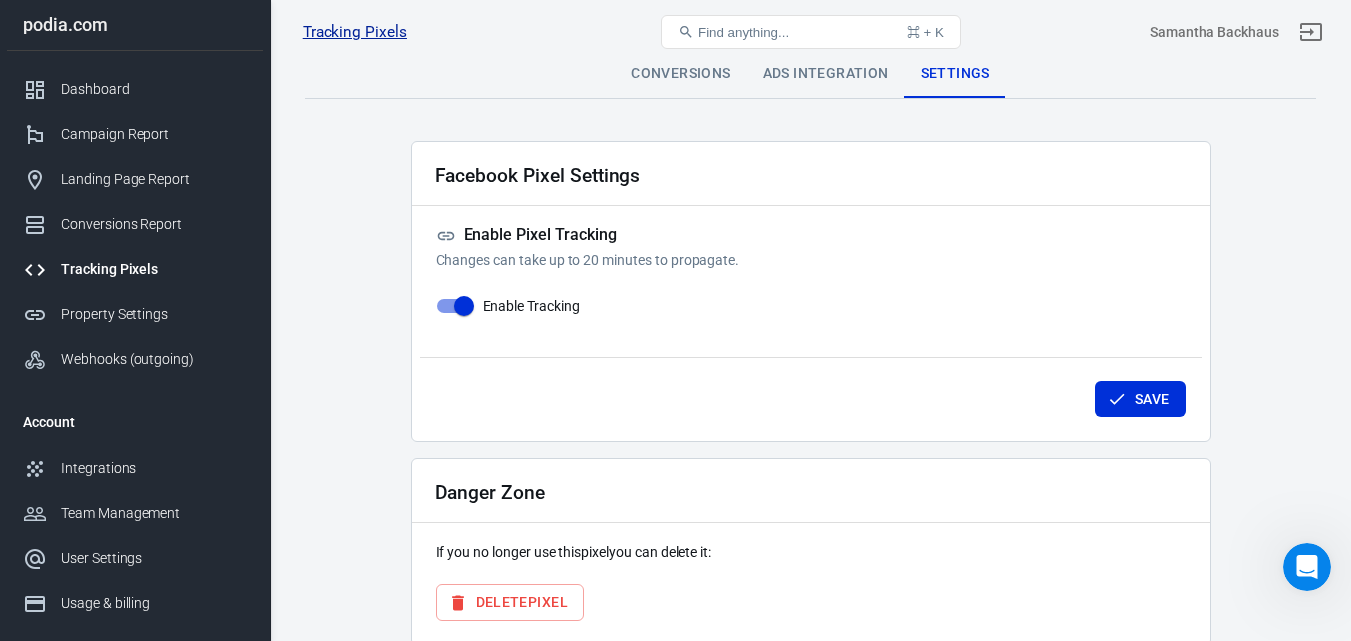 click on "Tracking Pixels" at bounding box center [355, 32] 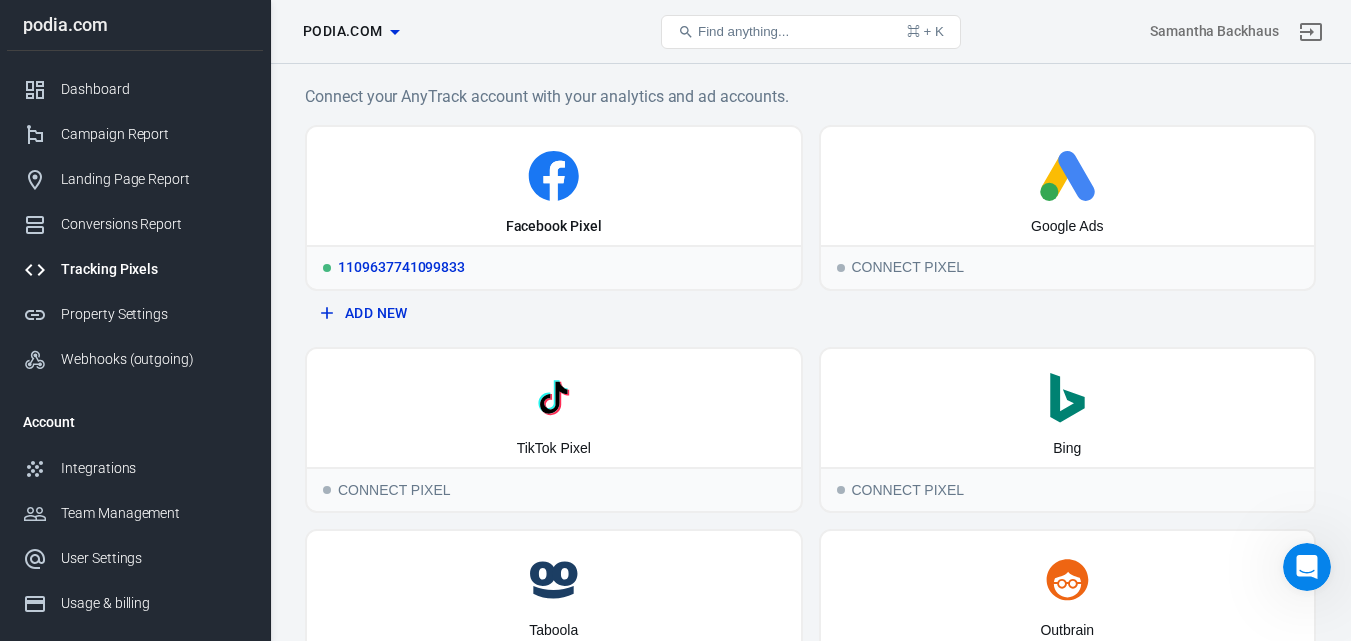 click on "Facebook Pixel" at bounding box center (554, 186) 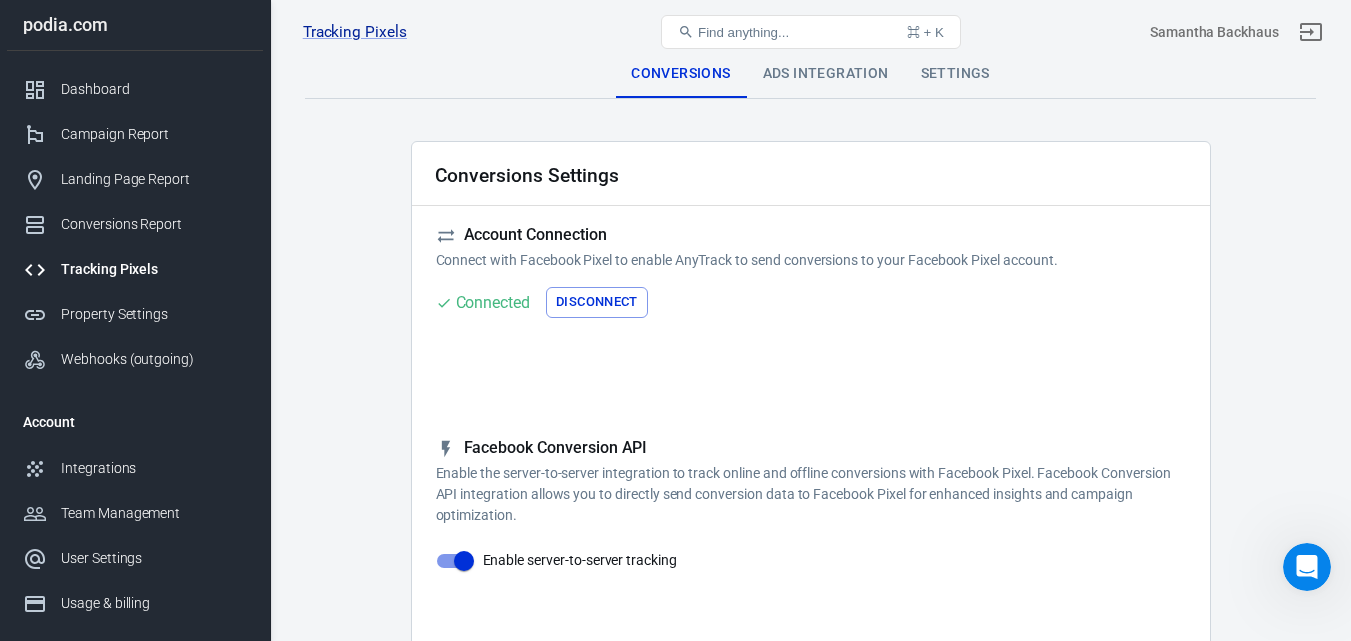 click on "Ads Integration" at bounding box center [826, 74] 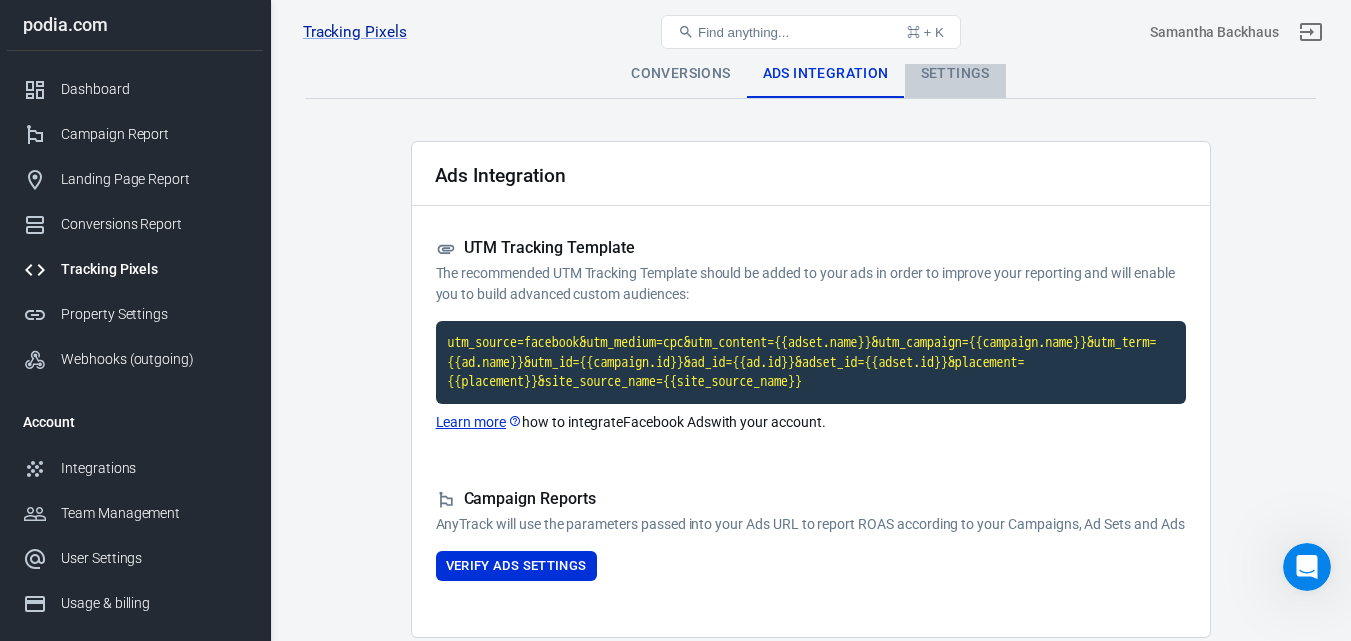 click on "Settings" at bounding box center [955, 74] 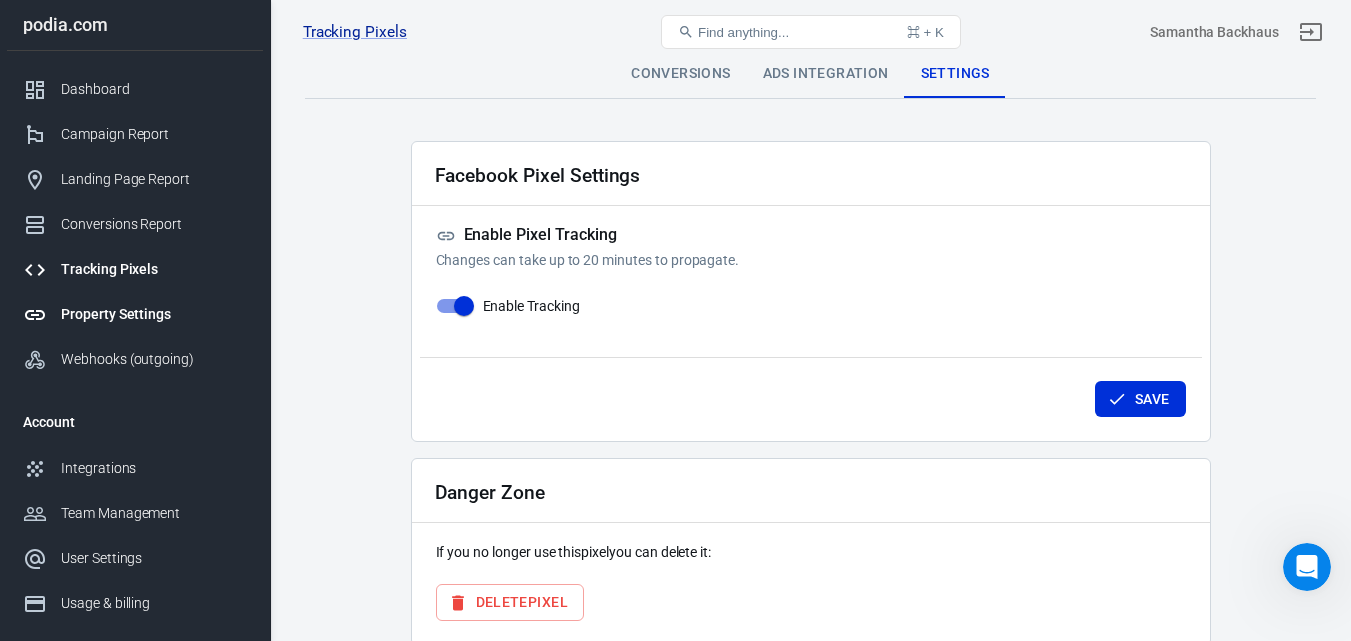 click on "Property Settings" at bounding box center [154, 314] 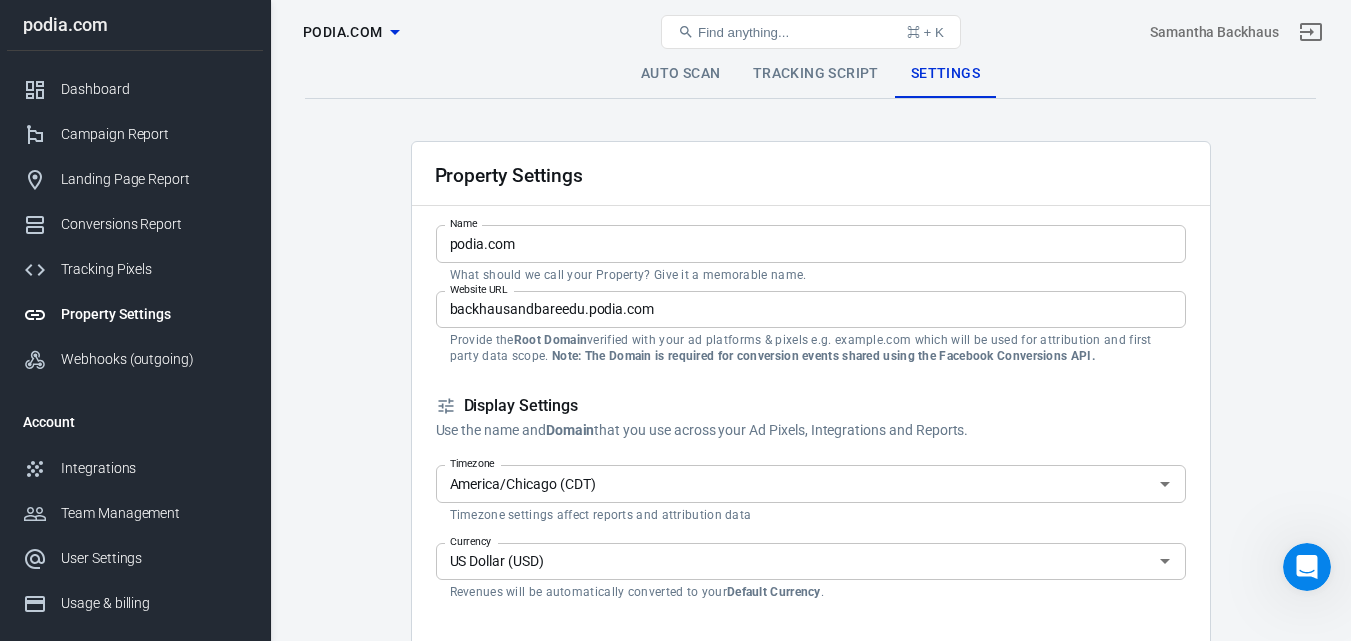 click on "podia.com" at bounding box center [343, 32] 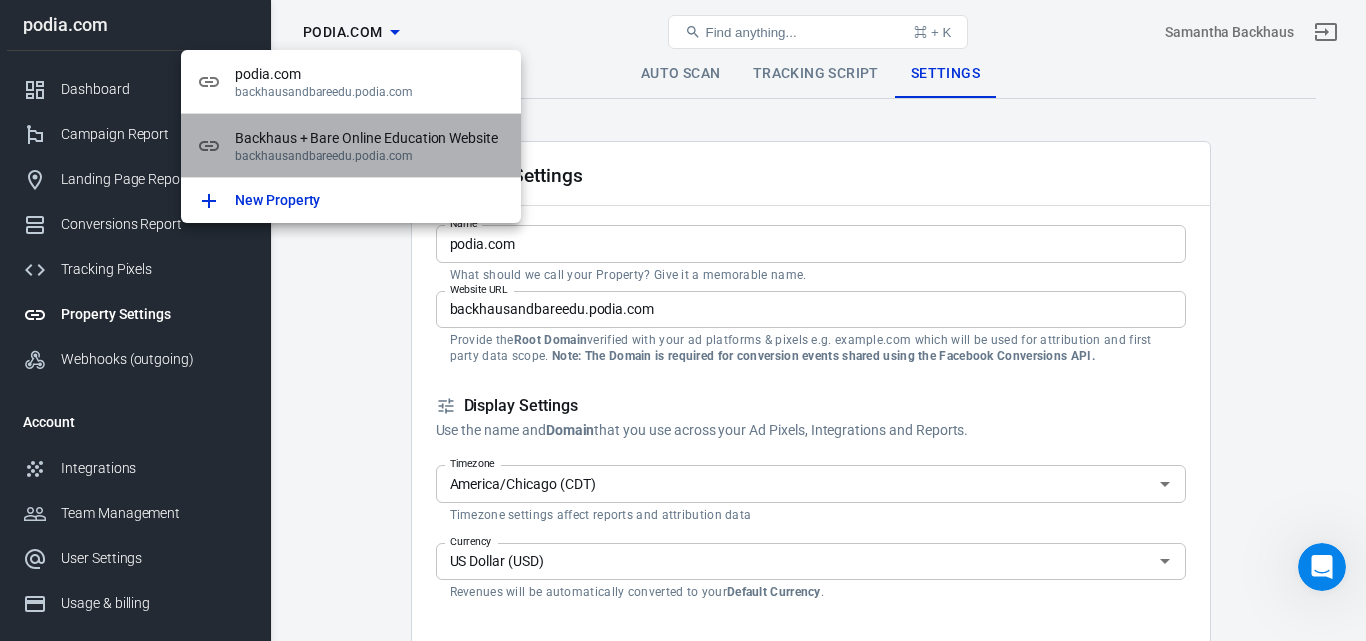 click on "backhausandbareedu.podia.com" at bounding box center (370, 156) 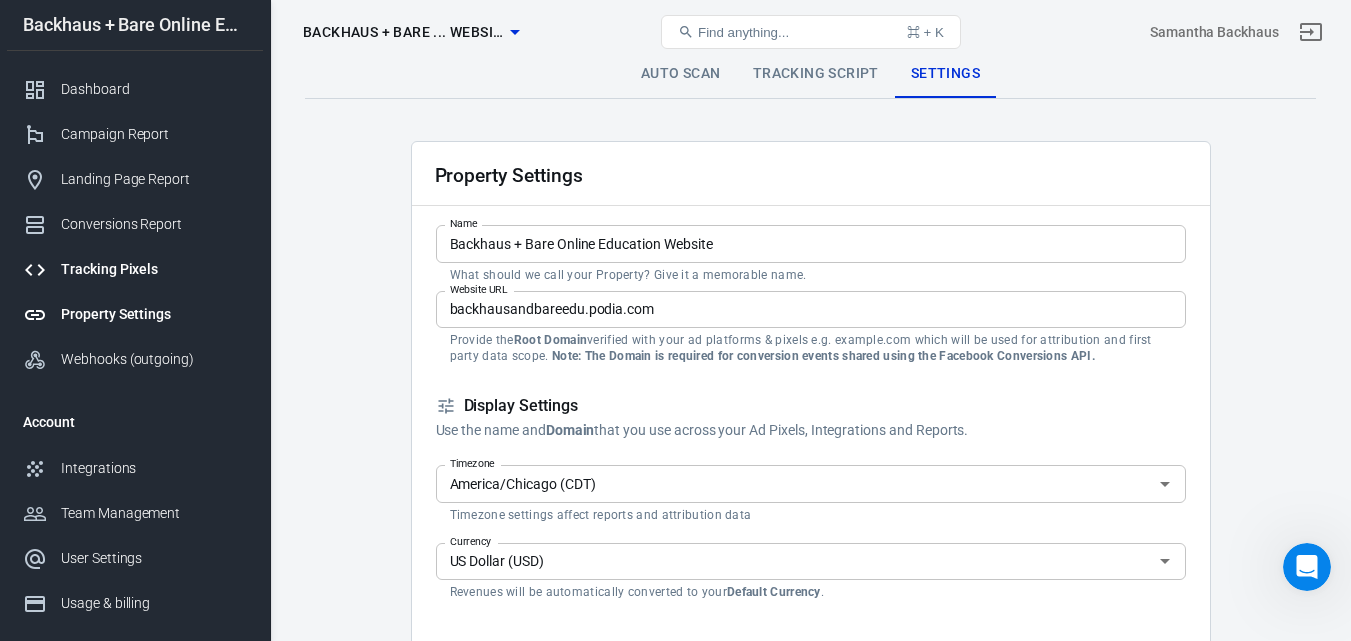 click on "Tracking Pixels" at bounding box center [154, 269] 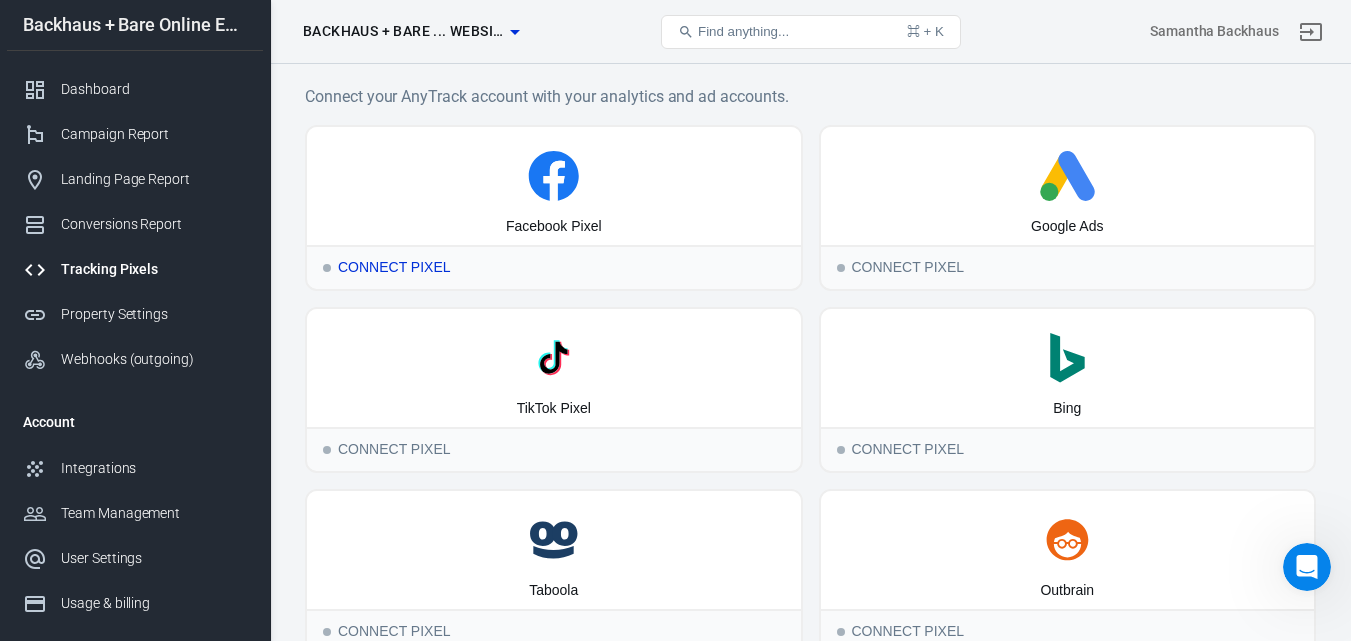 click on "Facebook Pixel" at bounding box center [554, 186] 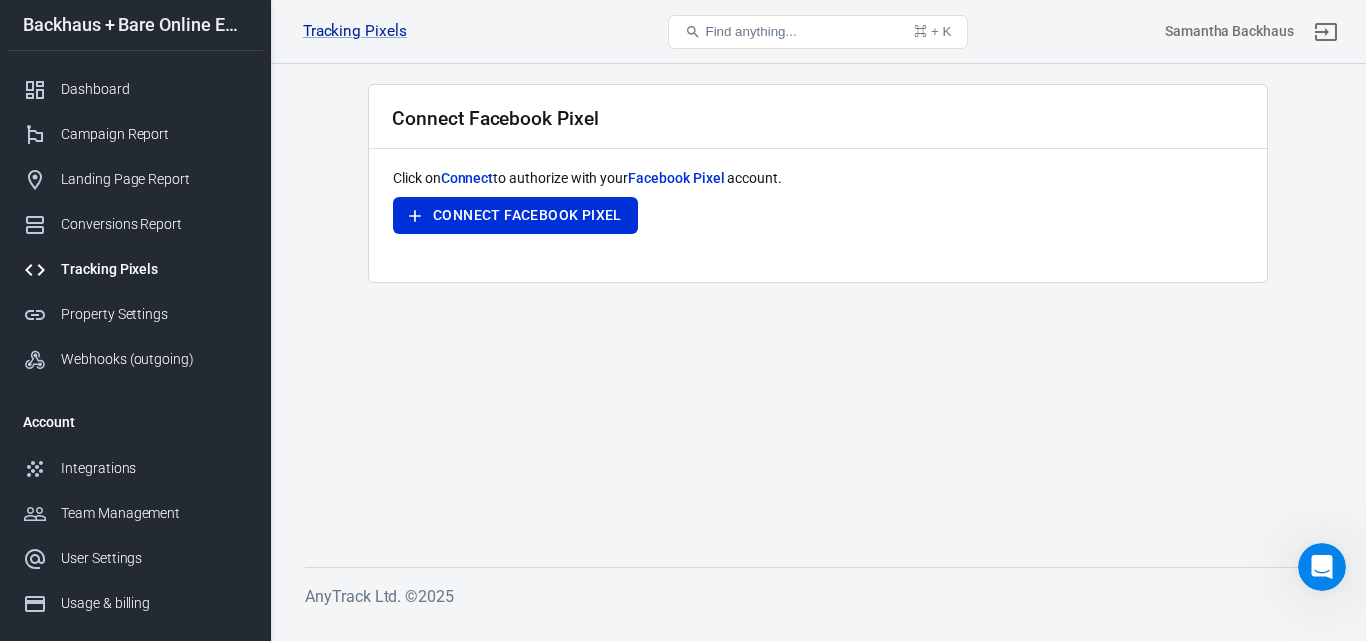 click on "Connect Facebook Pixel" at bounding box center (515, 215) 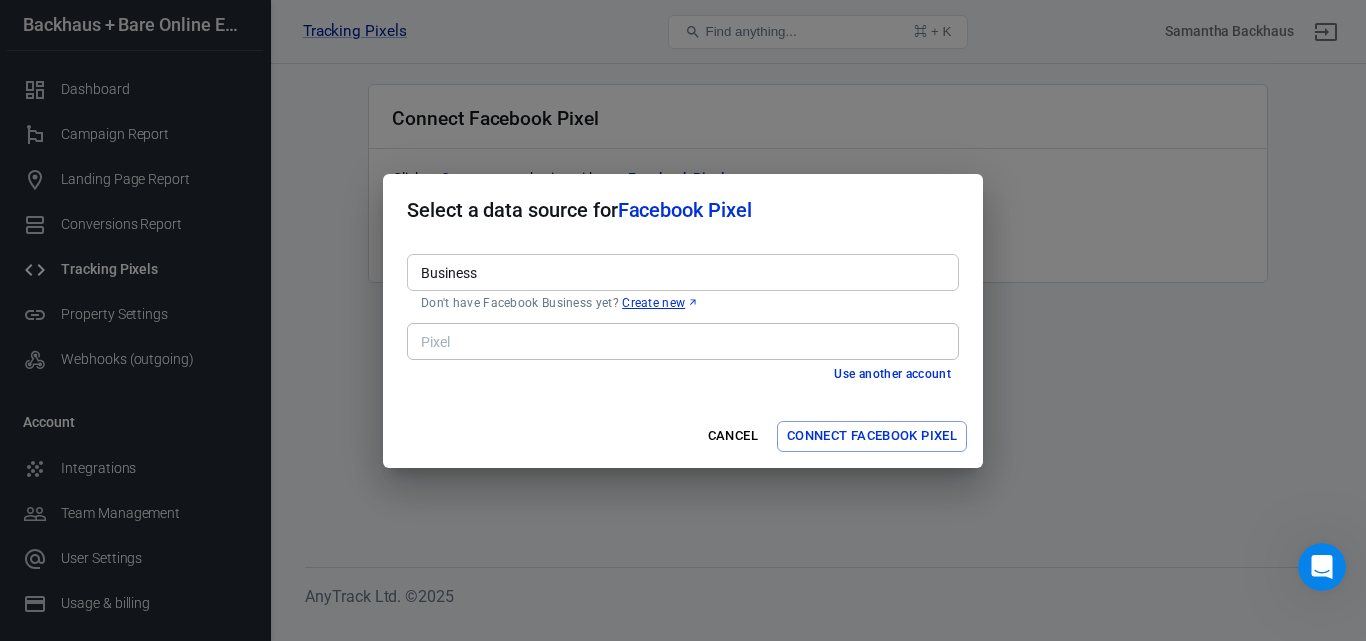 click on "Business" at bounding box center (681, 272) 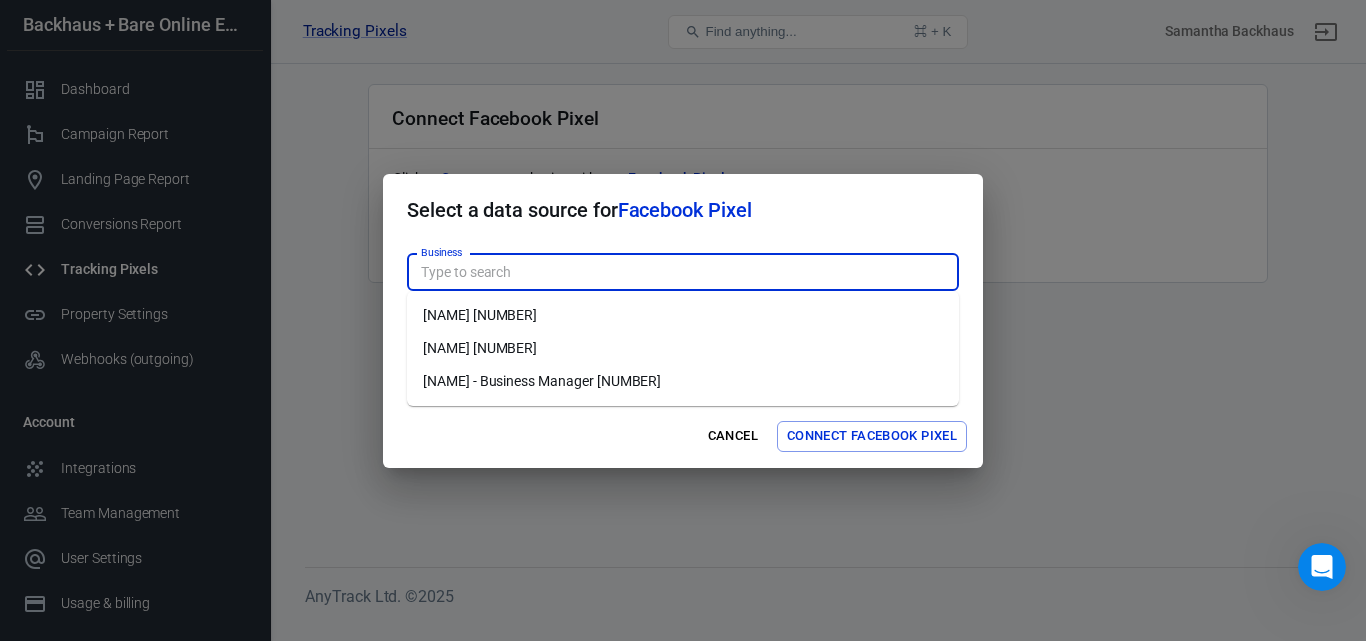 click on "[NAME] [NUMBER]" at bounding box center [683, 348] 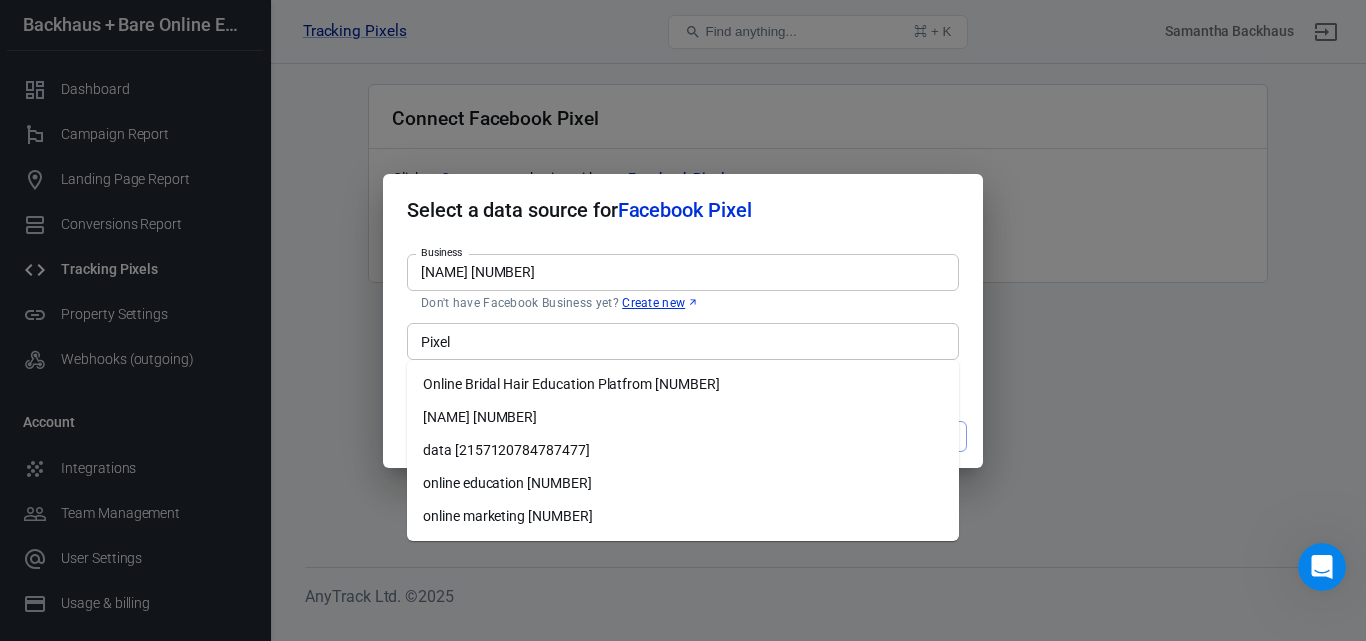 click on "Pixel" at bounding box center [683, 341] 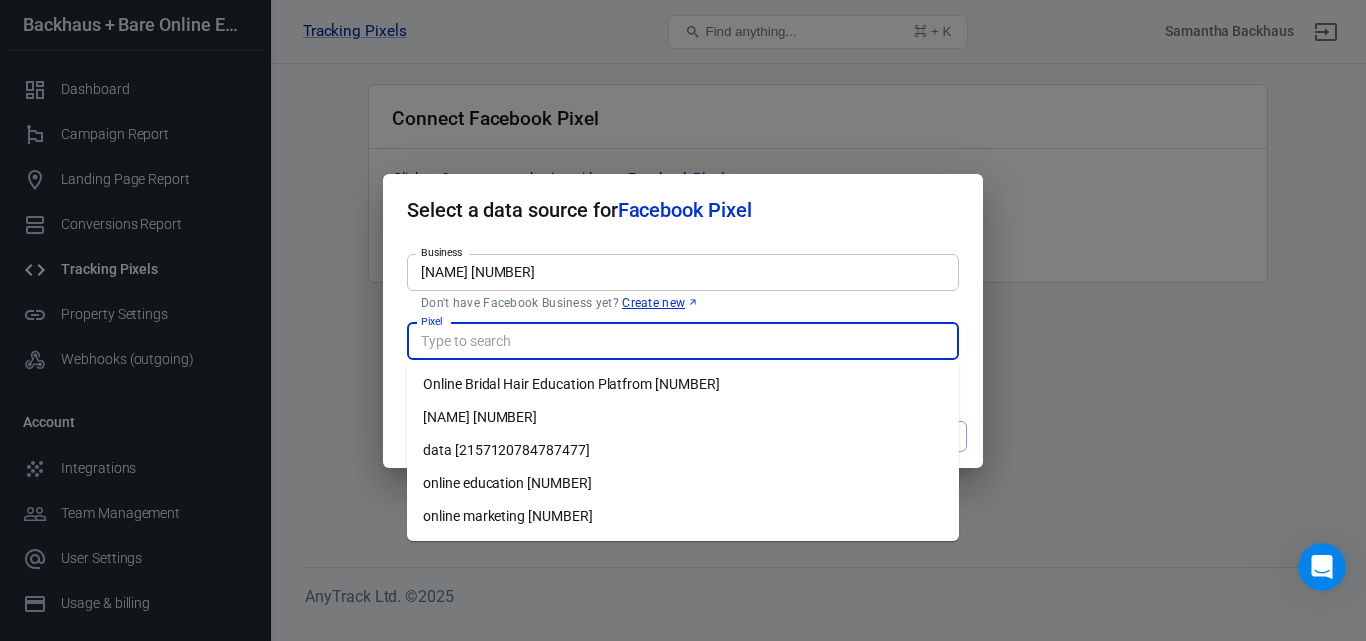 click on "online education [NUMBER]" at bounding box center [683, 483] 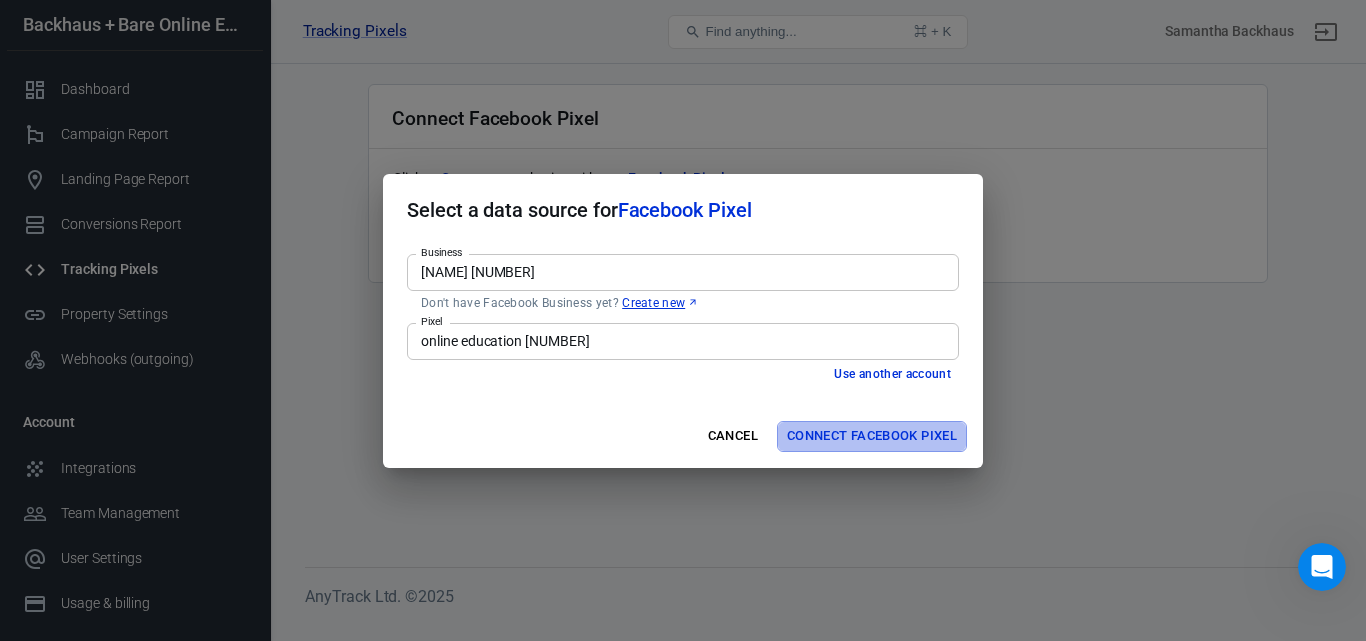 click on "Connect Facebook Pixel" at bounding box center (872, 436) 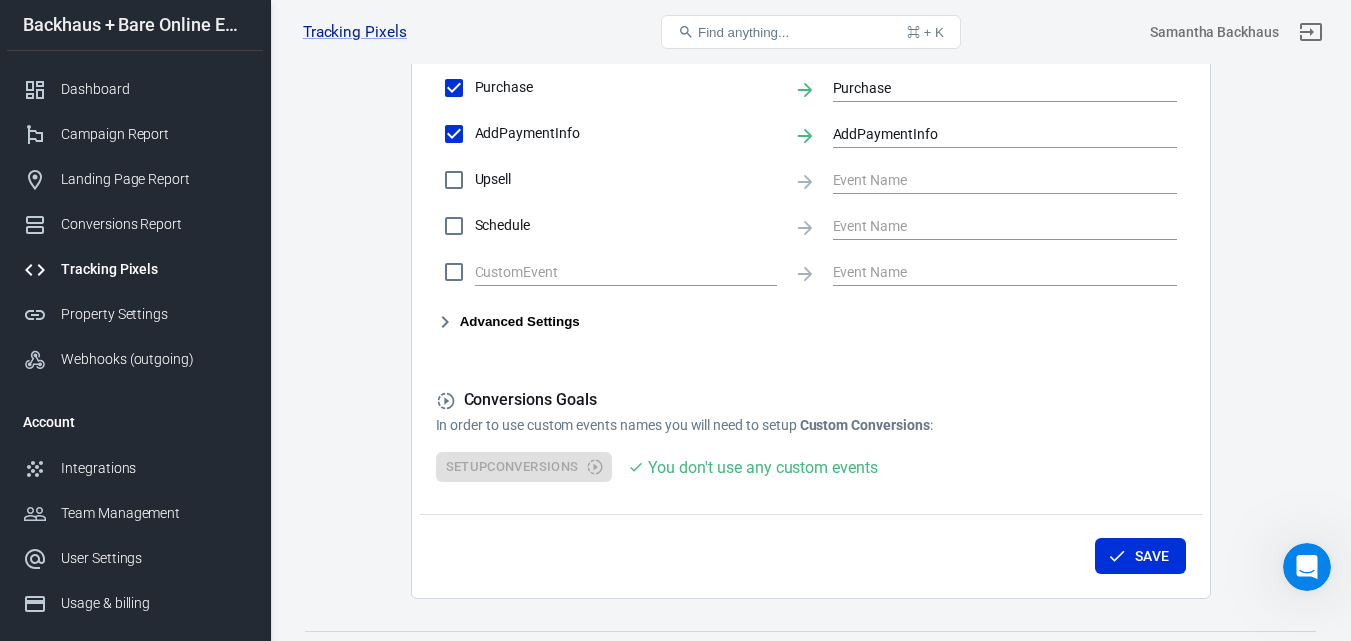 scroll, scrollTop: 1121, scrollLeft: 0, axis: vertical 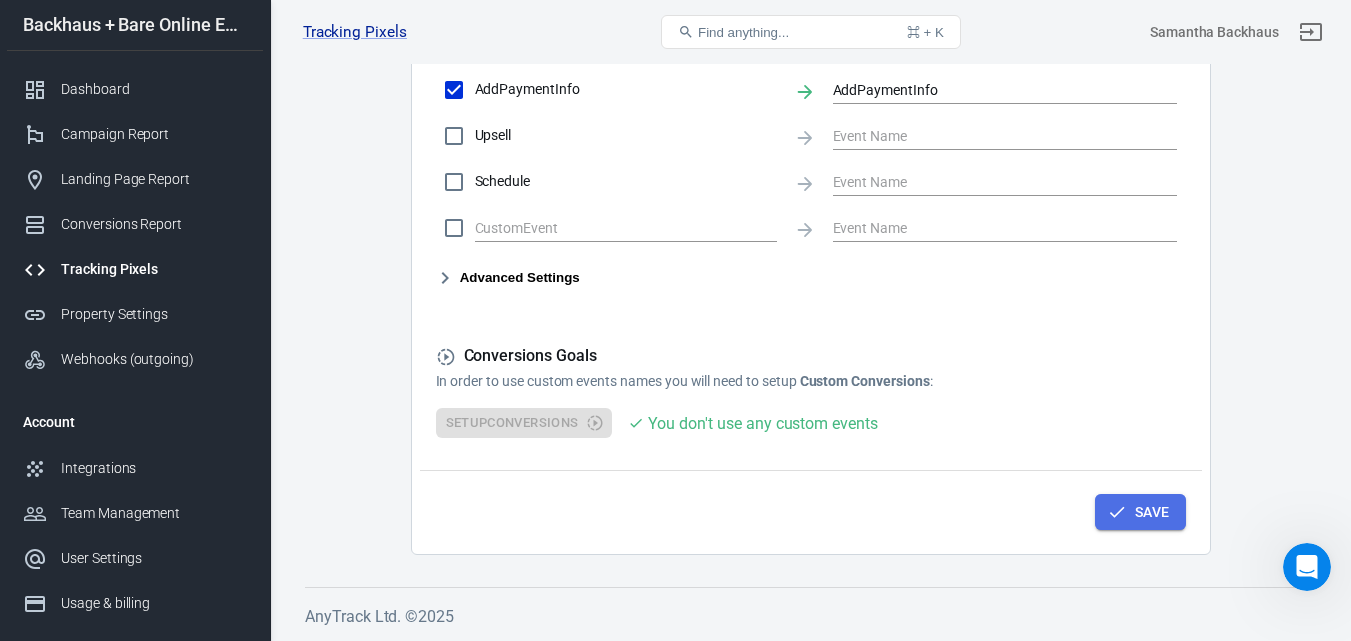 click on "Save" at bounding box center (1140, 512) 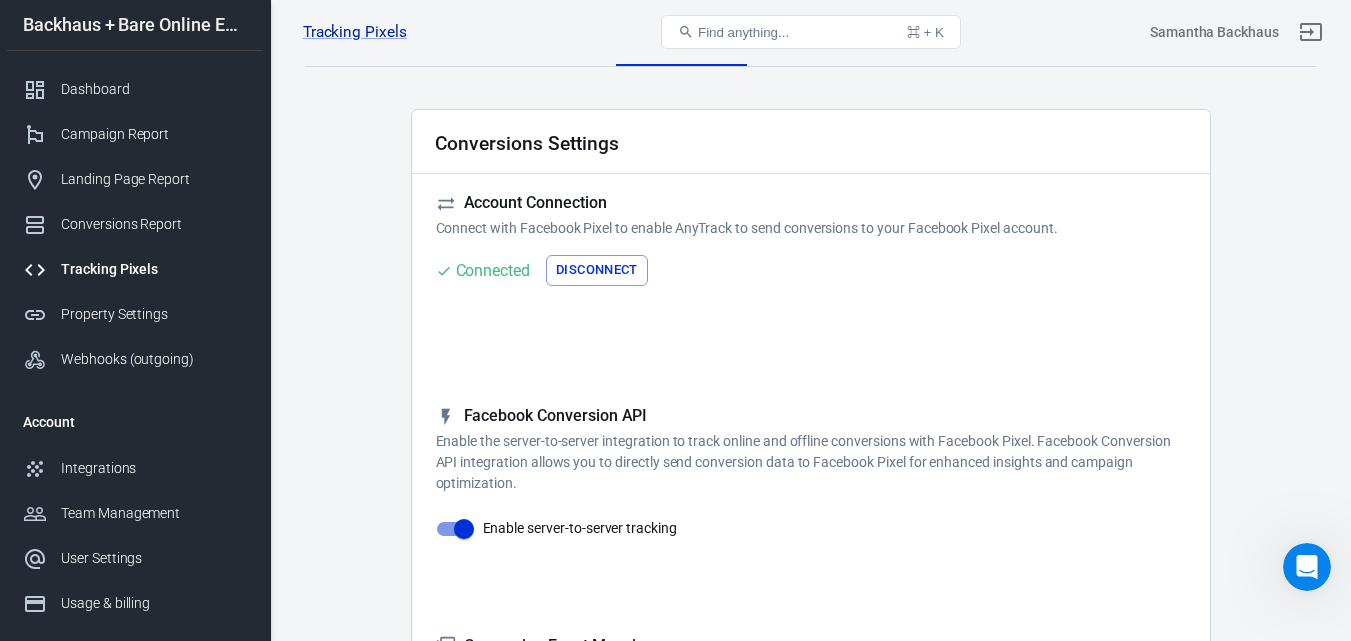 scroll, scrollTop: 0, scrollLeft: 0, axis: both 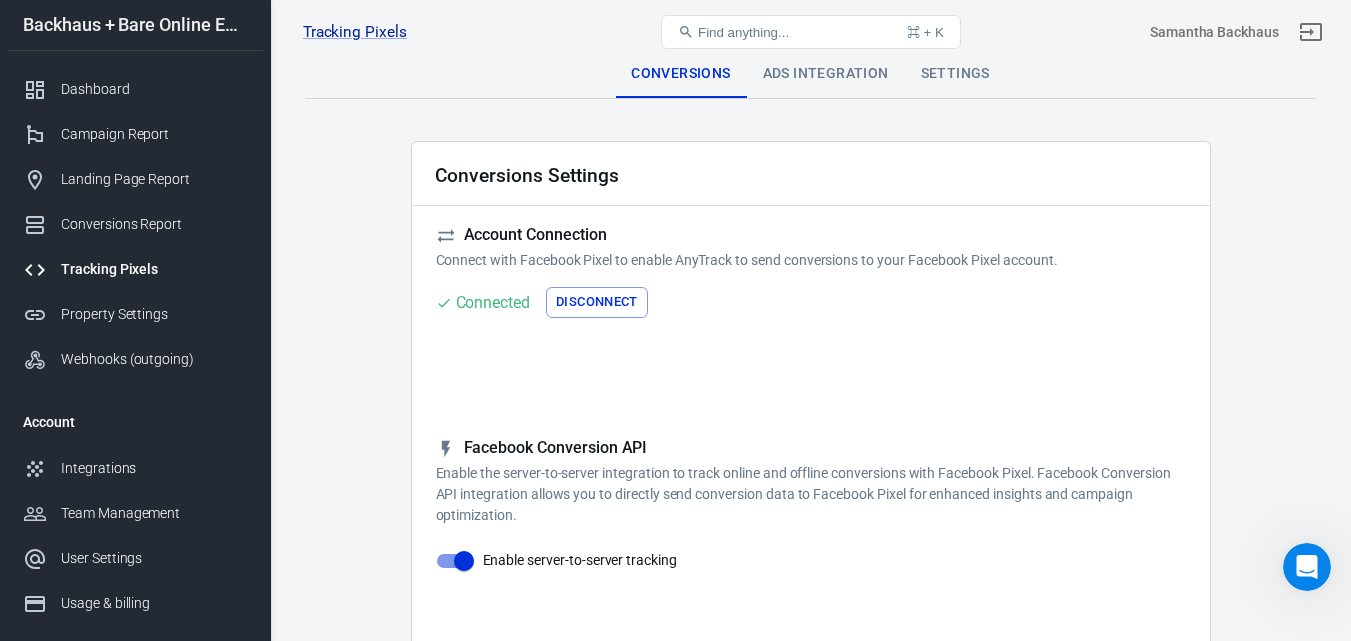 click on "Tracking Pixels online education [NUMBER], [NAME] [NAME] Online Education Website Find anything... ⌘ + K [NAME] [NAME]" at bounding box center [811, 32] 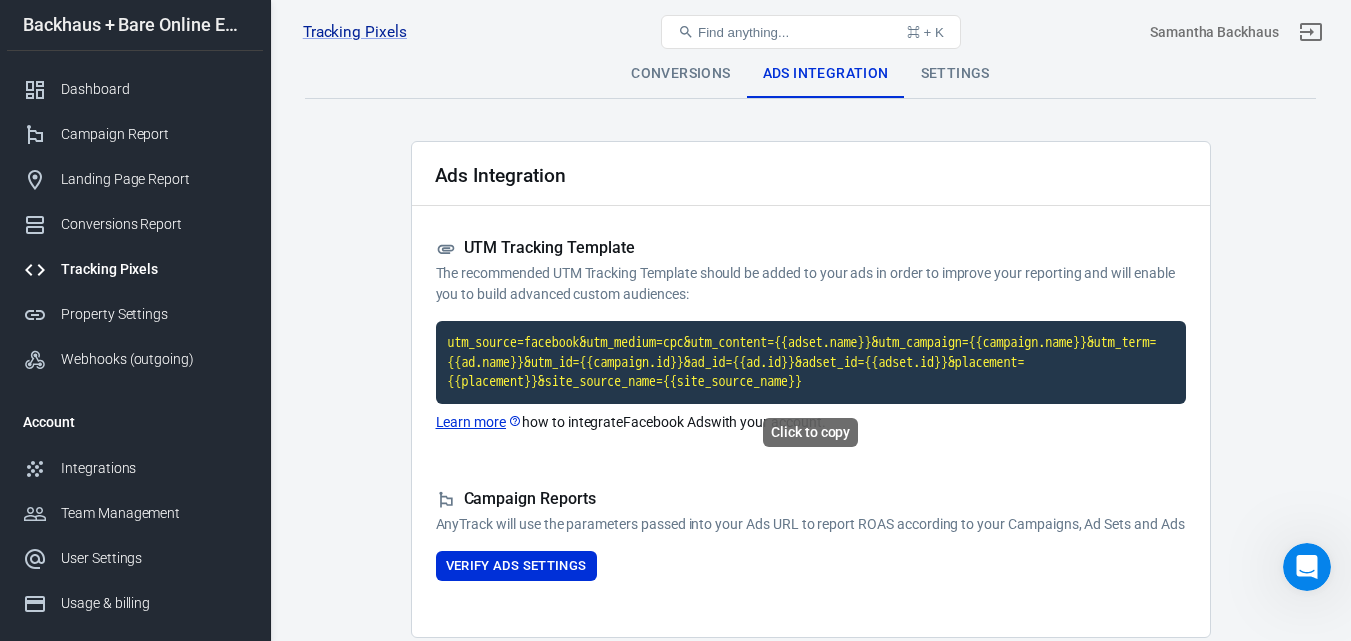click on "utm_source=facebook&utm_medium=cpc&utm_content={{adset.name}}&utm_campaign={{campaign.name}}&utm_term={{ad.name}}&utm_id={{campaign.id}}&ad_id={{ad.id}}&adset_id={{adset.id}}&placement={{placement}}&site_source_name={{site_source_name}}" at bounding box center [811, 362] 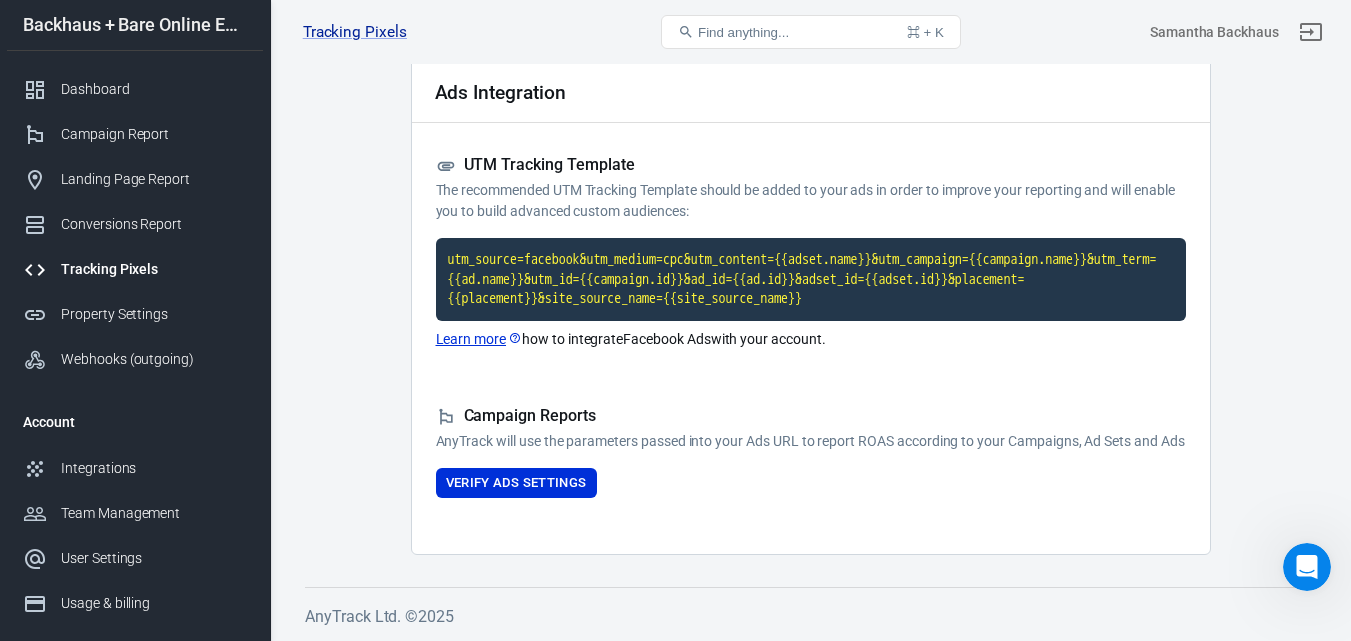 scroll, scrollTop: 104, scrollLeft: 0, axis: vertical 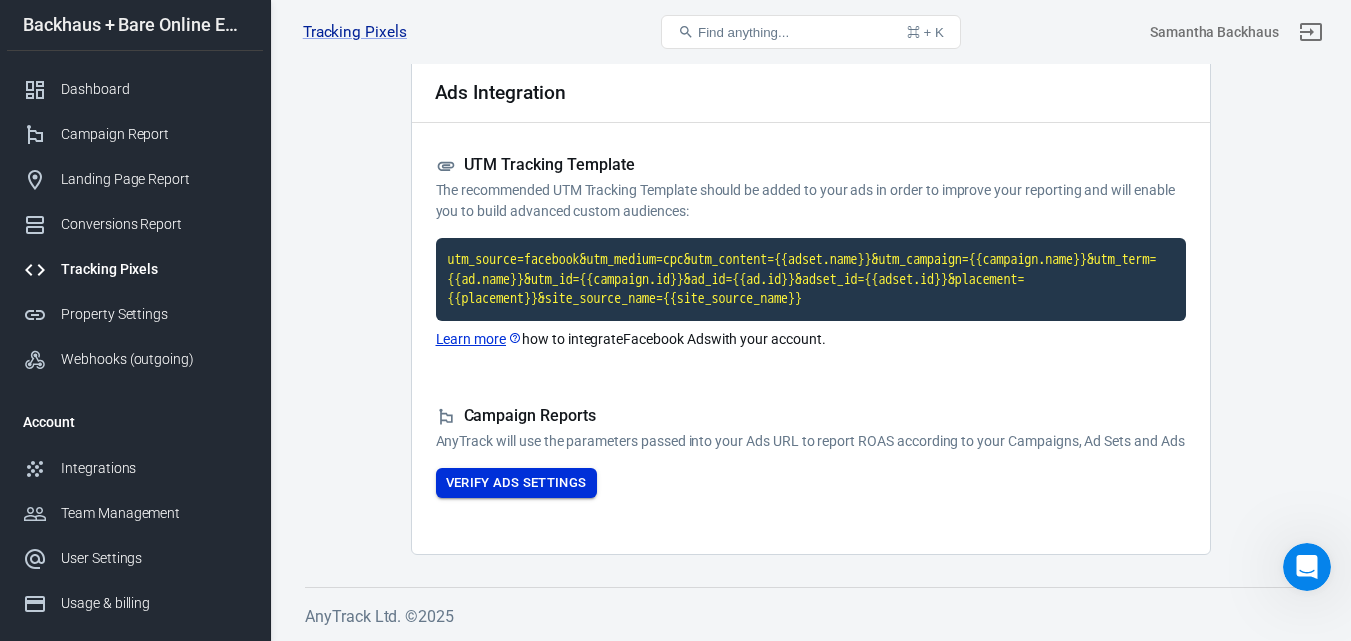 click on "Verify Ads Settings" at bounding box center [516, 483] 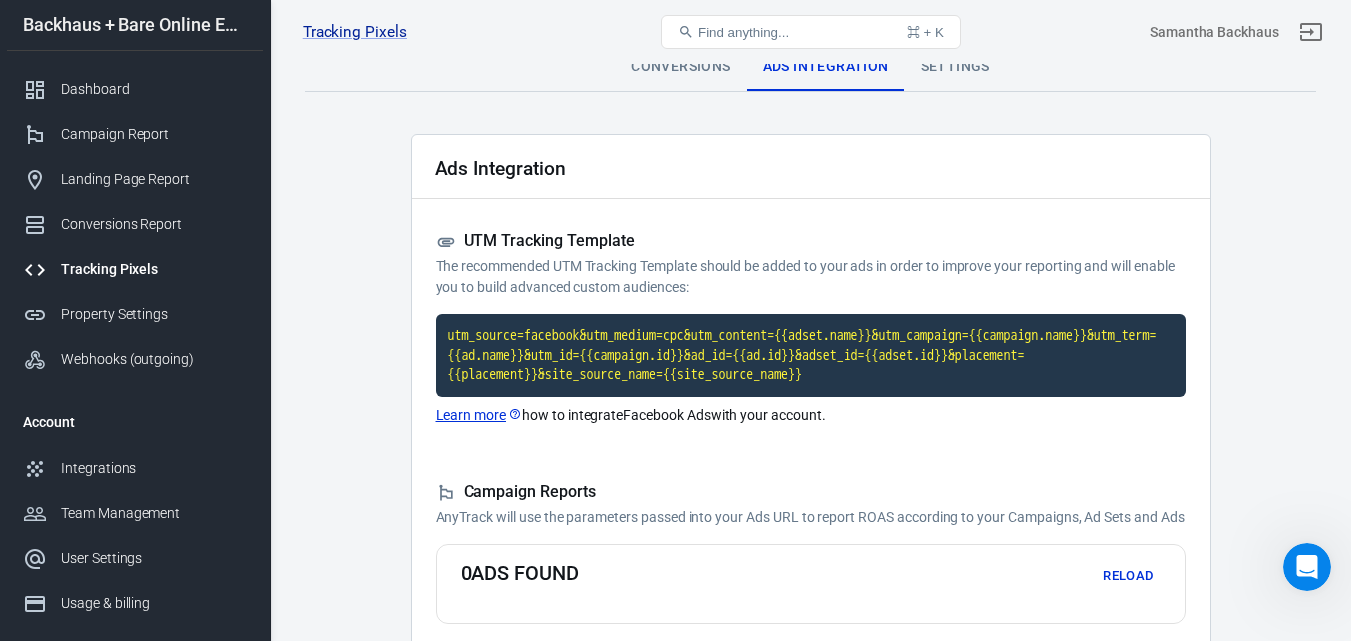 scroll, scrollTop: 0, scrollLeft: 0, axis: both 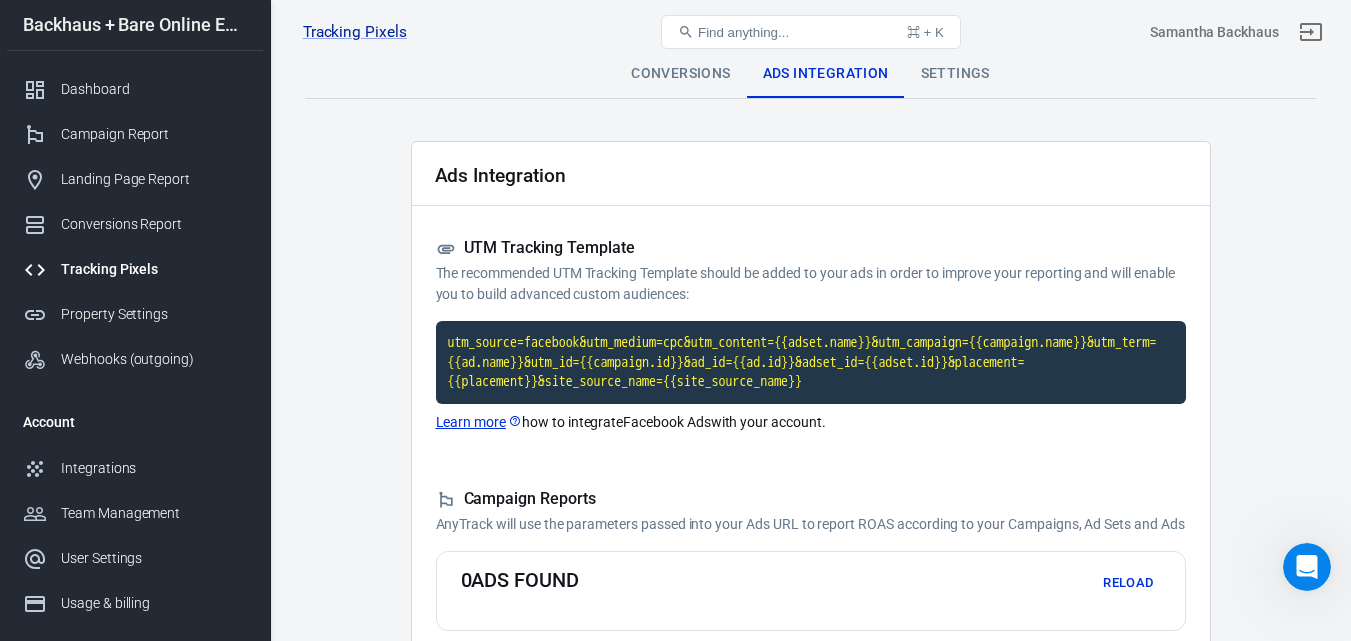 click on "Find anything... ⌘ + K" at bounding box center [811, 32] 